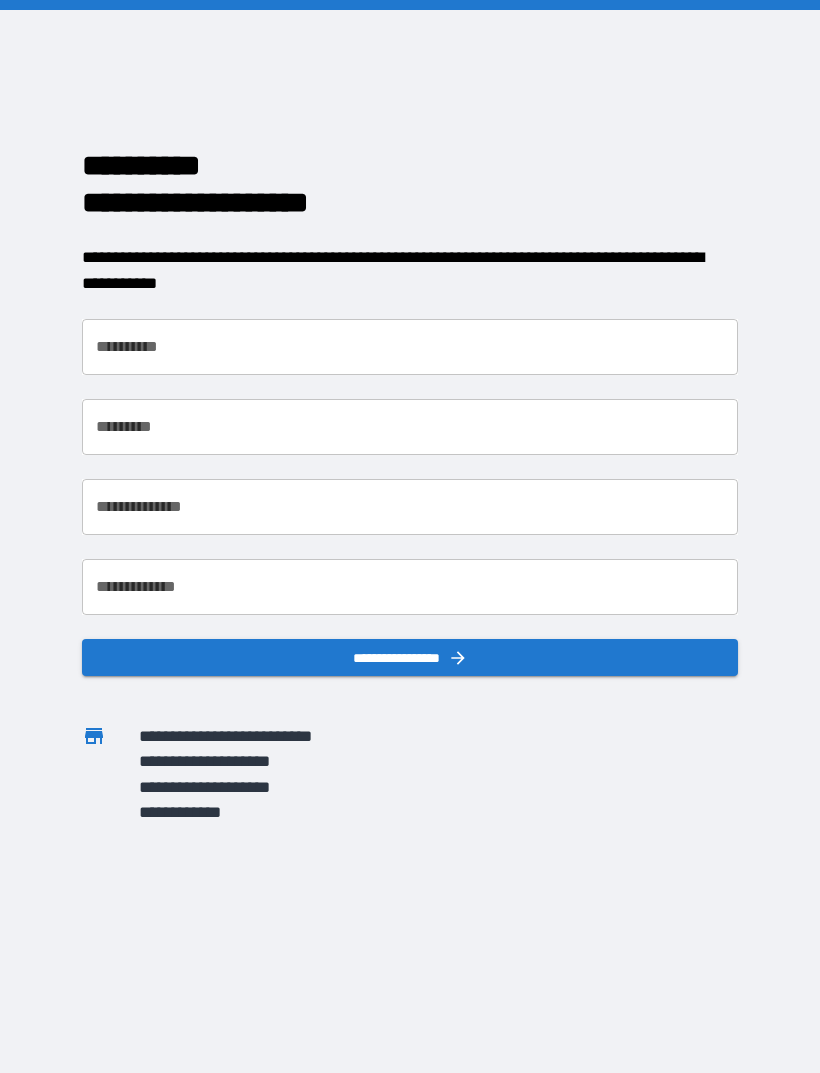 scroll, scrollTop: 0, scrollLeft: 0, axis: both 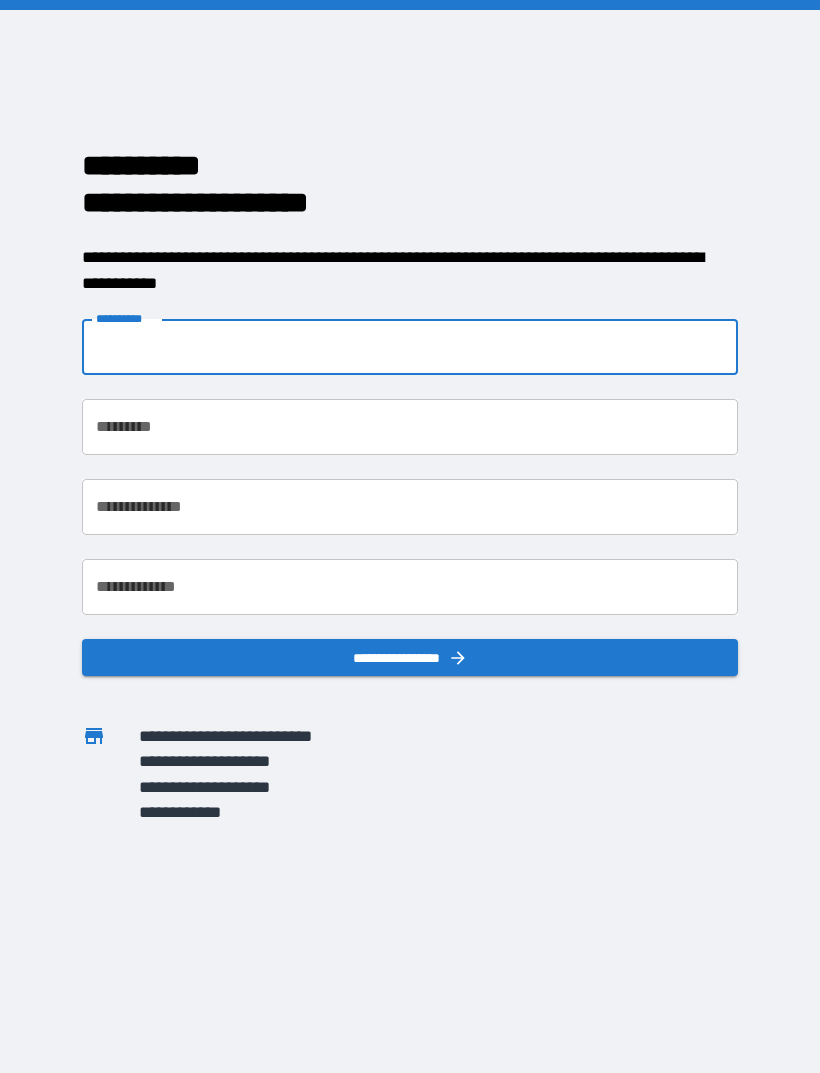 type on "*****" 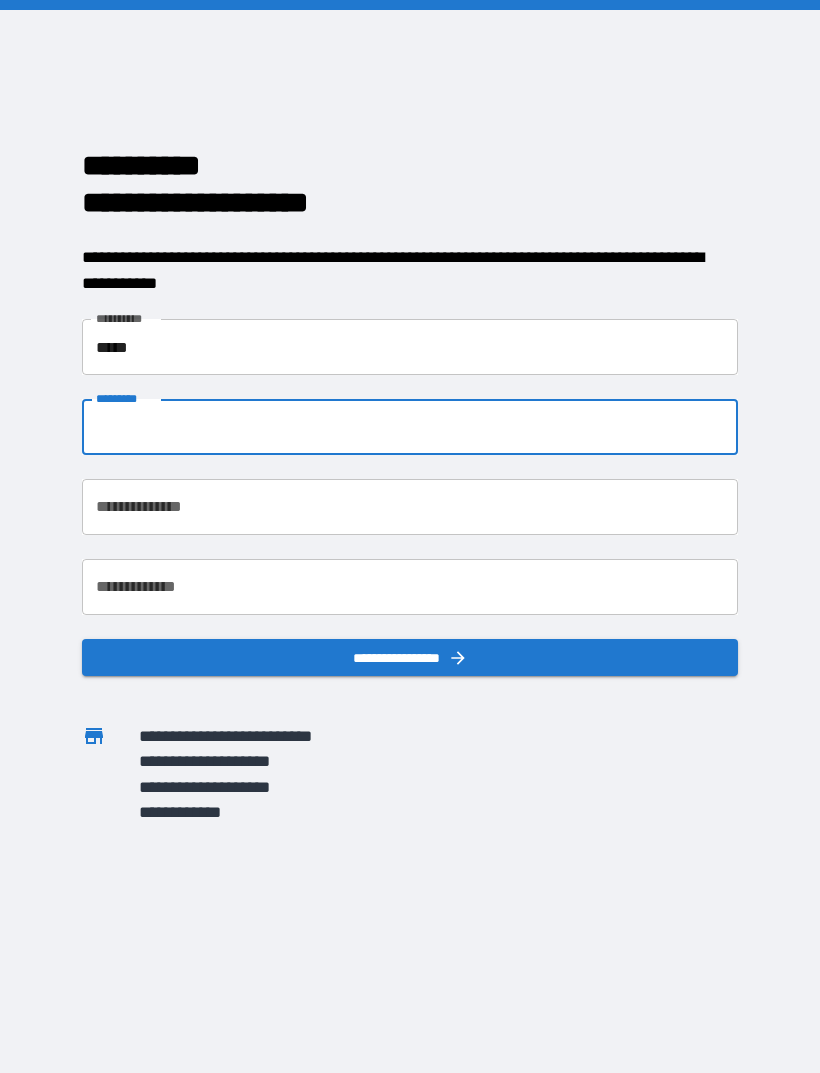 type on "******" 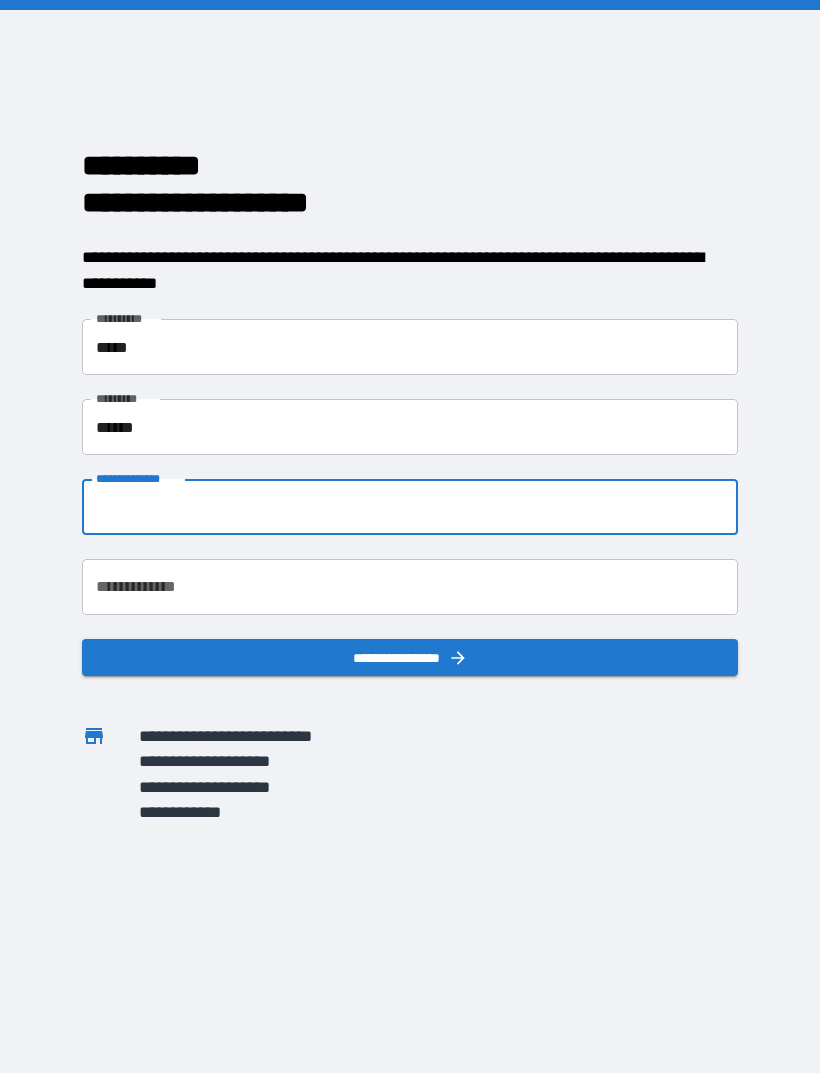 type on "**********" 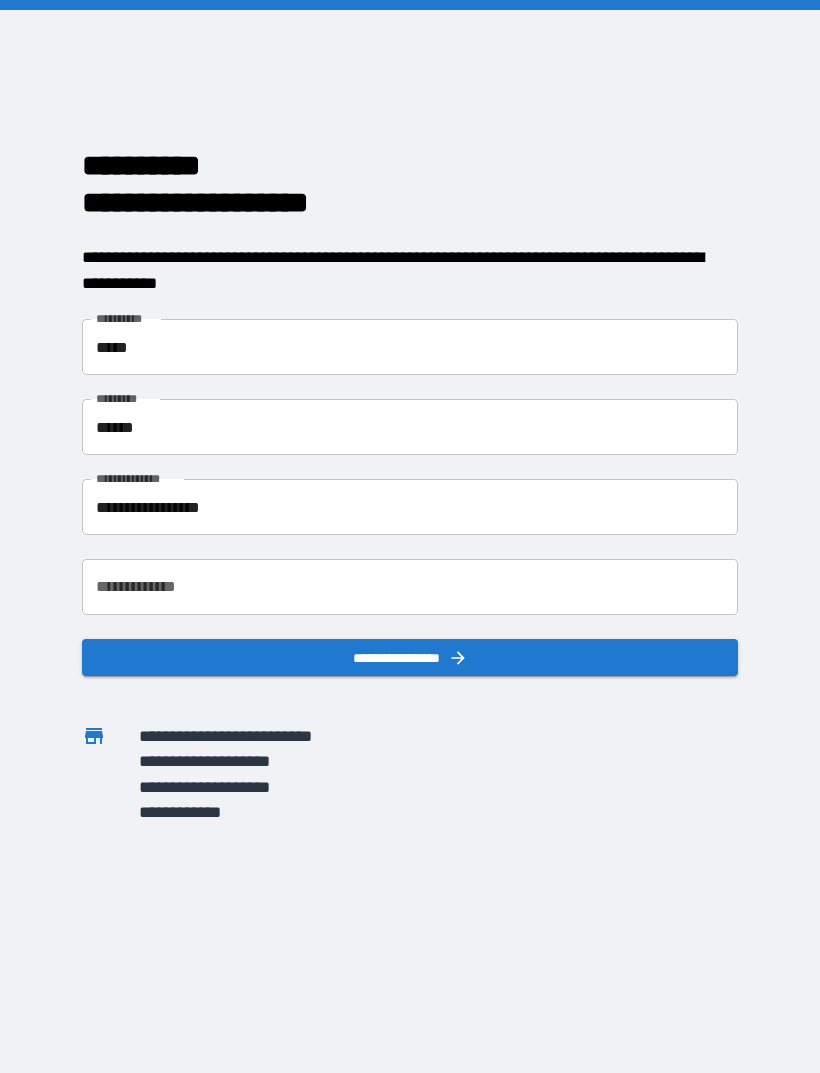 click on "**********" at bounding box center [410, 587] 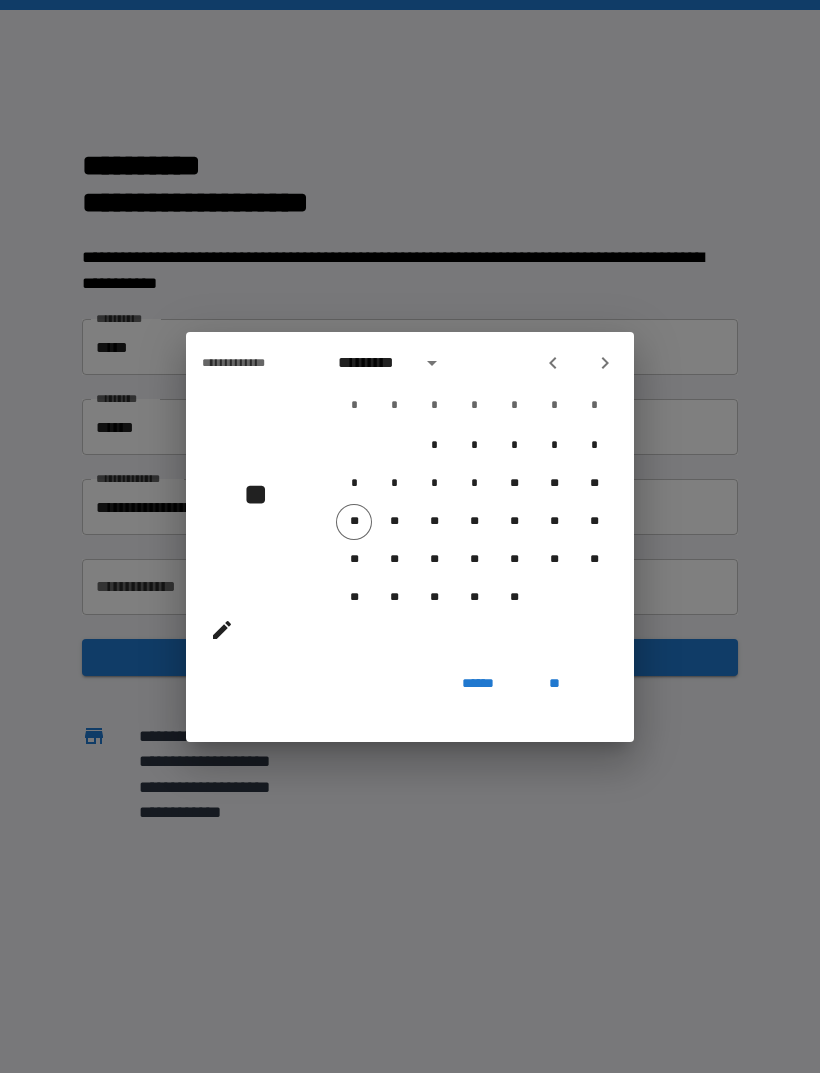 click 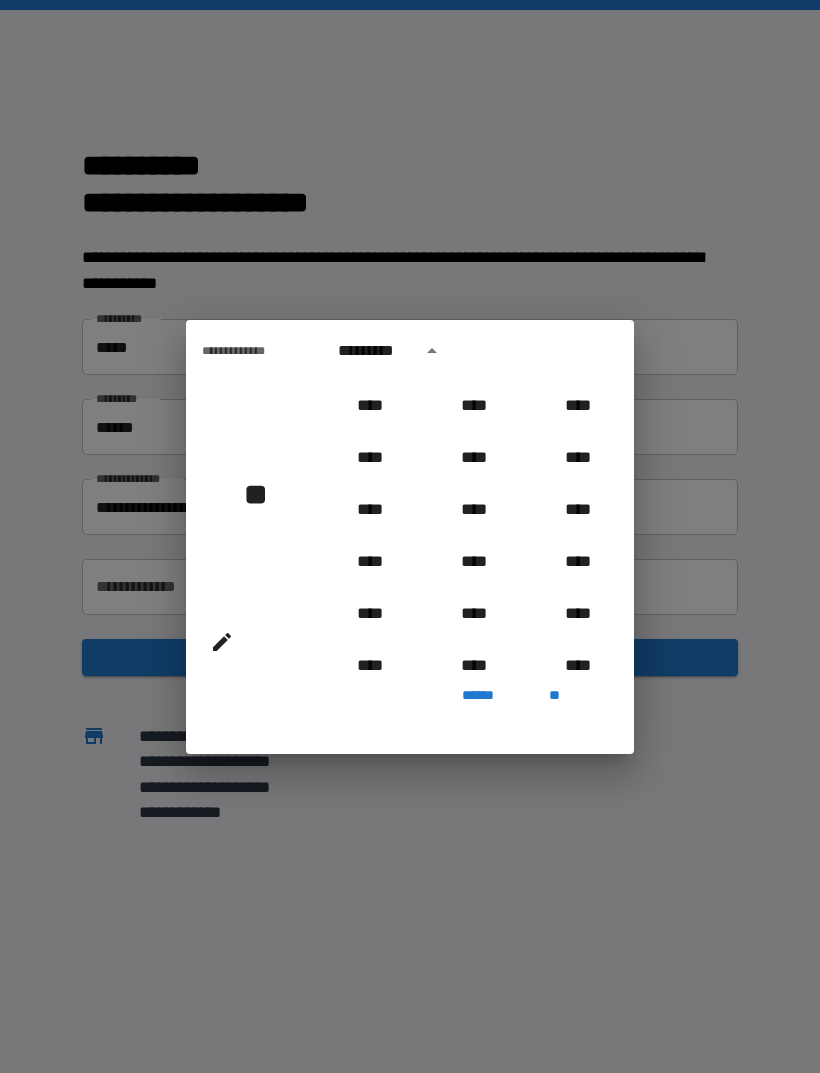 scroll, scrollTop: 1359, scrollLeft: 0, axis: vertical 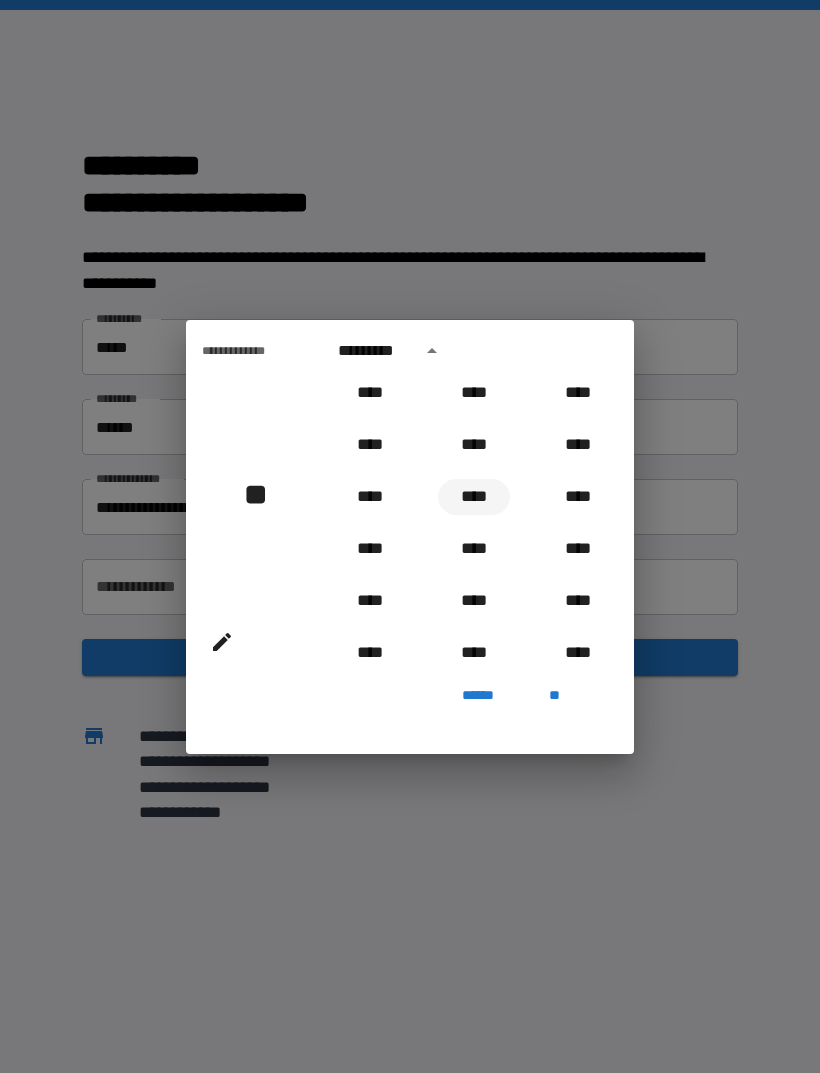 click on "****" at bounding box center (474, 497) 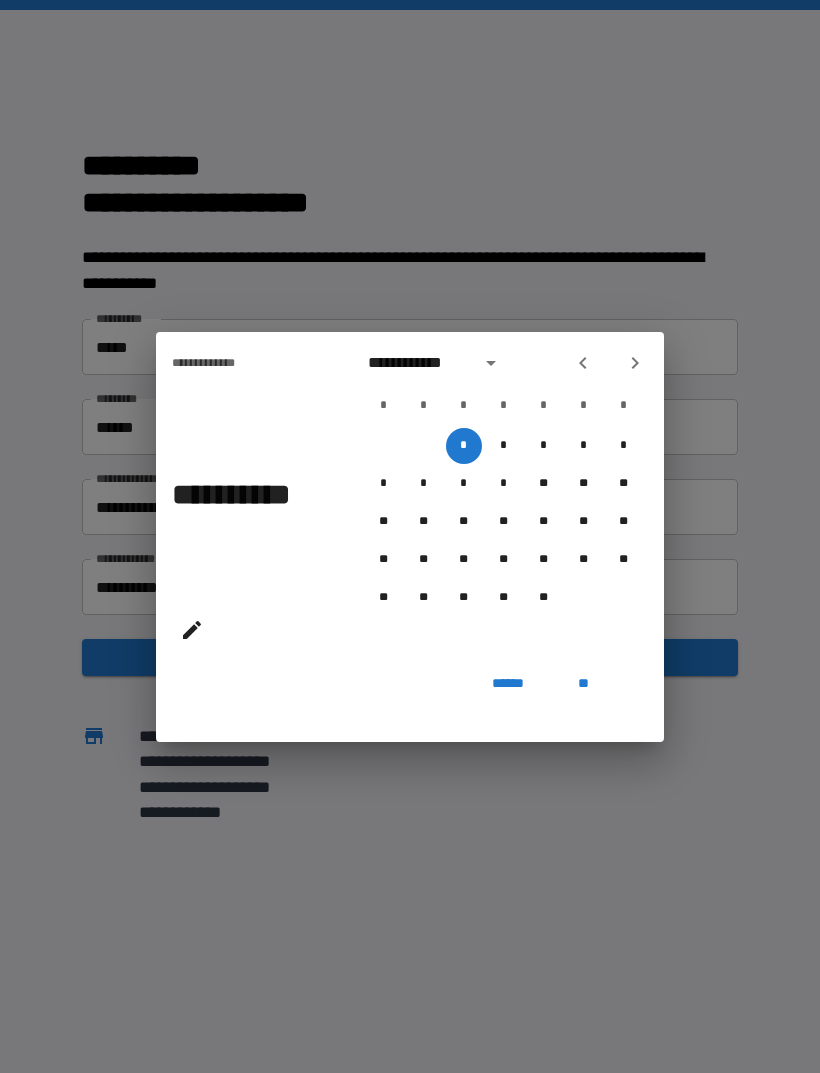click on "**********" at bounding box center [418, 363] 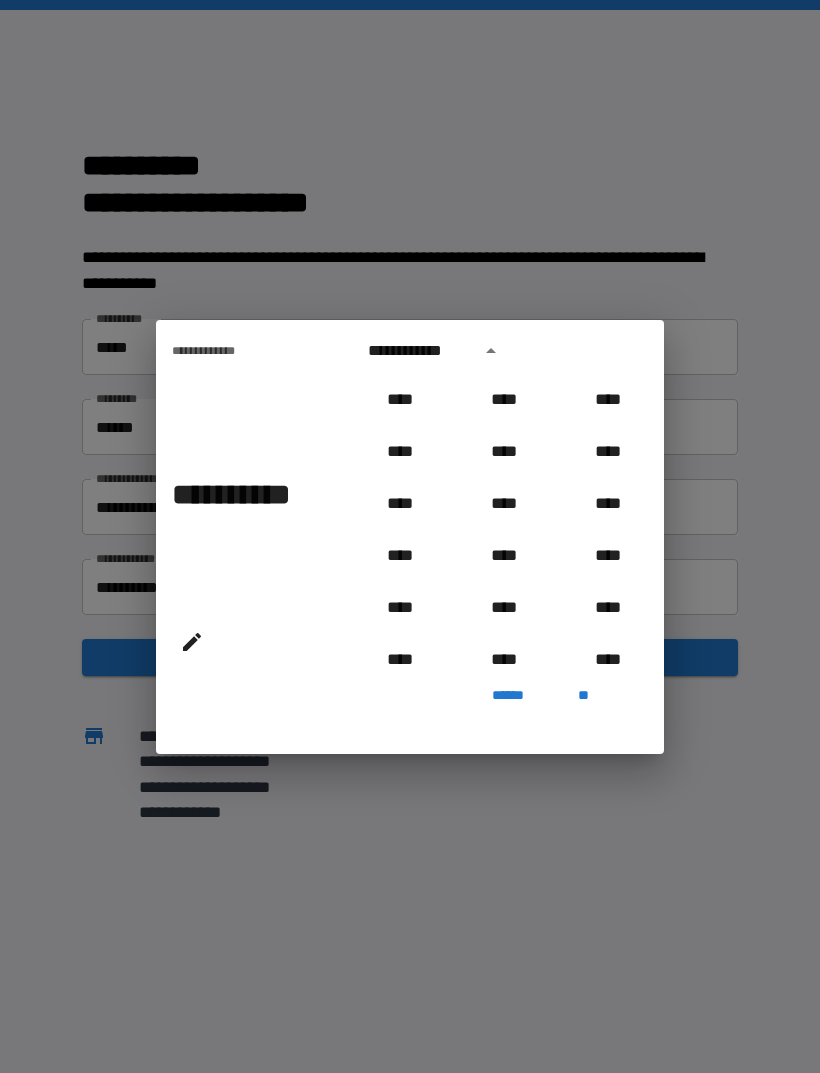scroll, scrollTop: 1330, scrollLeft: 0, axis: vertical 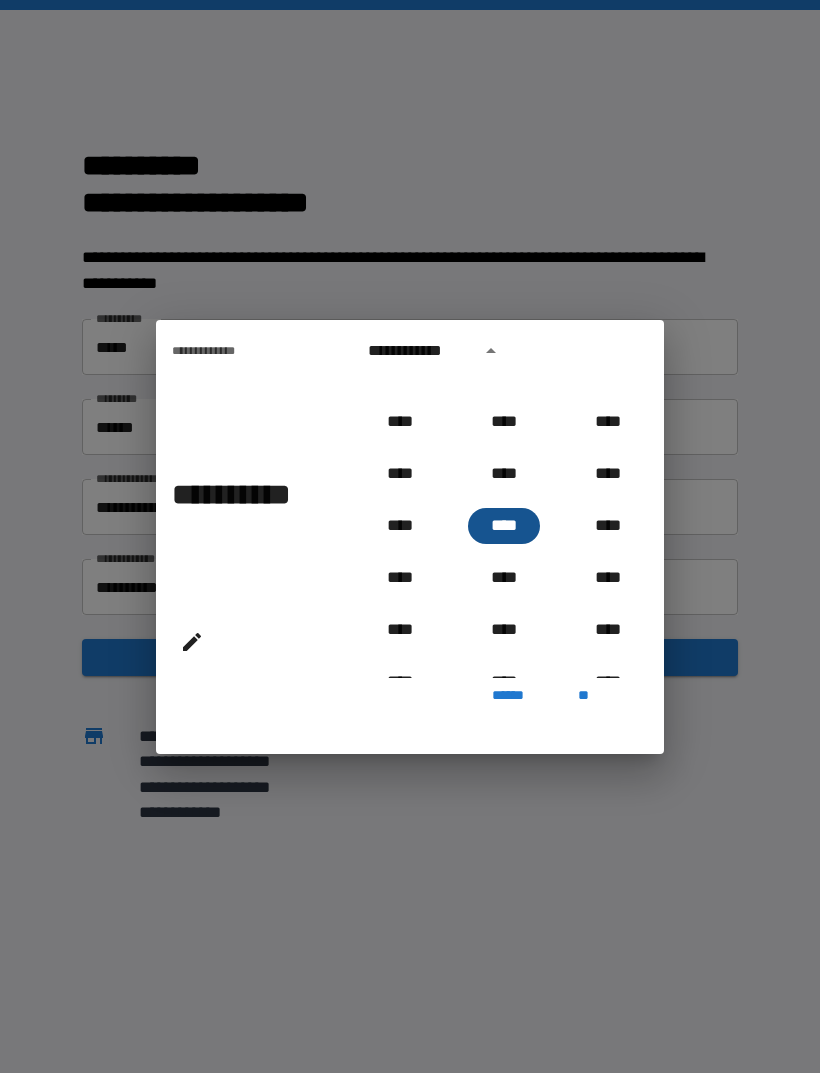 click on "****" at bounding box center [504, 526] 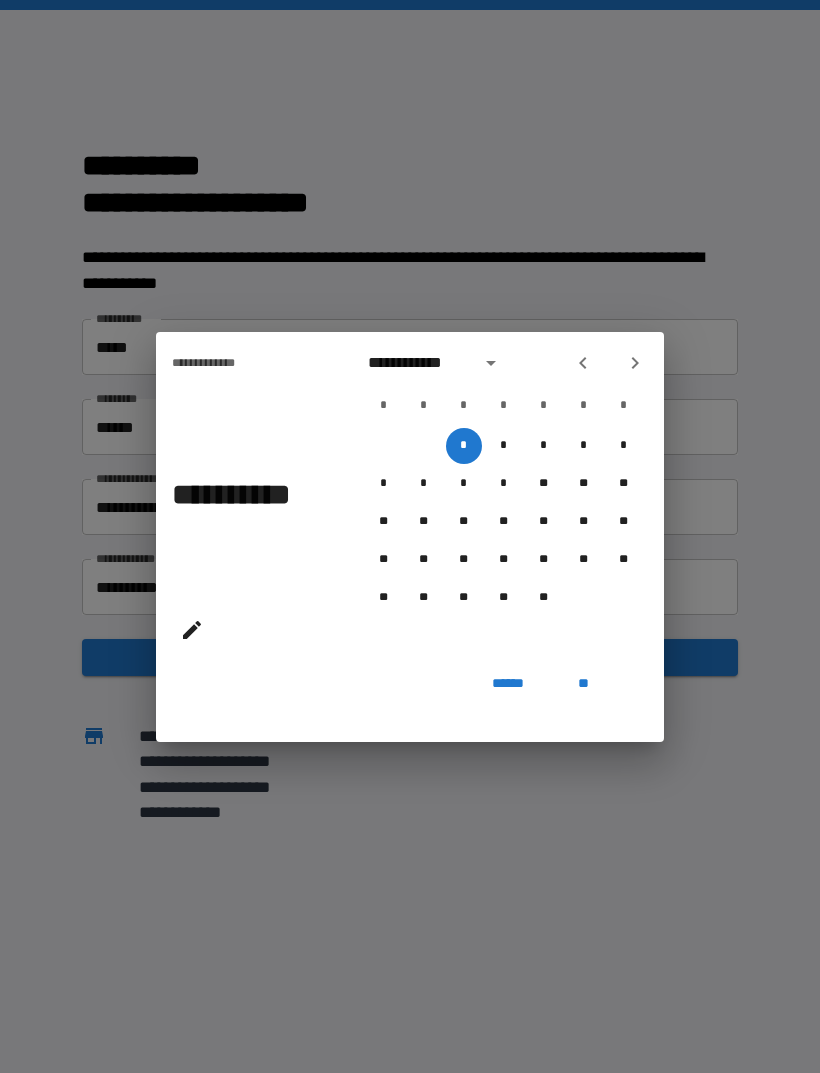 click 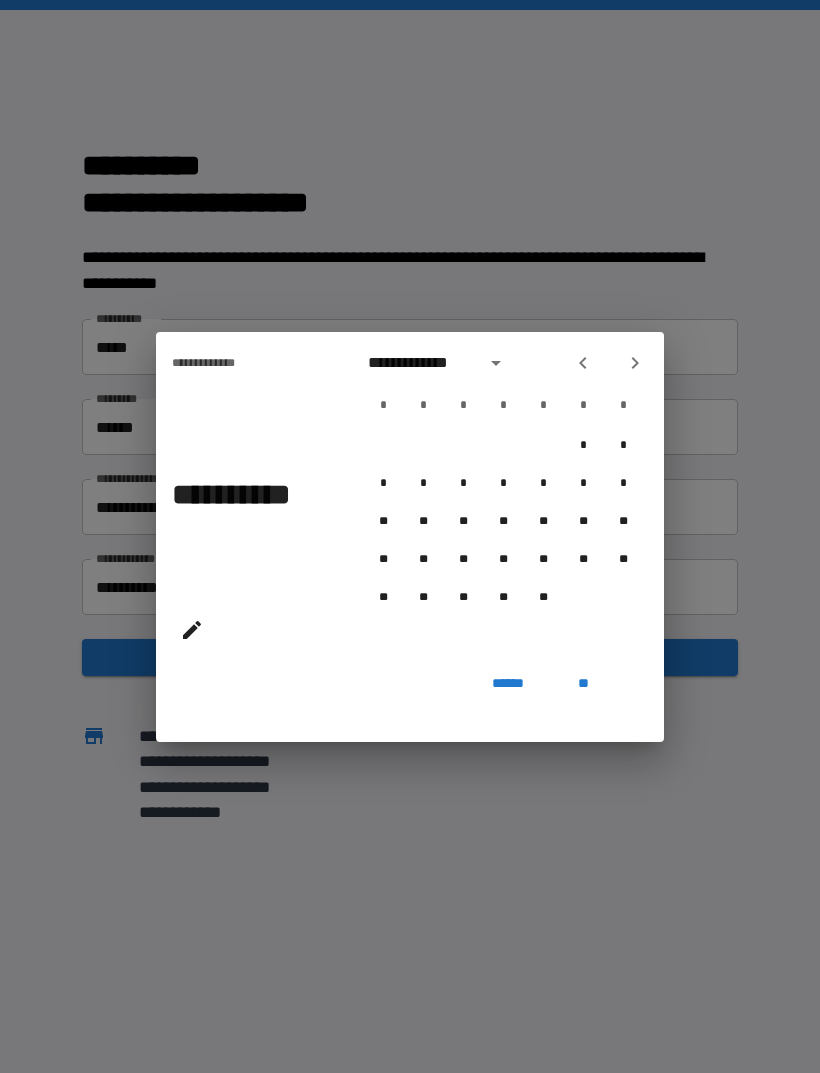 click 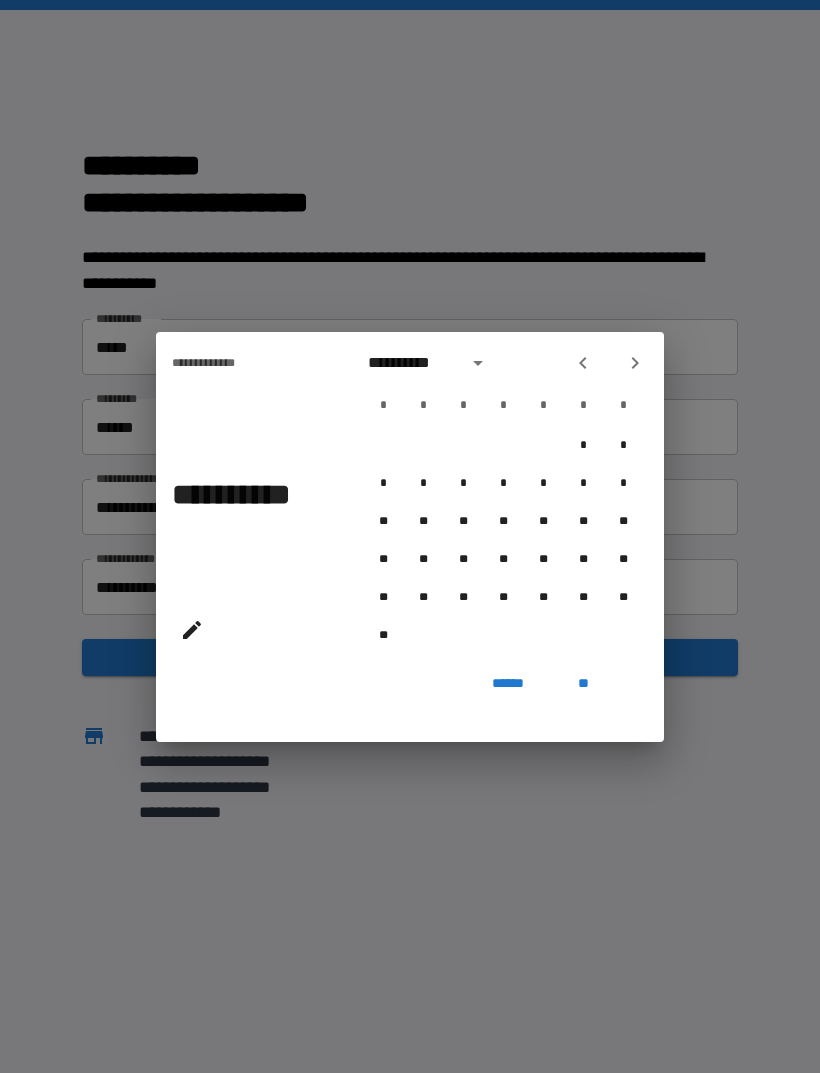 click 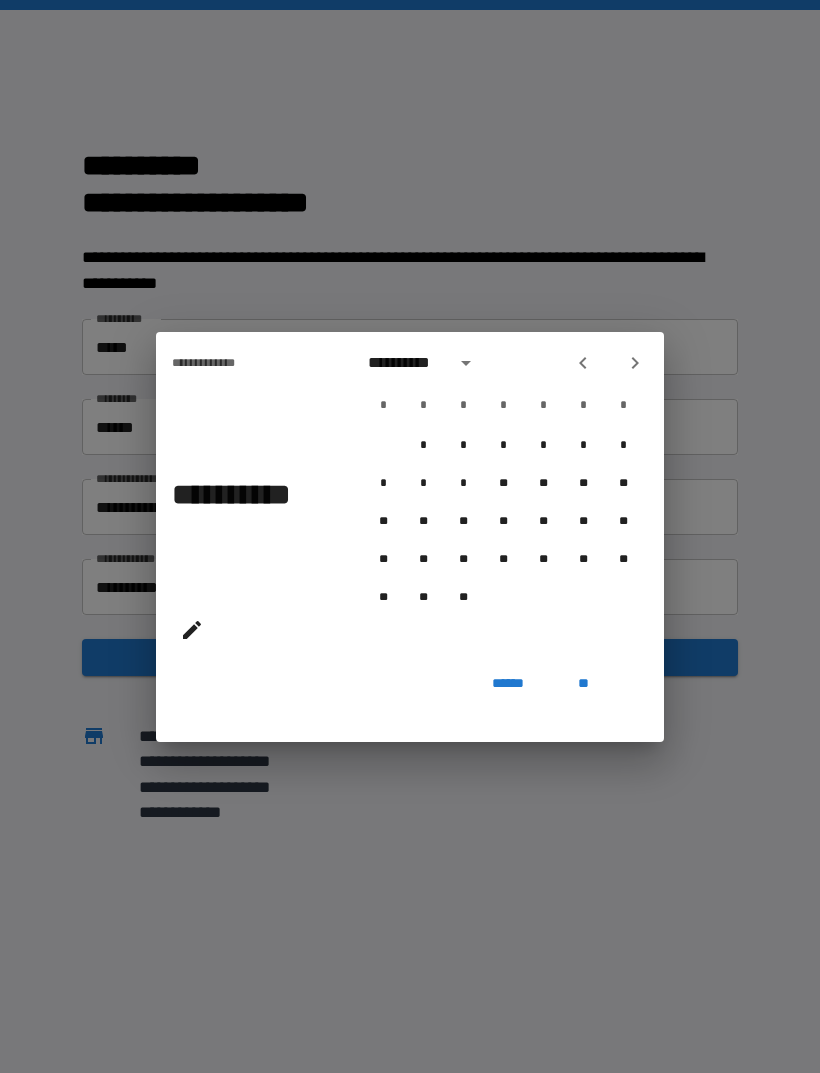 click 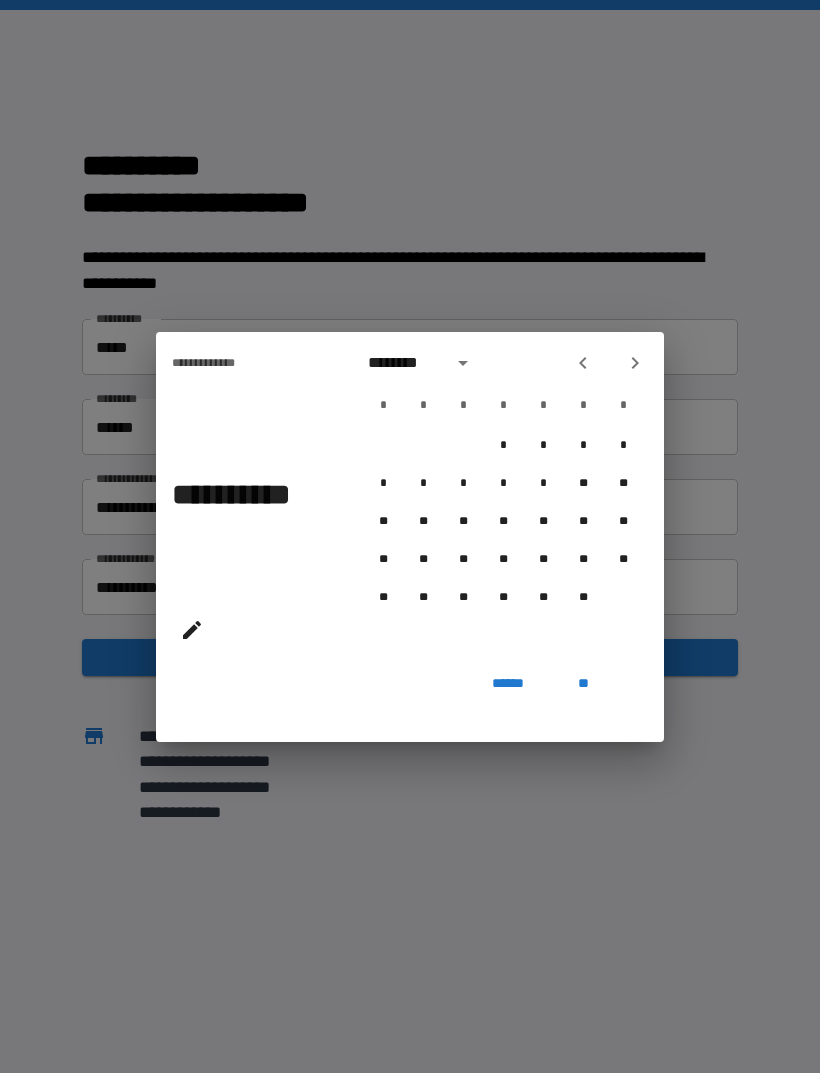 click 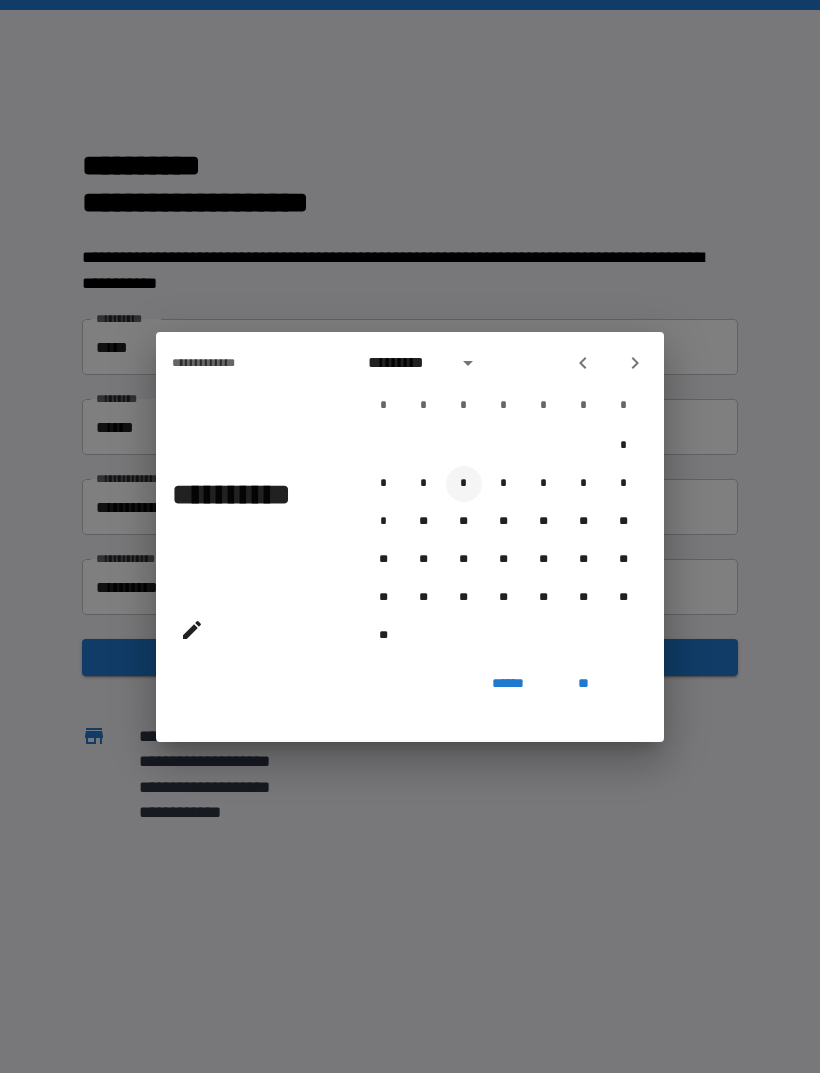 click on "*" at bounding box center [464, 484] 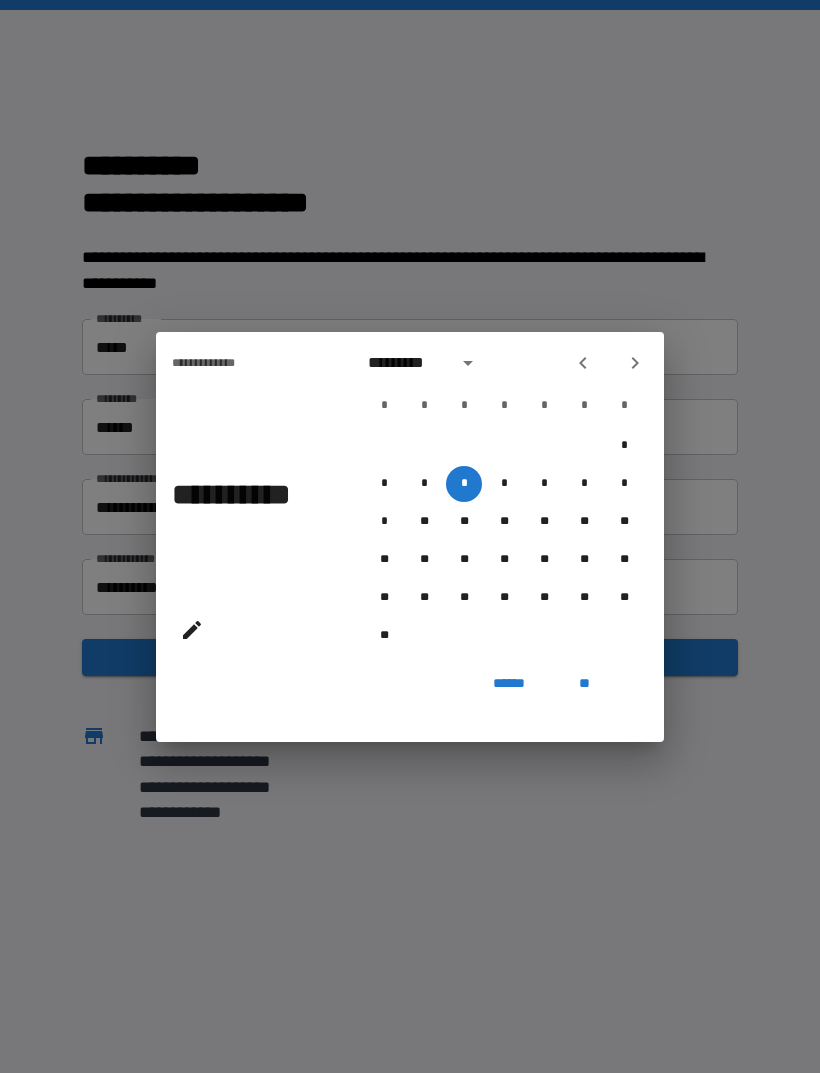 click on "**" at bounding box center [584, 684] 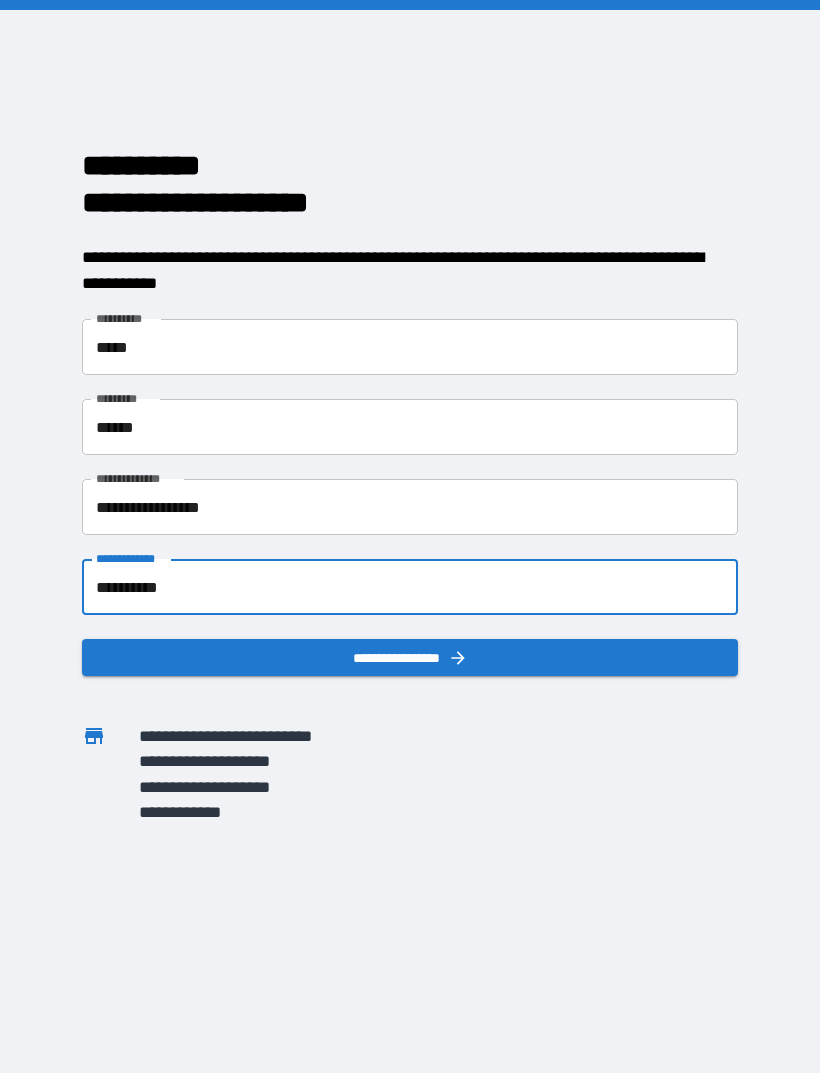 click on "**********" at bounding box center (410, 657) 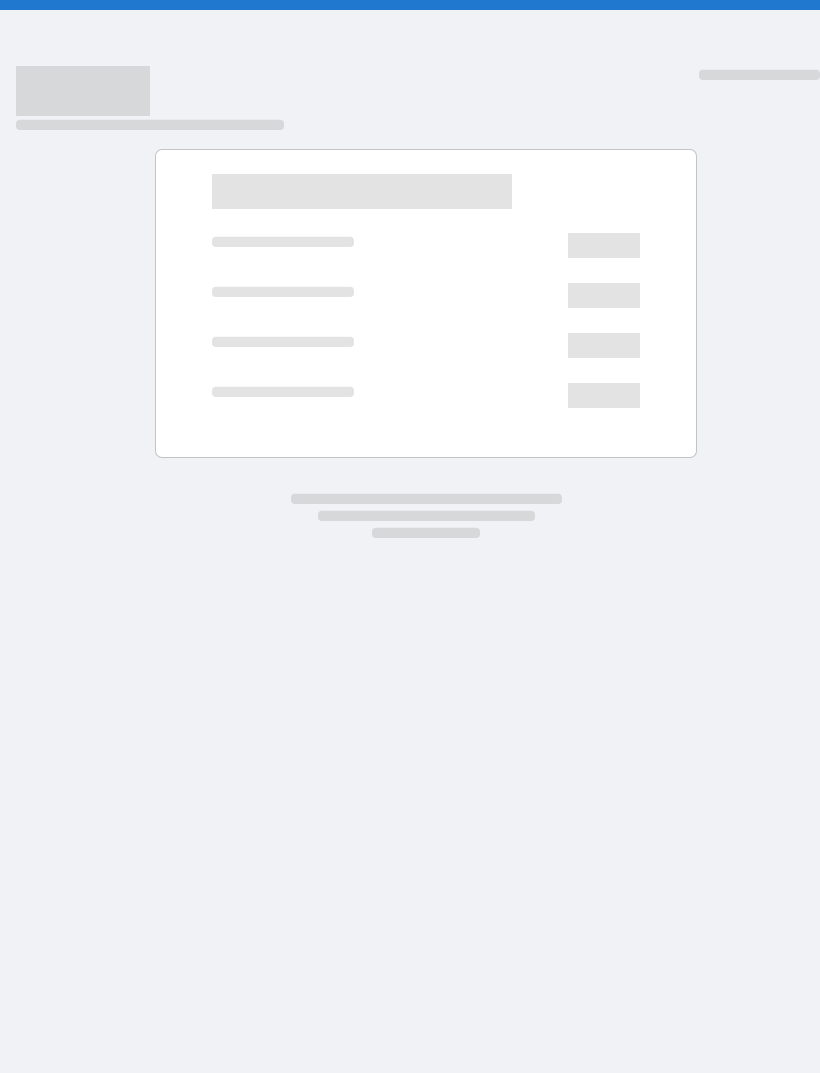 scroll, scrollTop: 0, scrollLeft: 0, axis: both 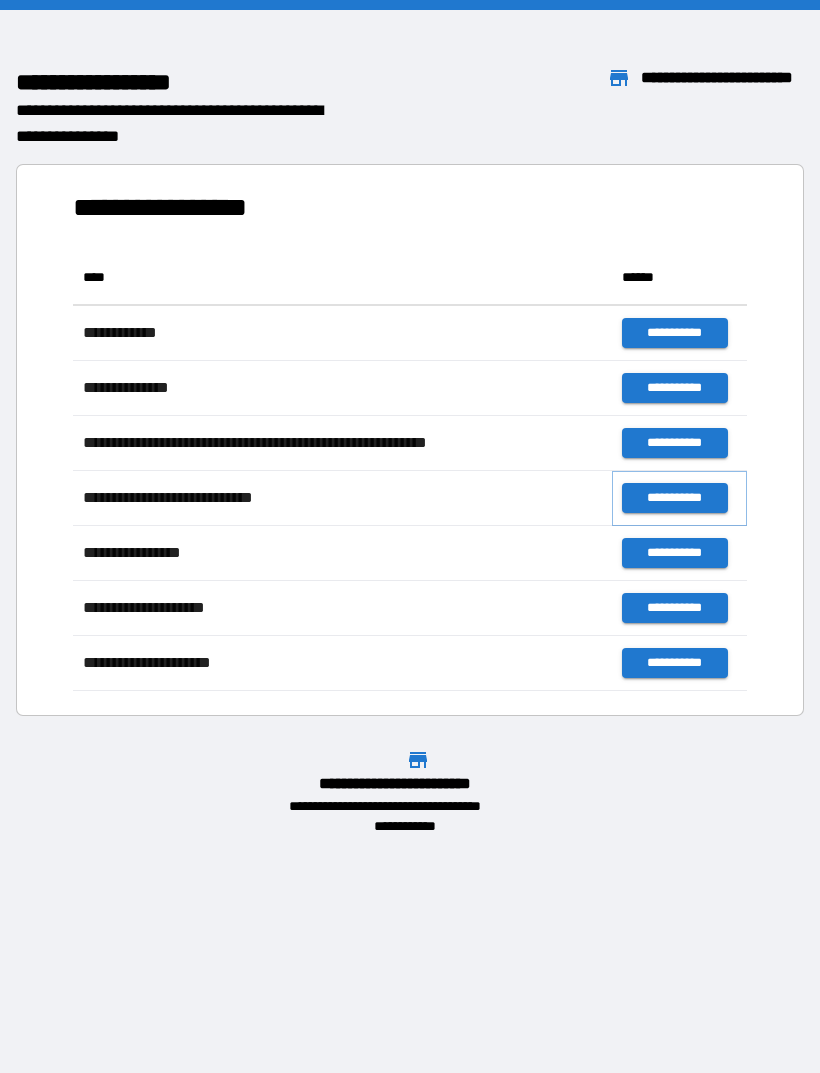 click on "**********" at bounding box center [674, 498] 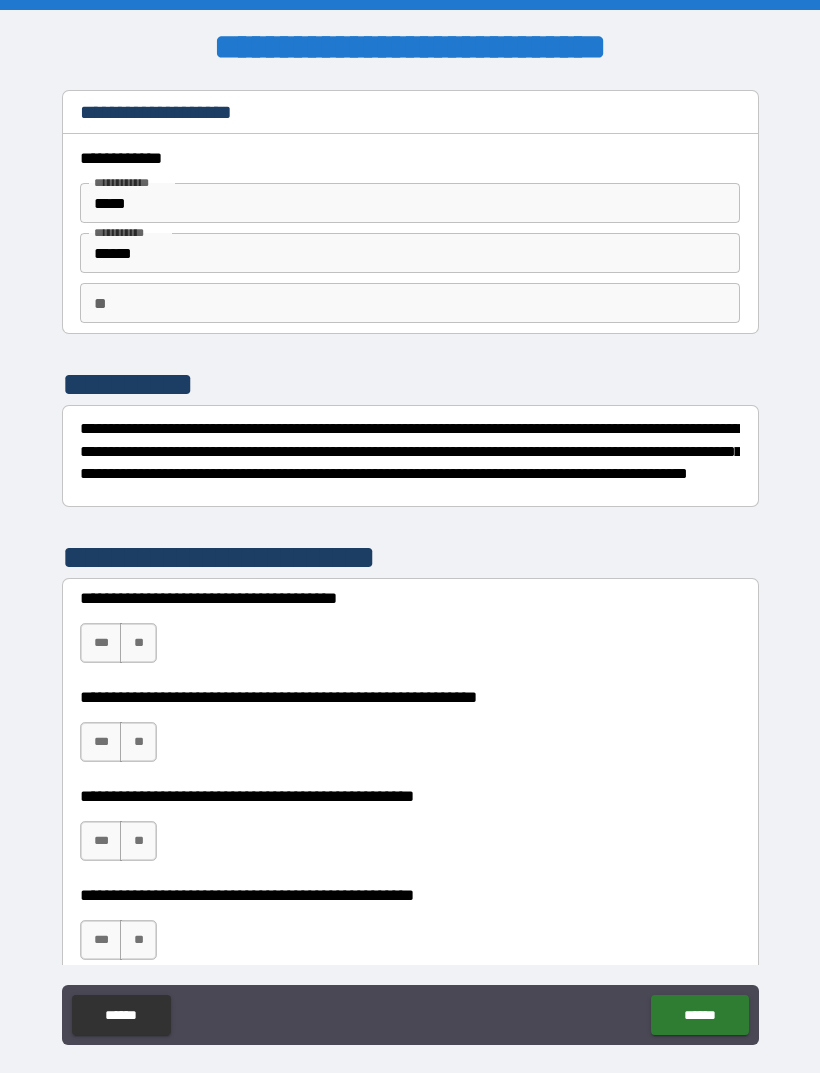 click on "**" at bounding box center (410, 303) 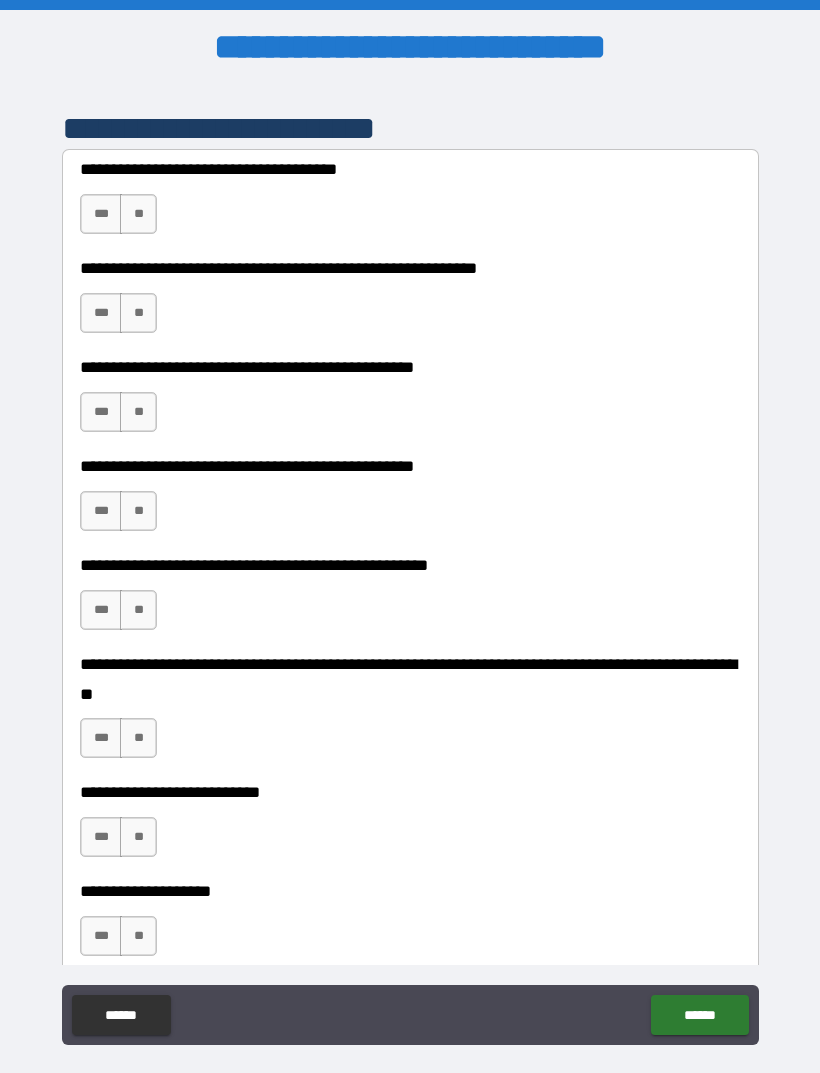 scroll, scrollTop: 433, scrollLeft: 0, axis: vertical 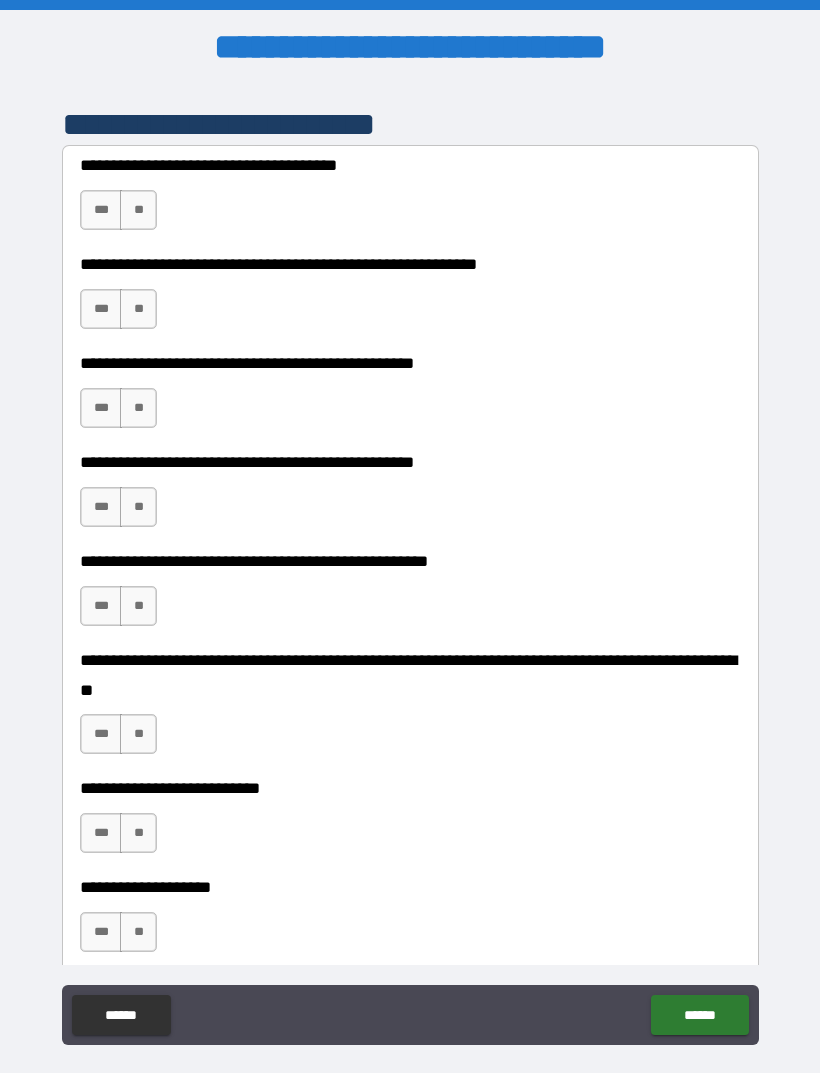 type on "*" 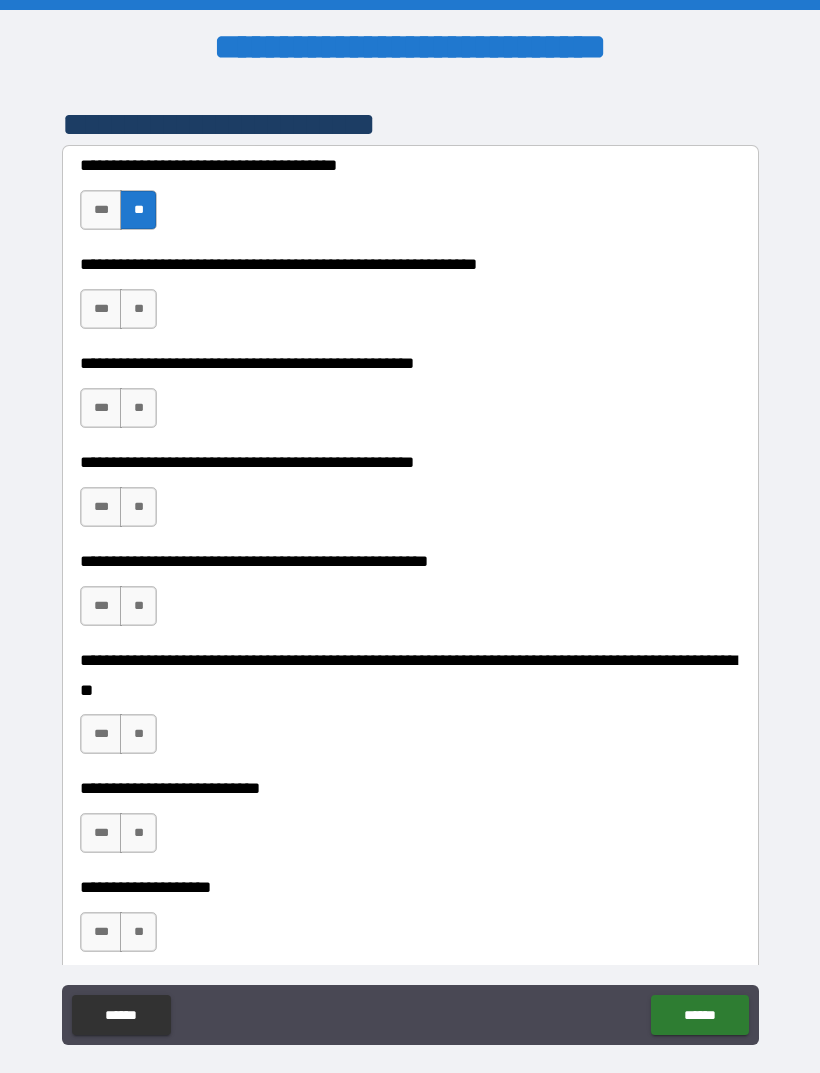 click on "**" at bounding box center (138, 309) 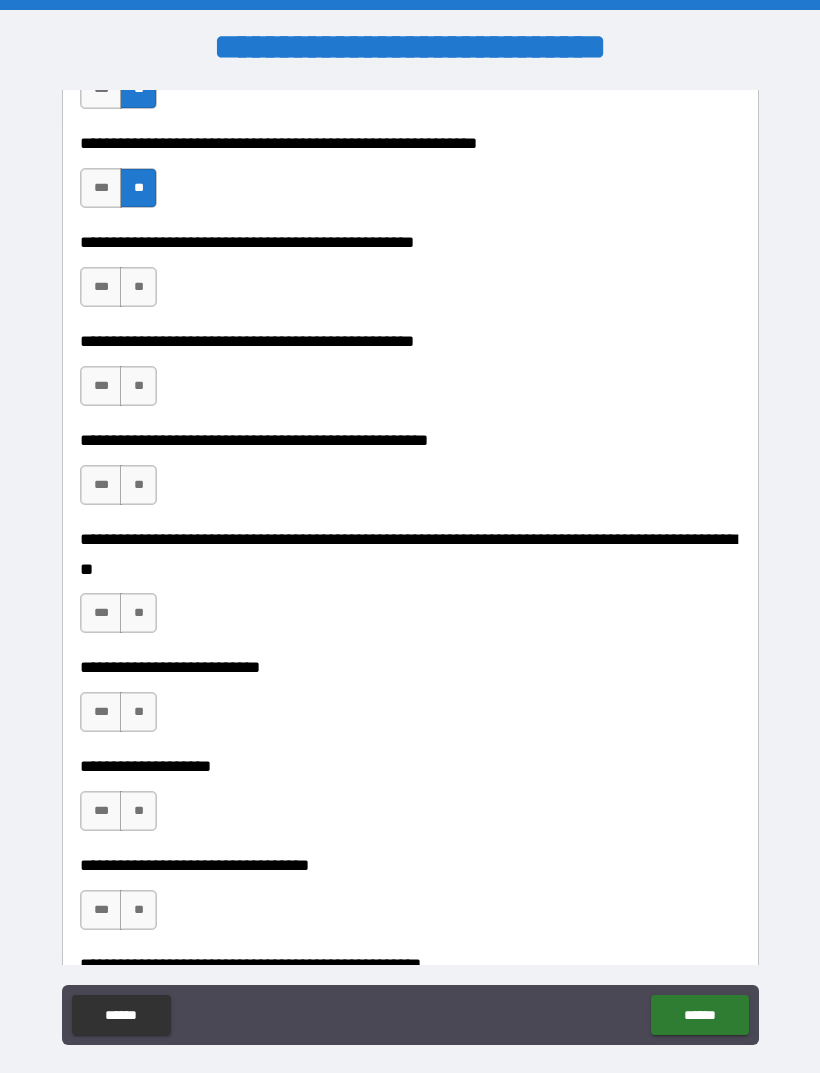 scroll, scrollTop: 570, scrollLeft: 0, axis: vertical 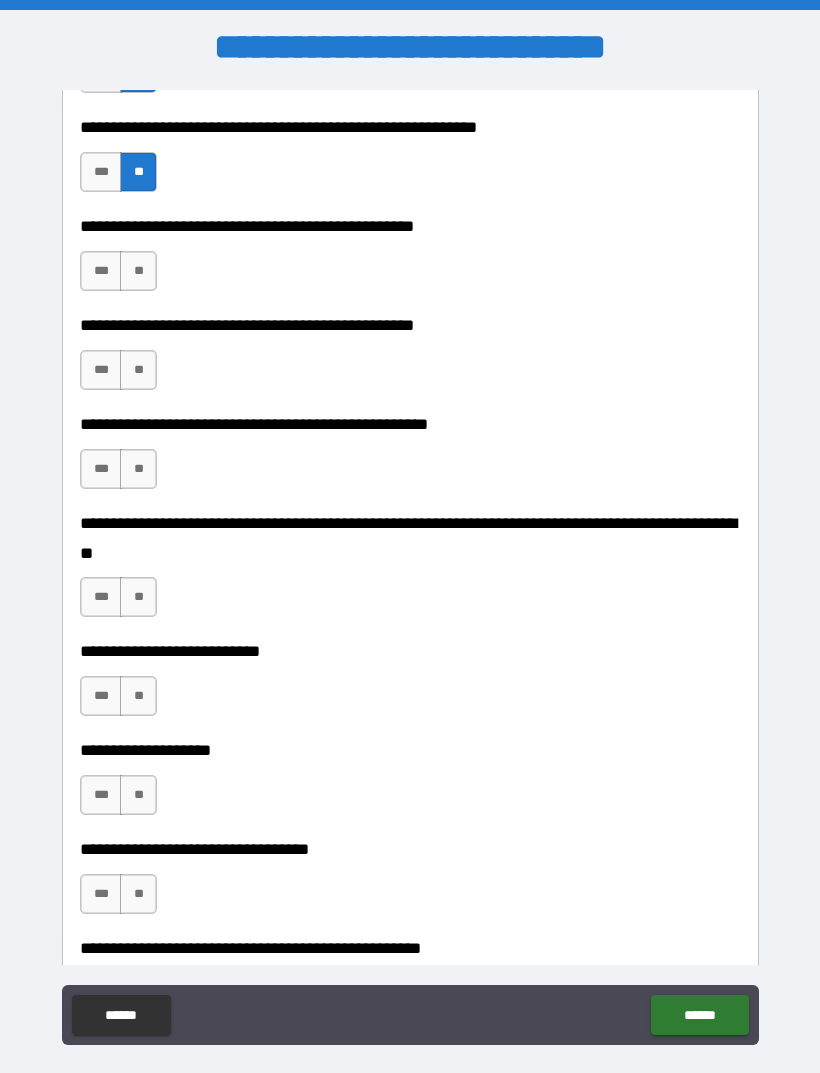 click on "***" at bounding box center [101, 271] 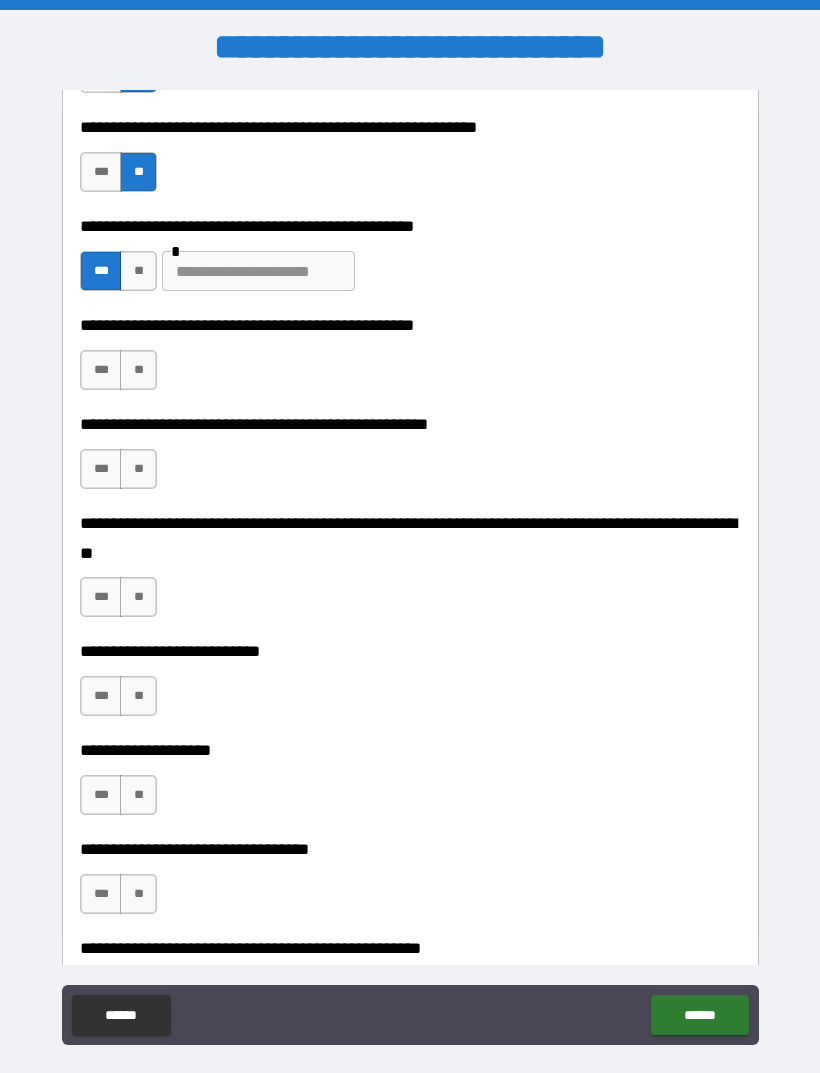 click at bounding box center (258, 271) 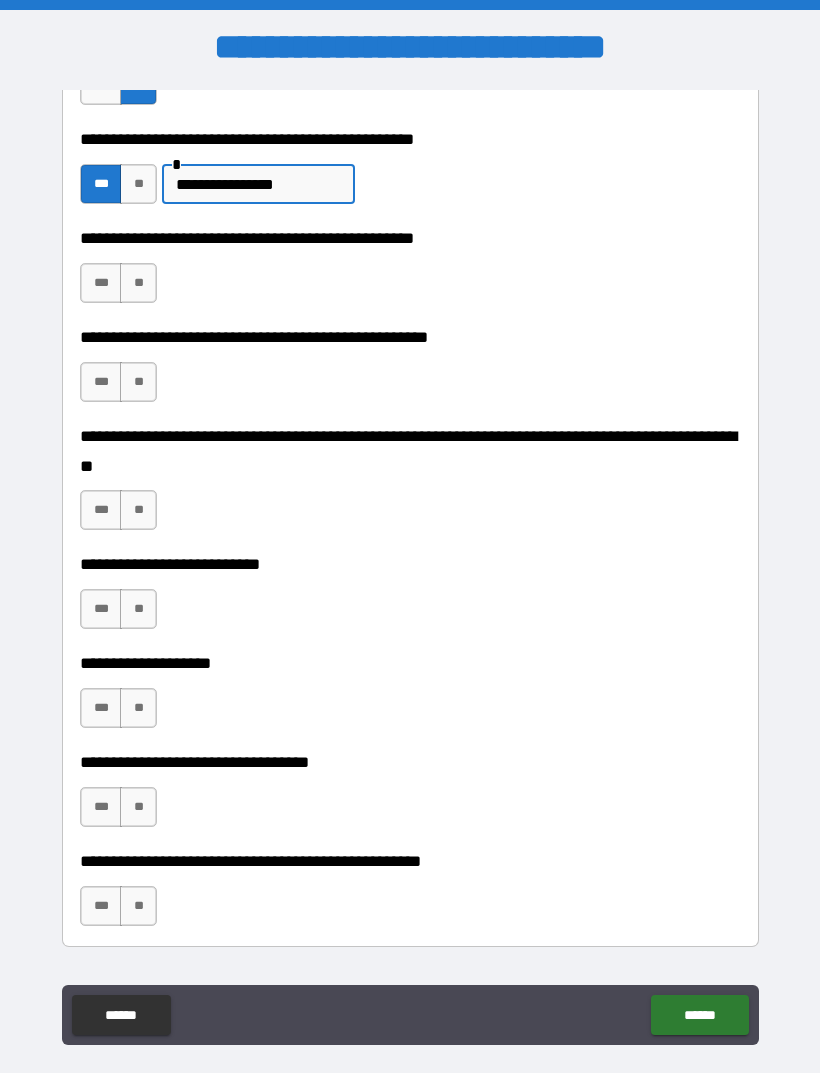 scroll, scrollTop: 660, scrollLeft: 0, axis: vertical 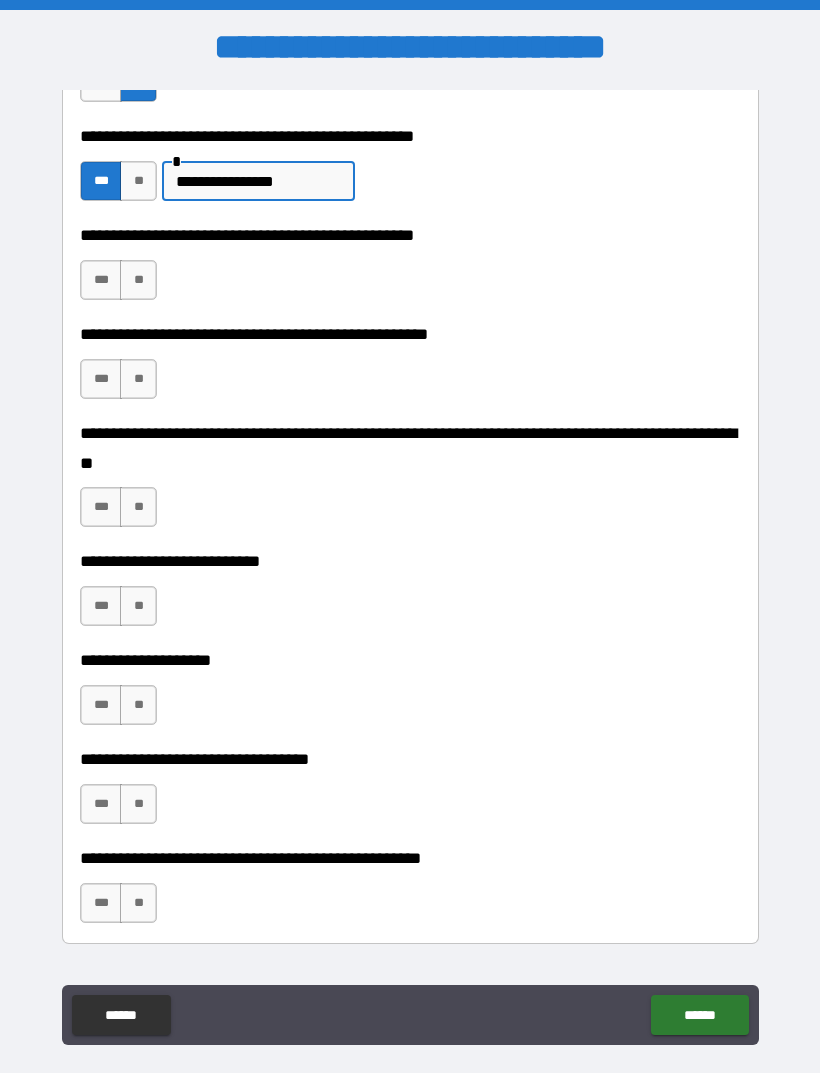 type on "**********" 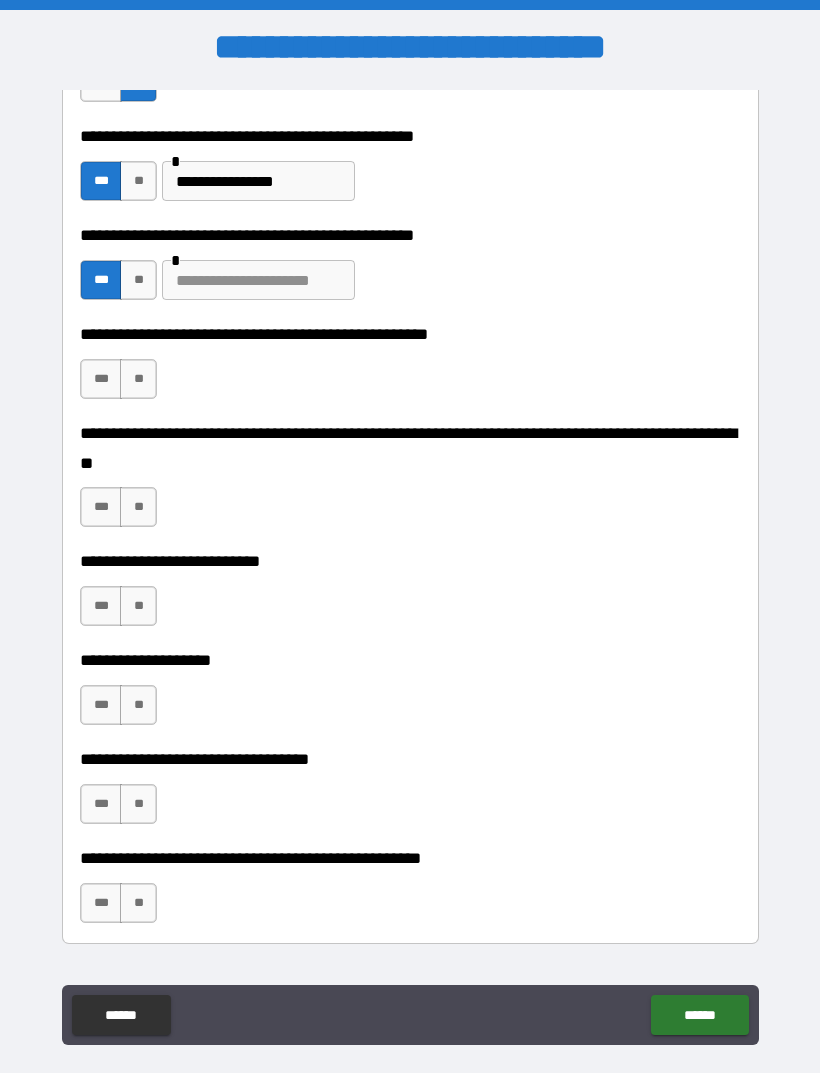 click at bounding box center (258, 280) 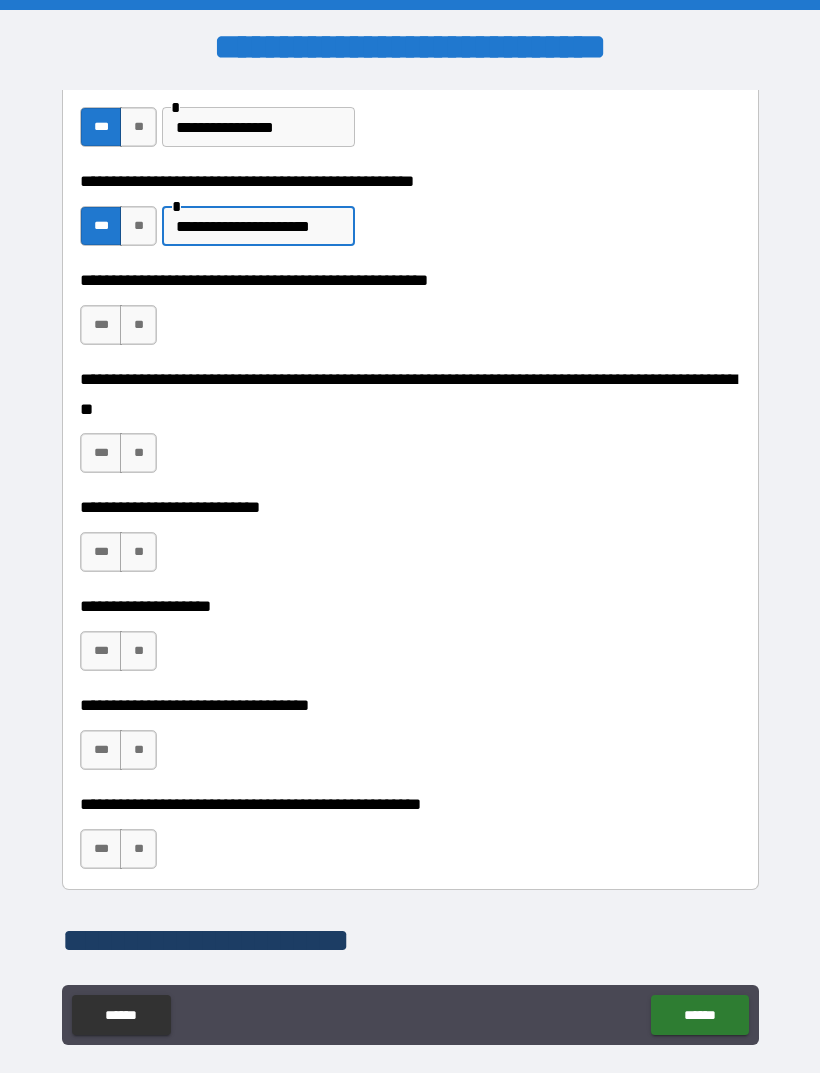 scroll, scrollTop: 743, scrollLeft: 0, axis: vertical 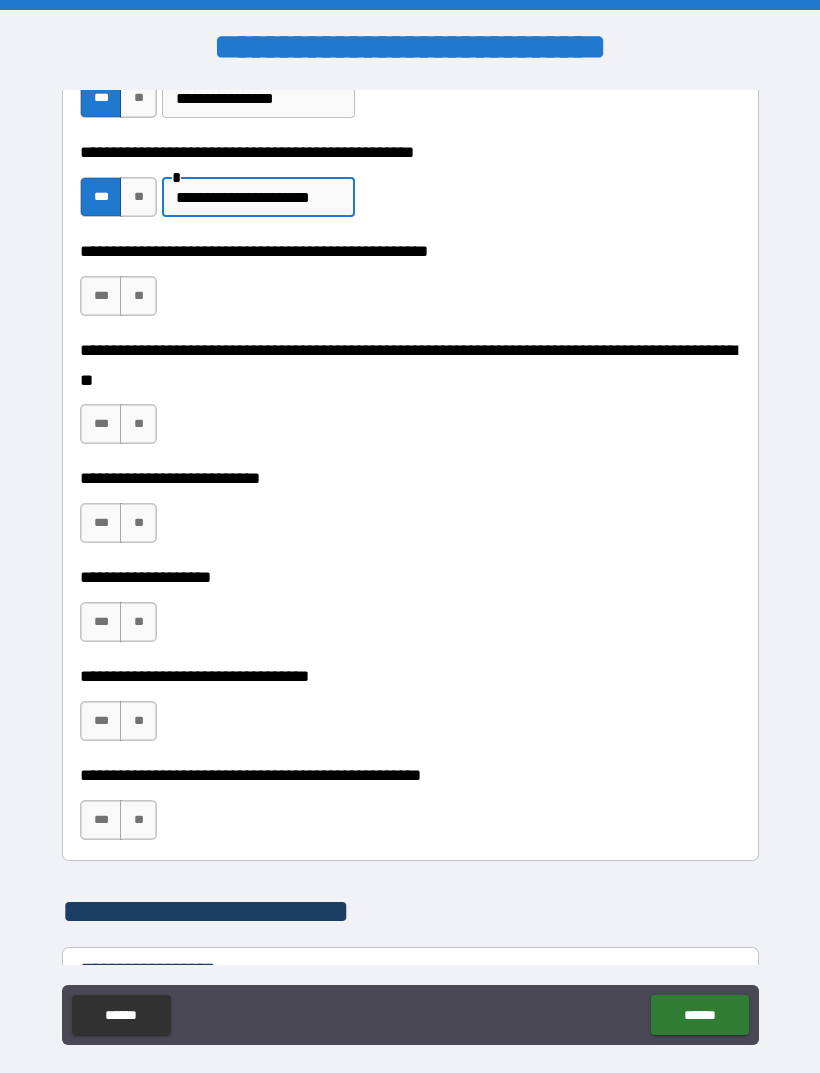 type on "**********" 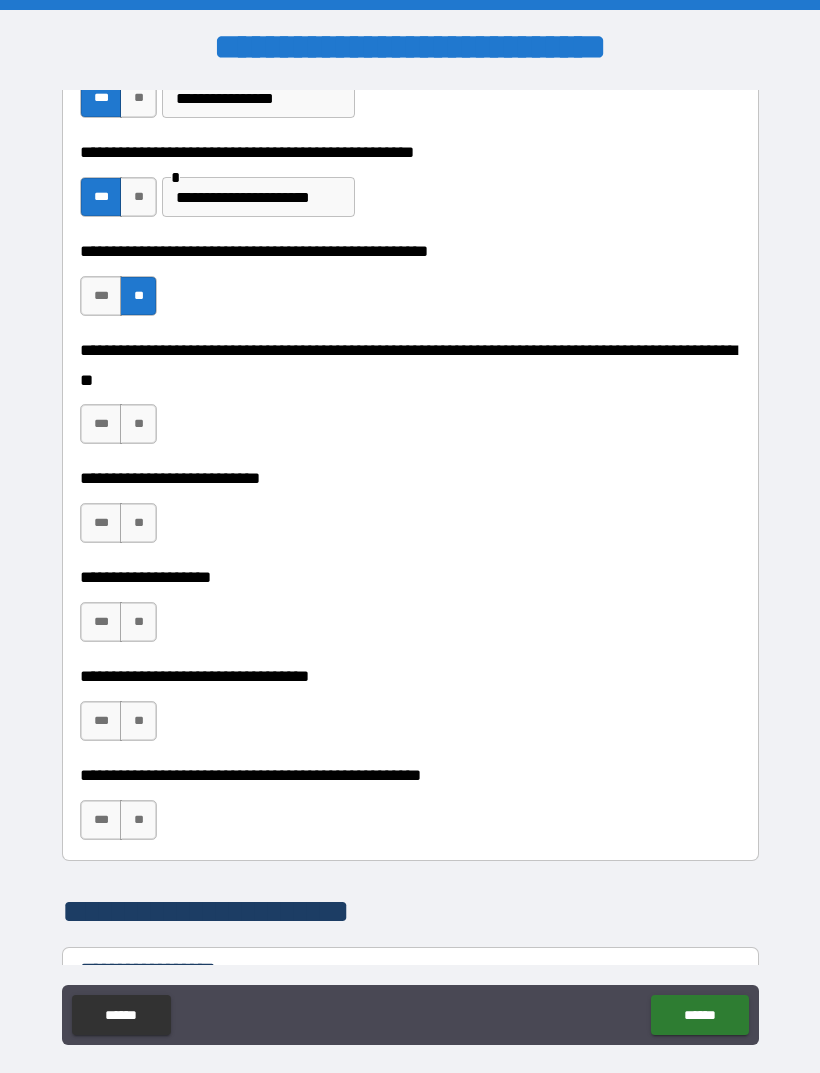 click on "**" at bounding box center [138, 424] 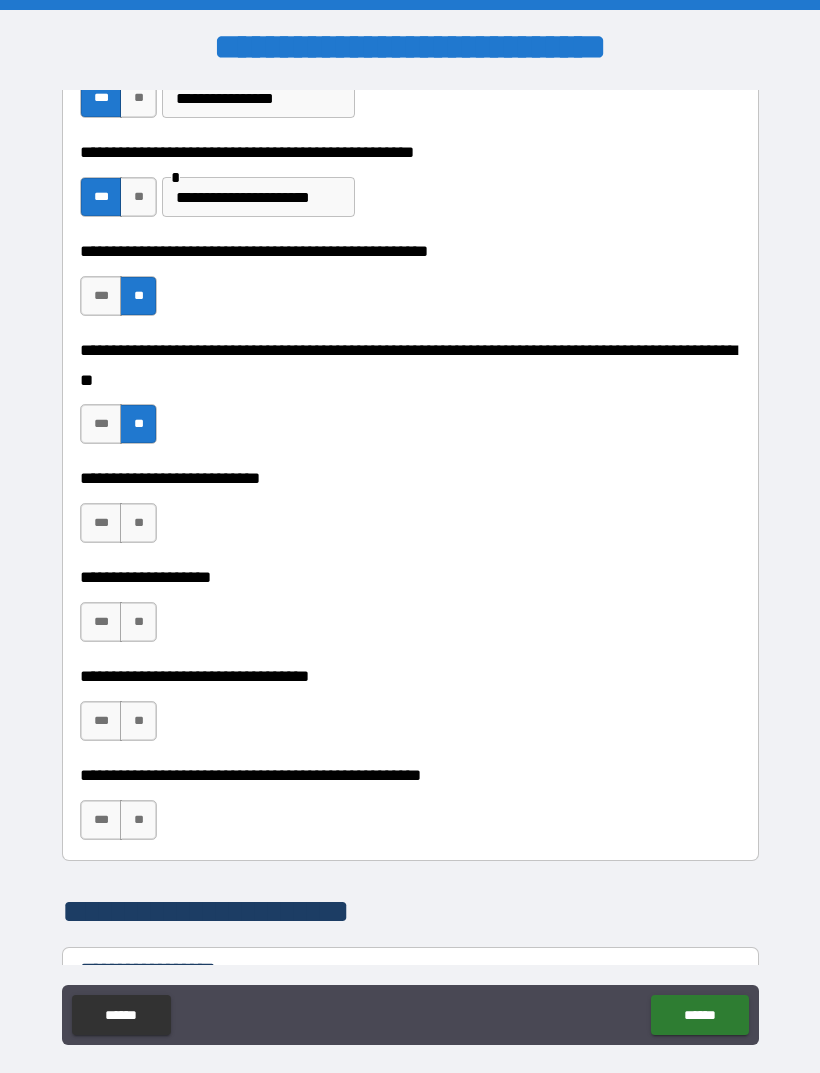 click on "**" at bounding box center [138, 523] 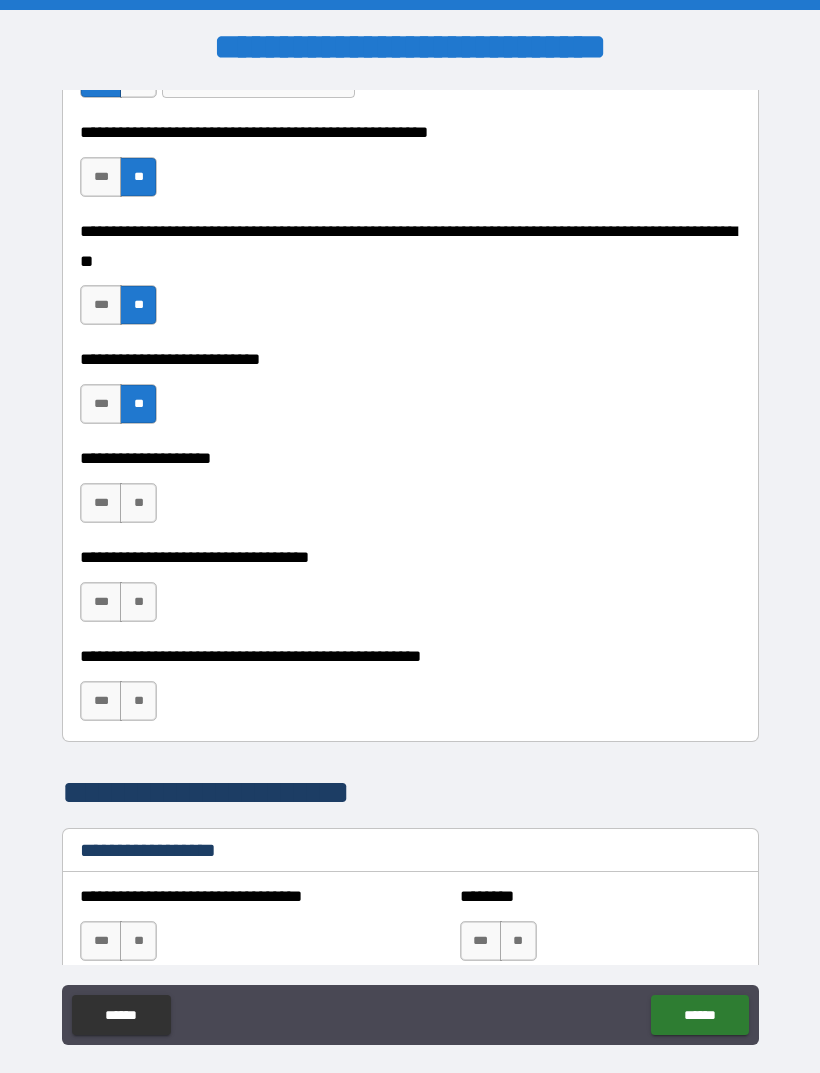 scroll, scrollTop: 880, scrollLeft: 0, axis: vertical 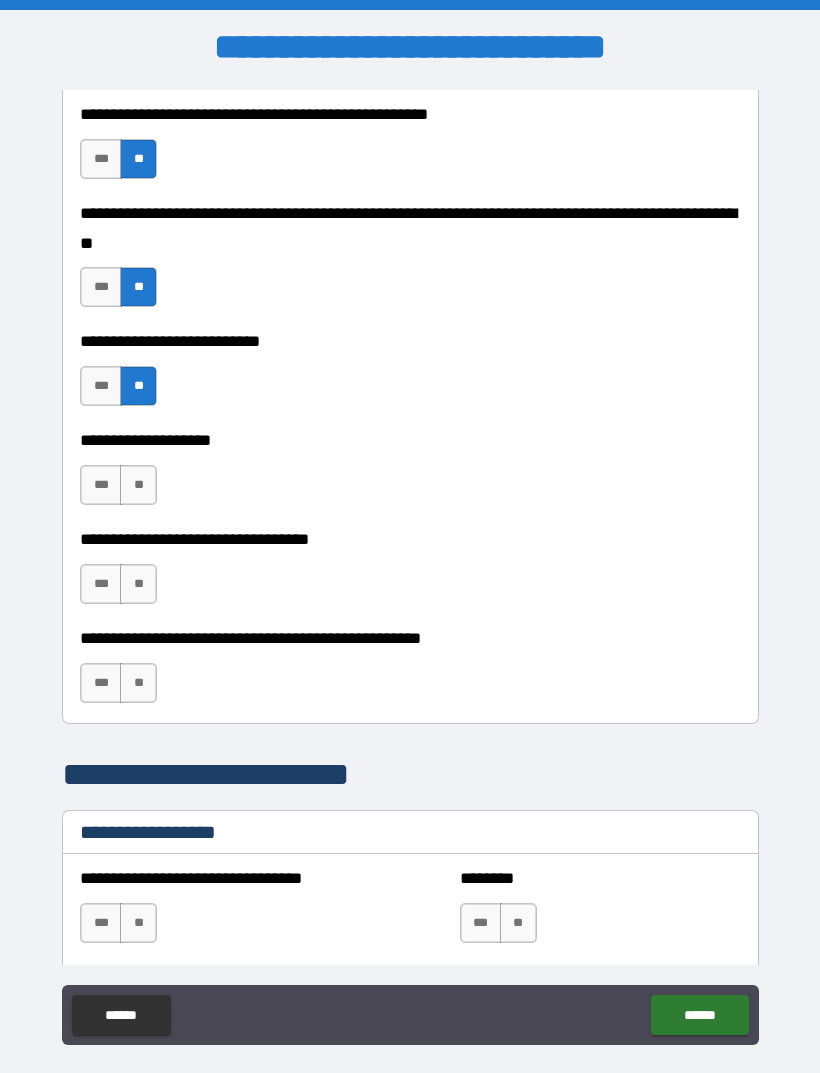 click on "**" at bounding box center [138, 485] 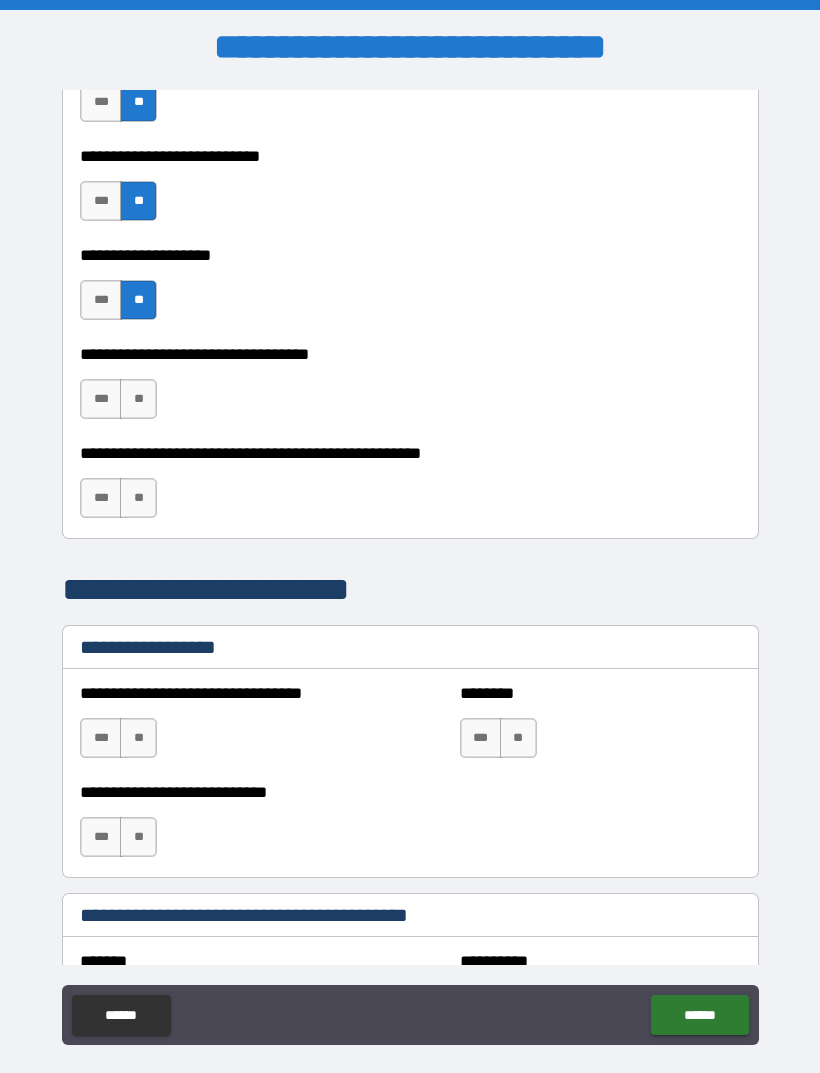 scroll, scrollTop: 1067, scrollLeft: 0, axis: vertical 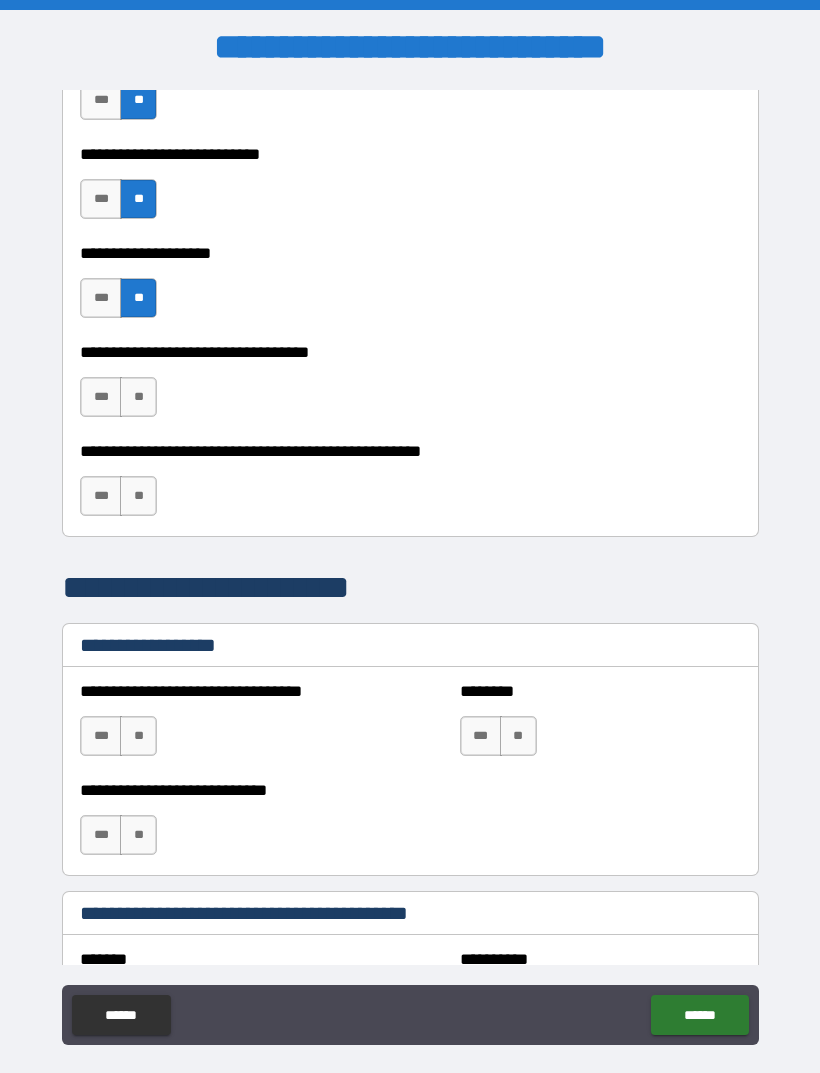 click on "**" at bounding box center [138, 397] 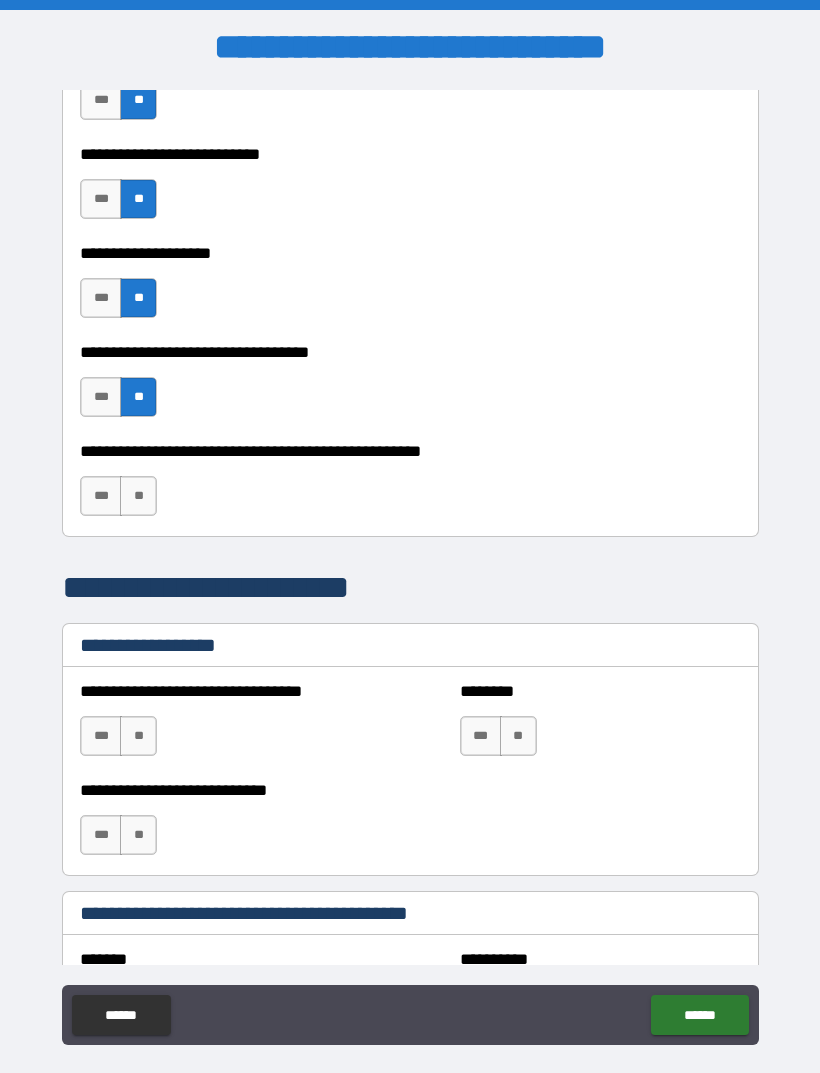 click on "**" at bounding box center [138, 496] 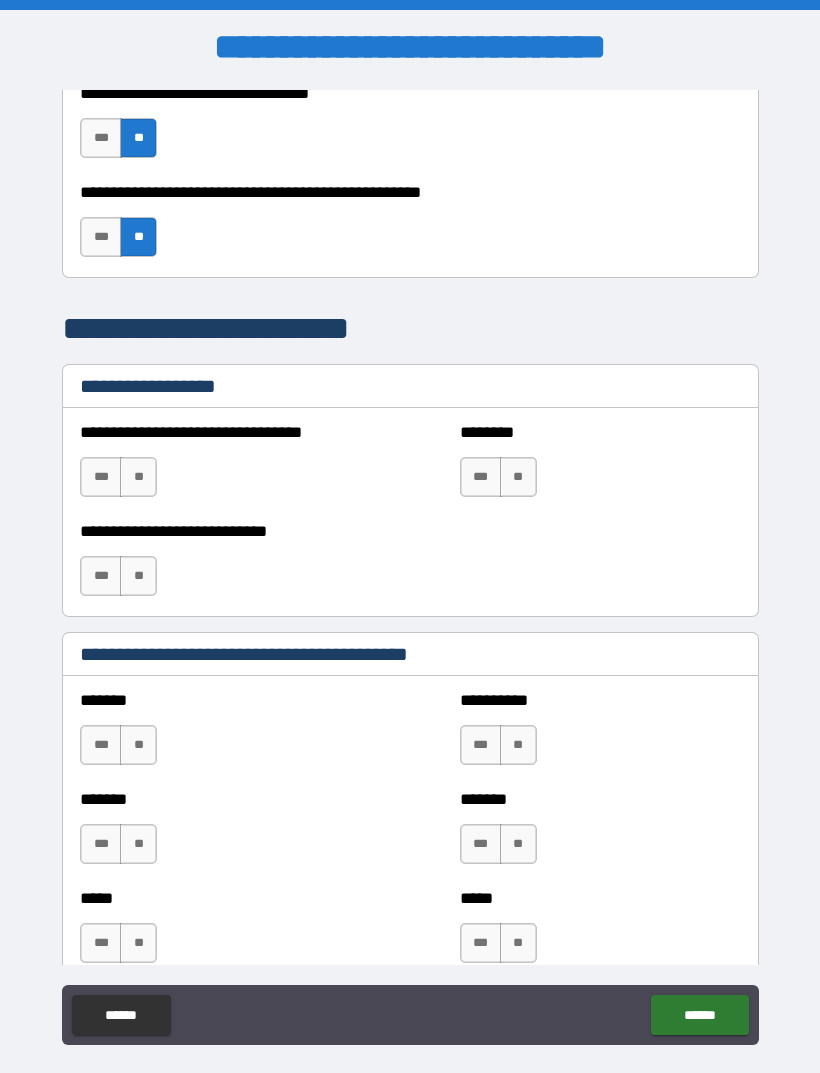 scroll, scrollTop: 1327, scrollLeft: 0, axis: vertical 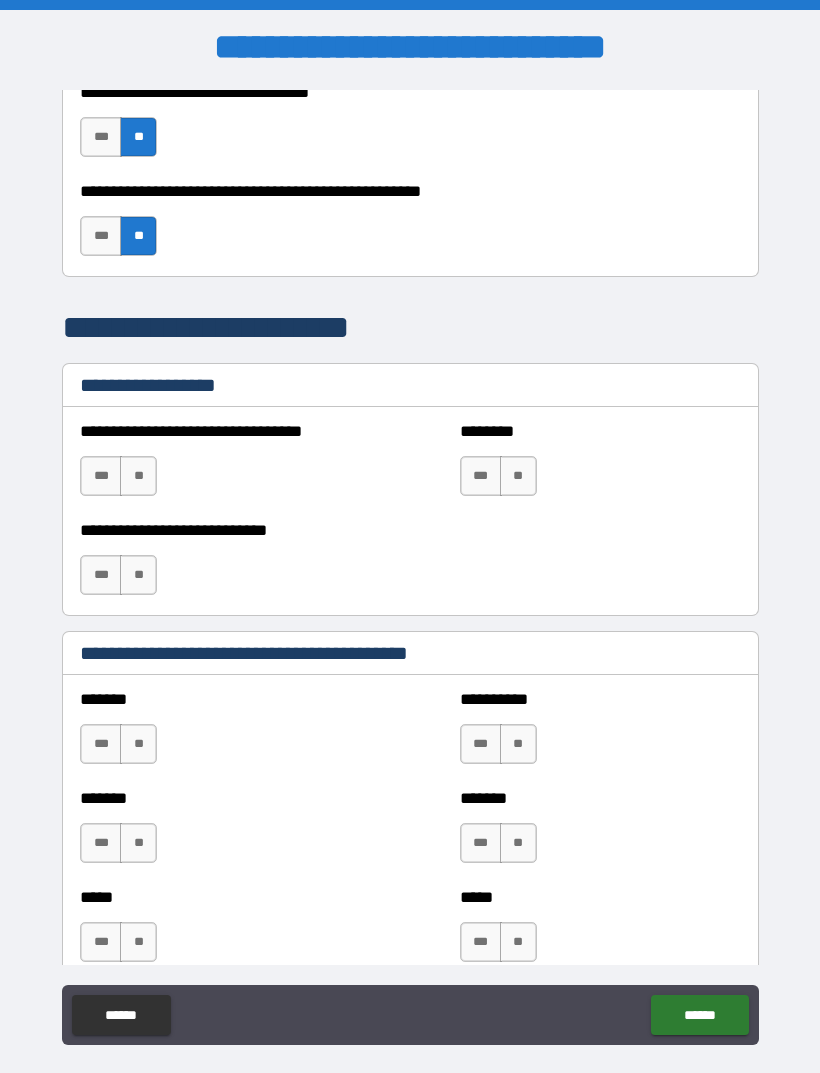 click on "***" at bounding box center [101, 476] 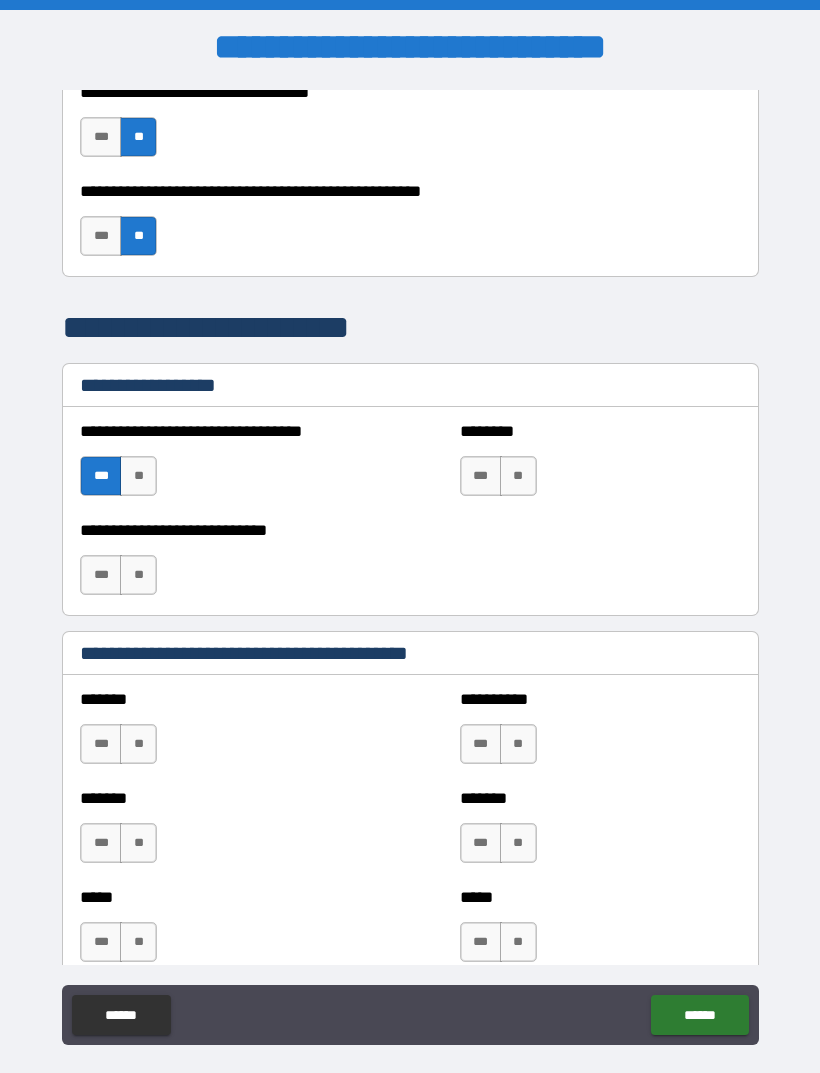 click on "**" at bounding box center (518, 476) 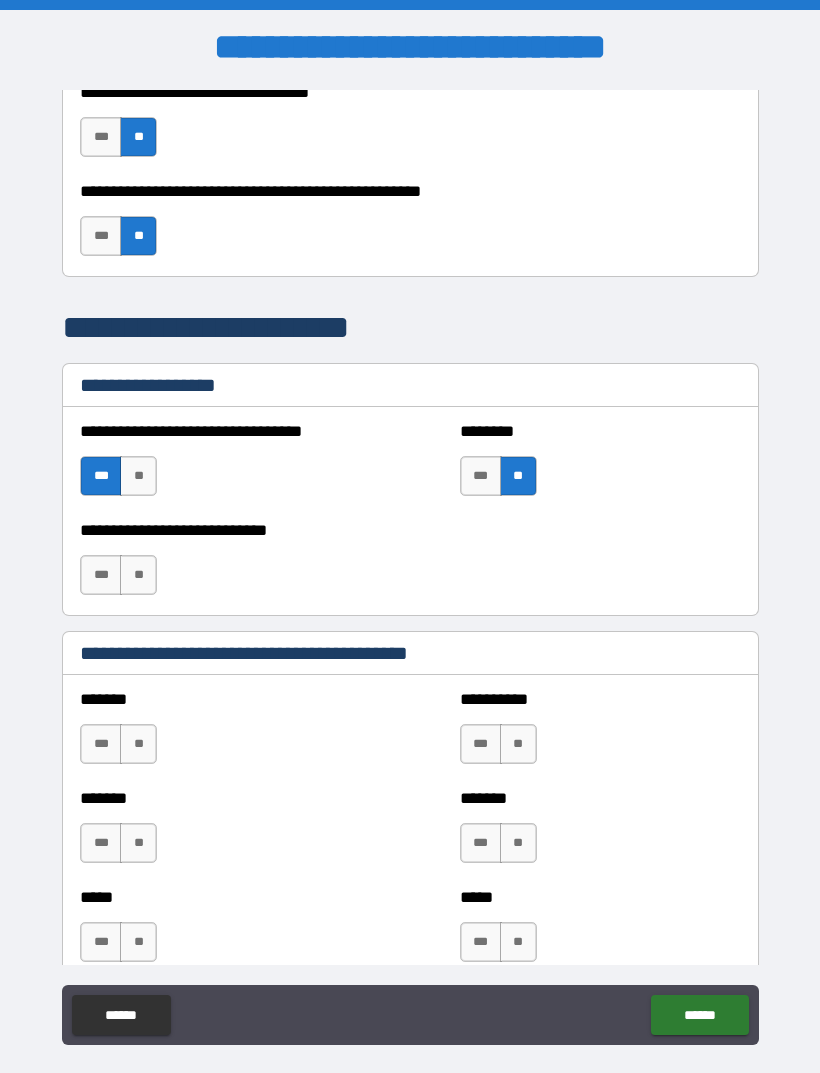 click on "**" at bounding box center [138, 575] 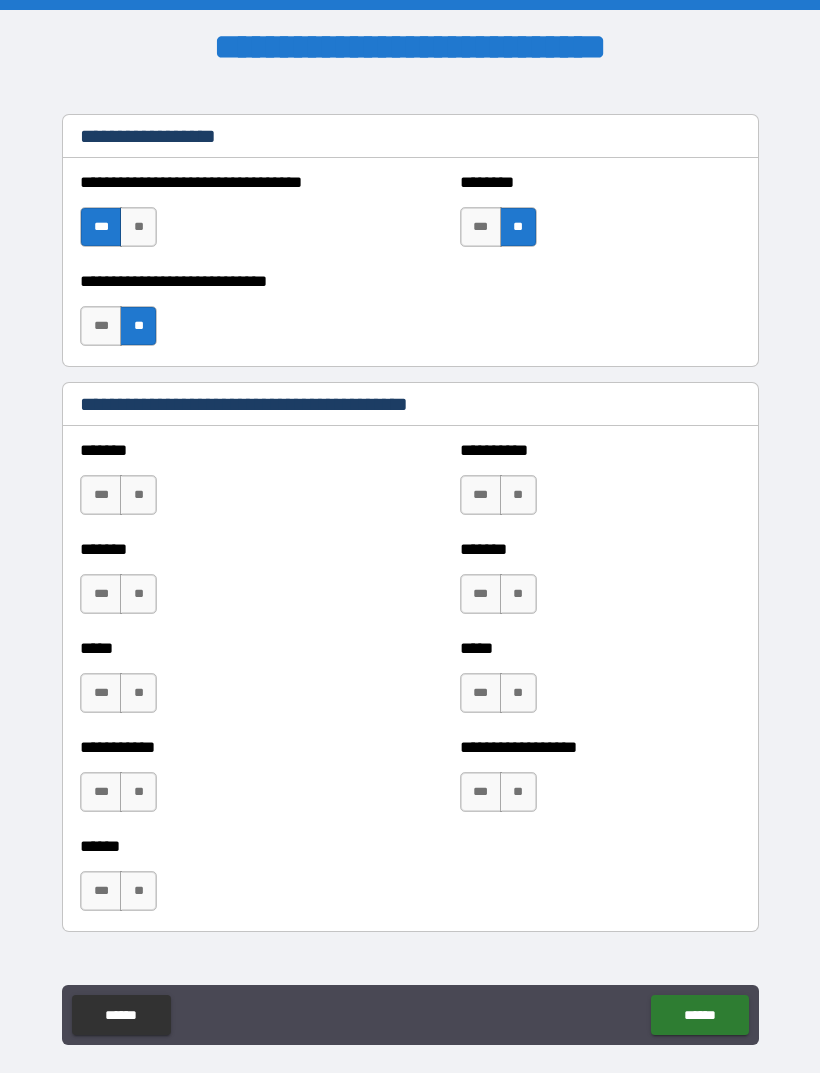 scroll, scrollTop: 1580, scrollLeft: 0, axis: vertical 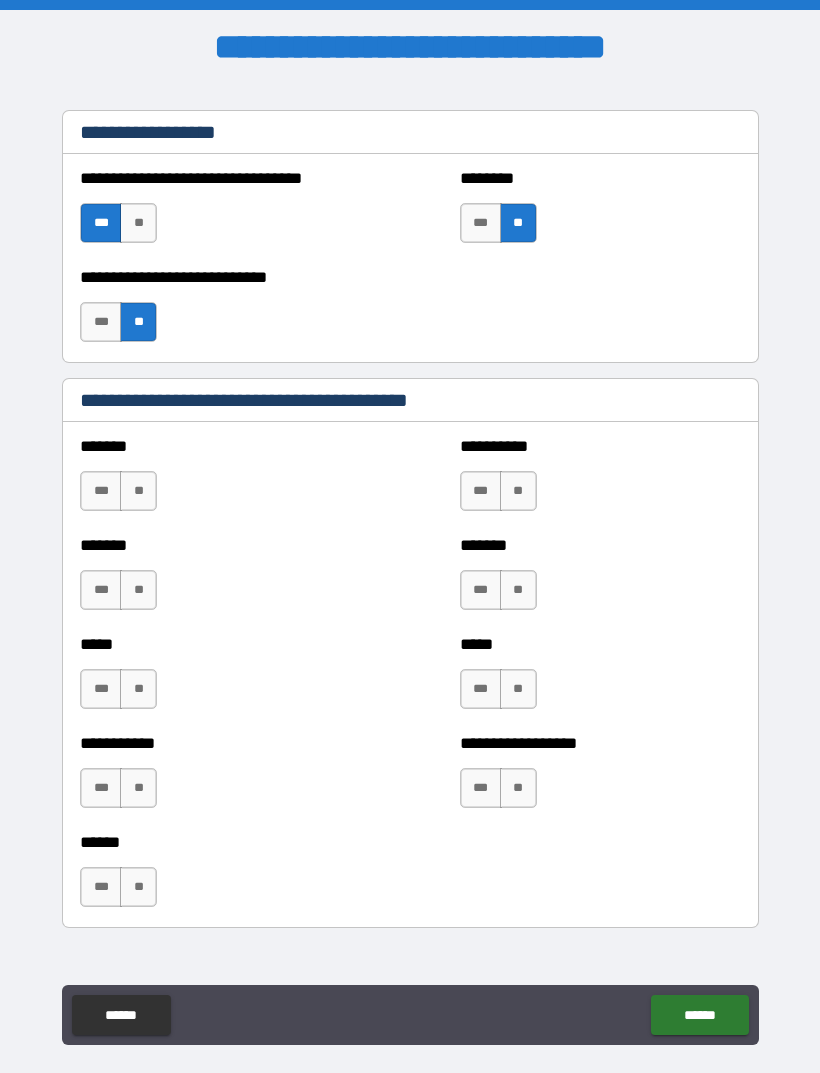 click on "**" at bounding box center [138, 491] 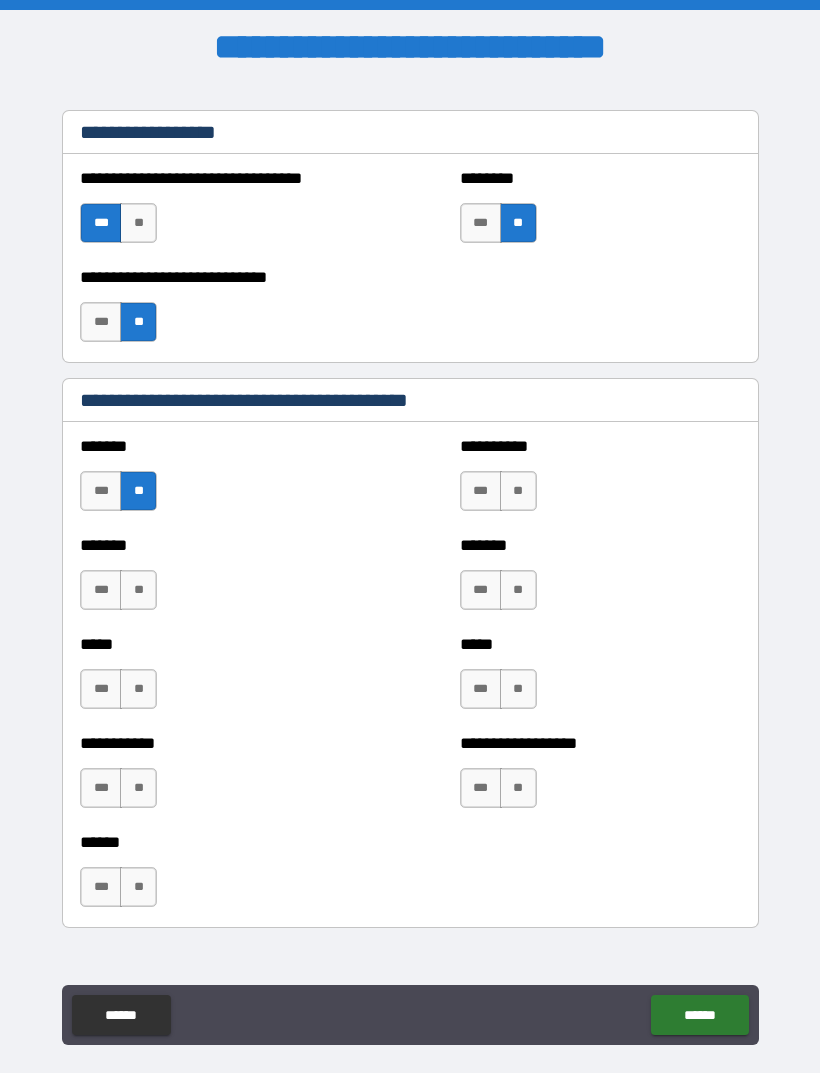 click on "**" at bounding box center [518, 491] 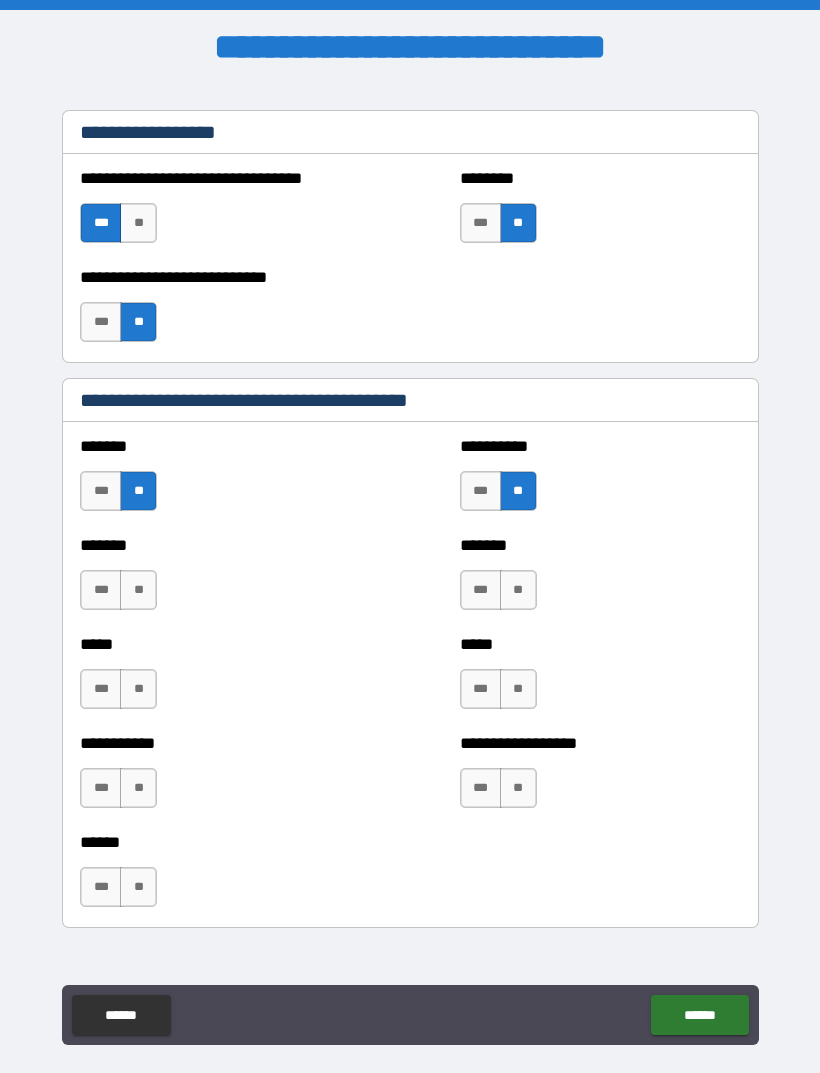 click on "**" at bounding box center (138, 590) 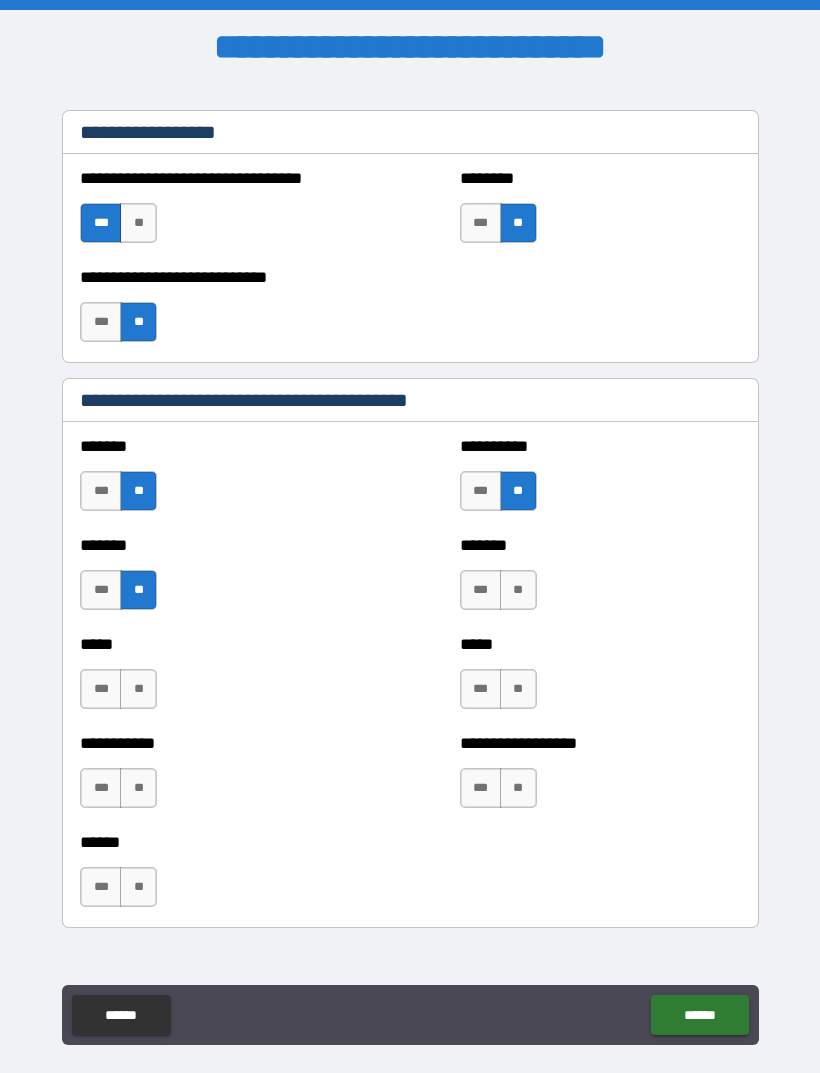click on "**" at bounding box center [518, 590] 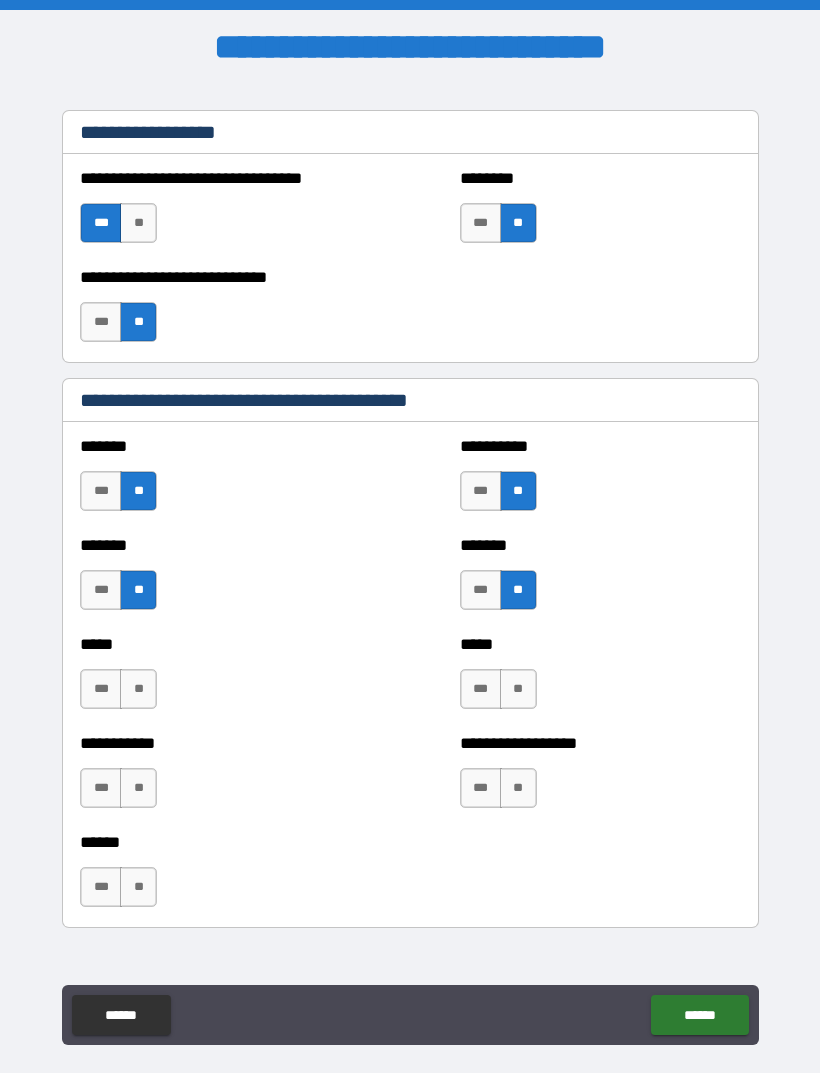 click on "**" at bounding box center [138, 689] 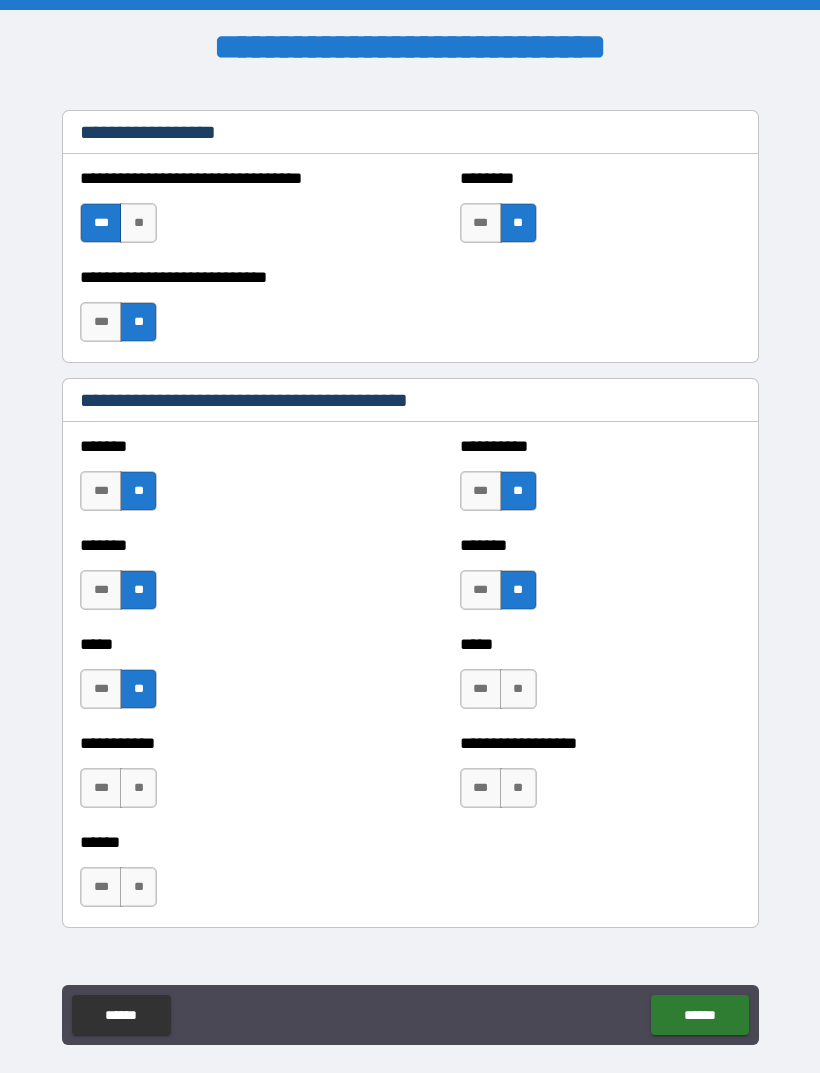 click on "**" at bounding box center [518, 689] 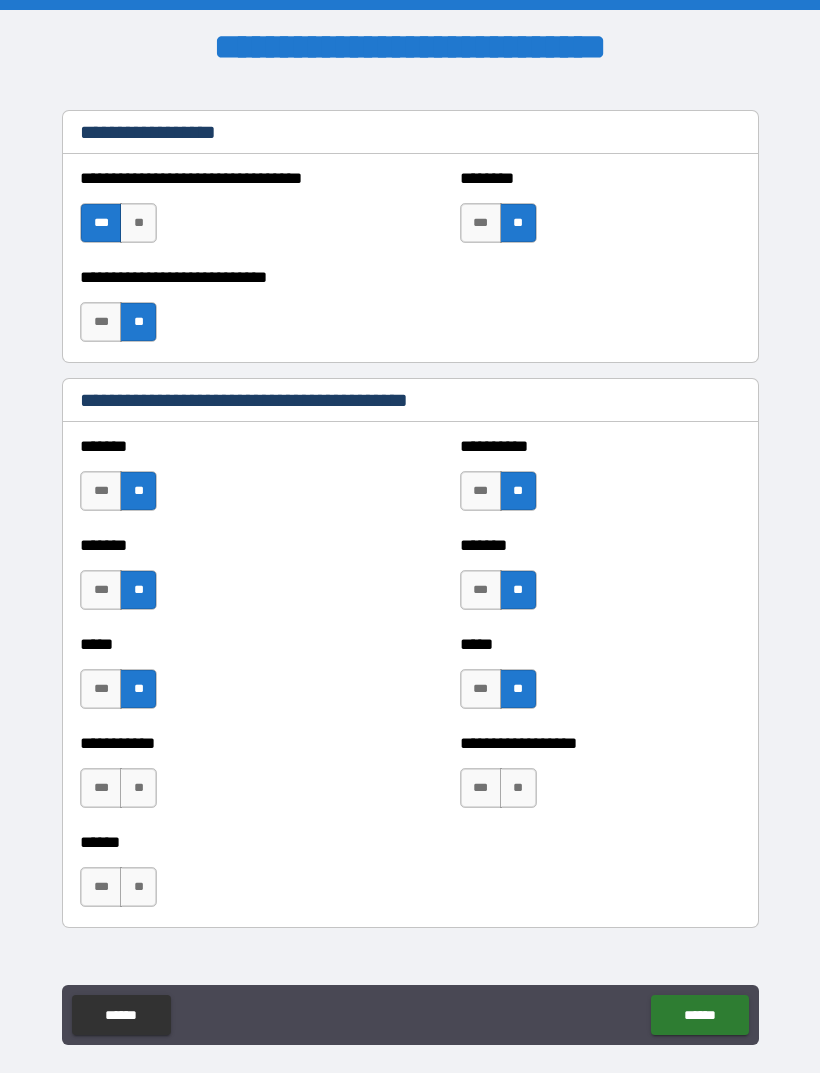 click on "**" at bounding box center [138, 788] 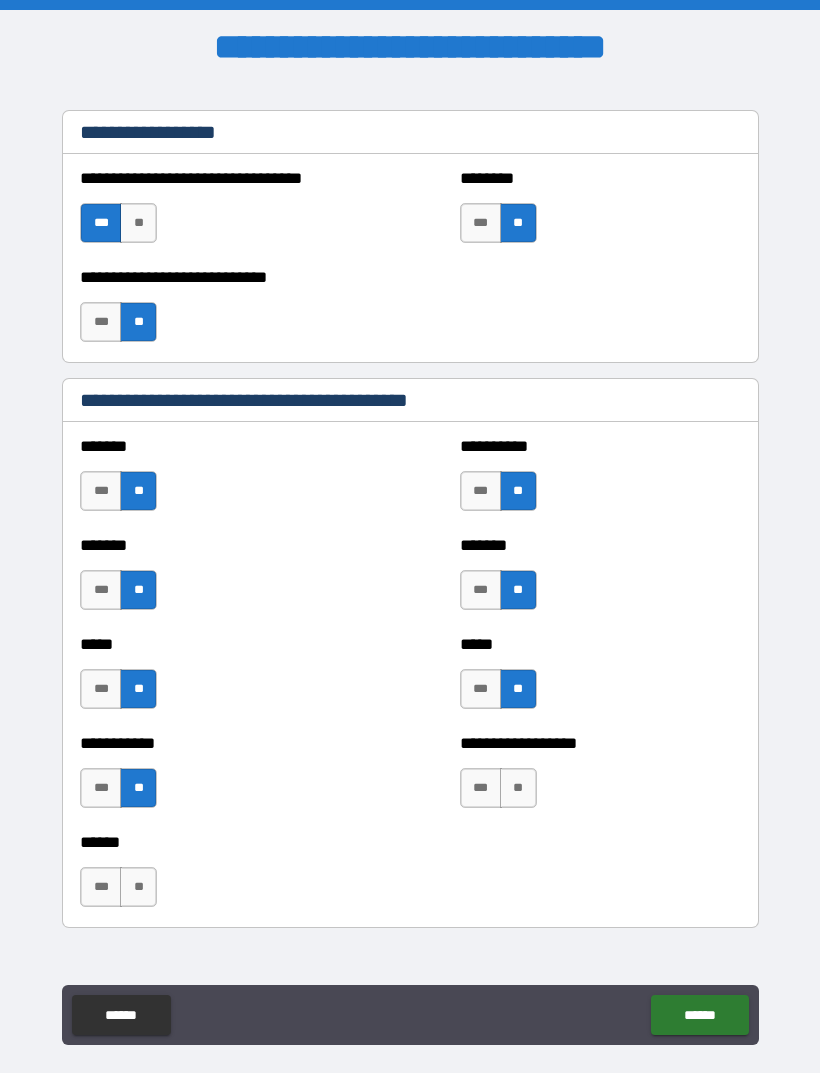 click on "**" at bounding box center (518, 788) 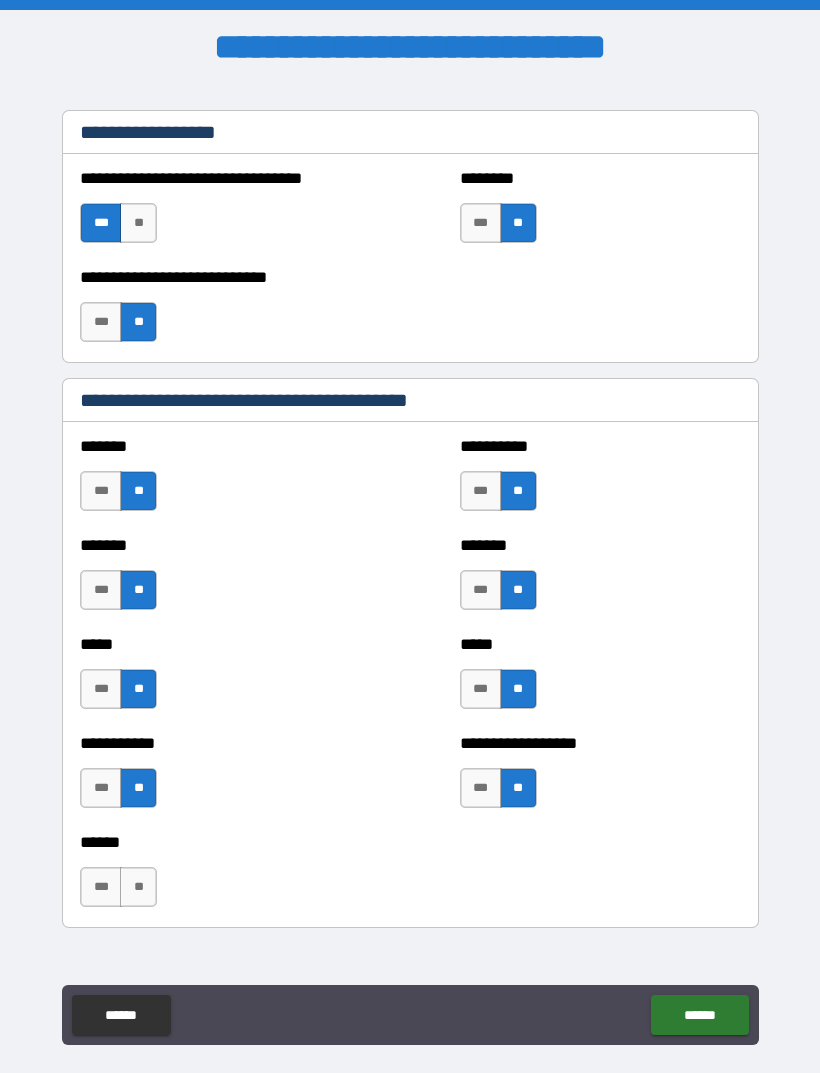 click on "**" at bounding box center (138, 887) 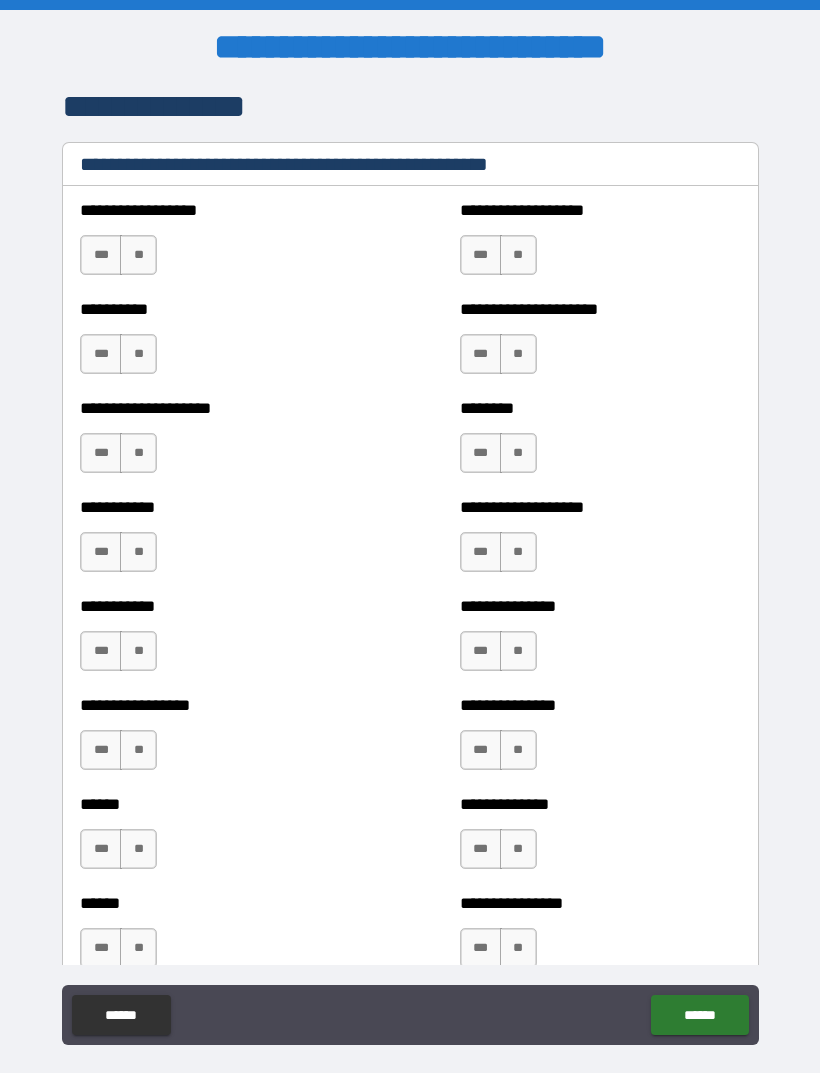 scroll, scrollTop: 2453, scrollLeft: 0, axis: vertical 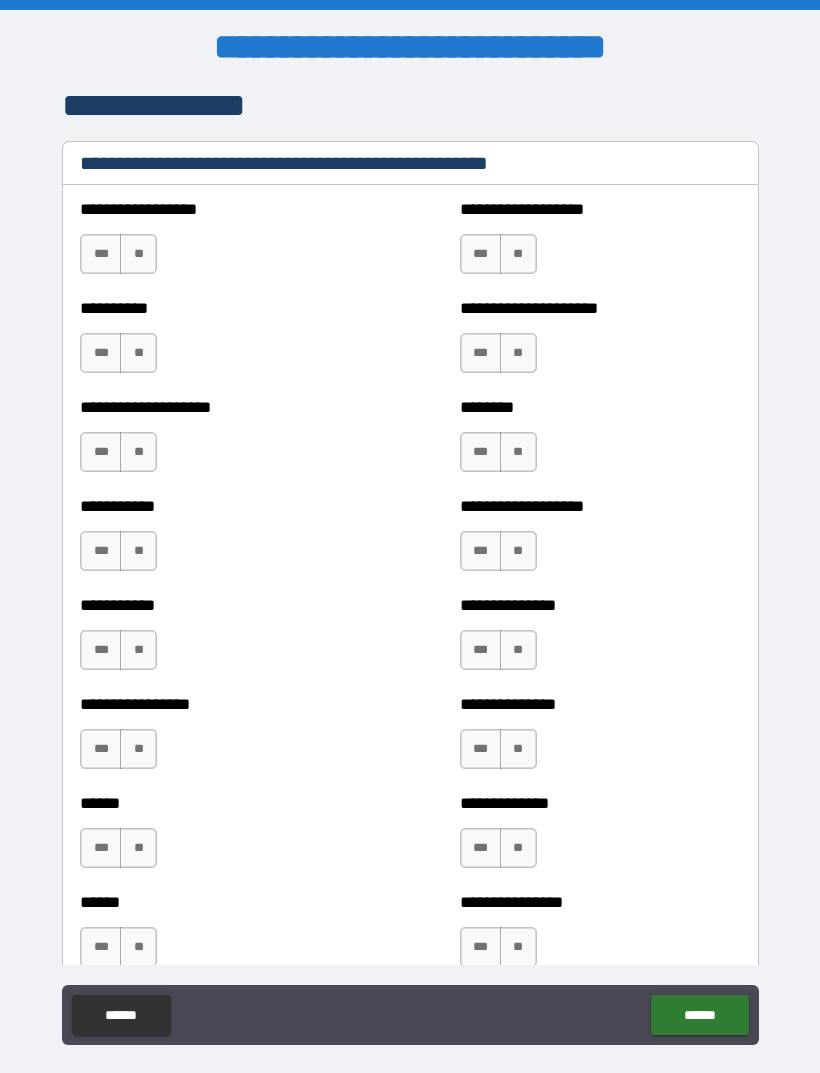 click on "**" at bounding box center [138, 254] 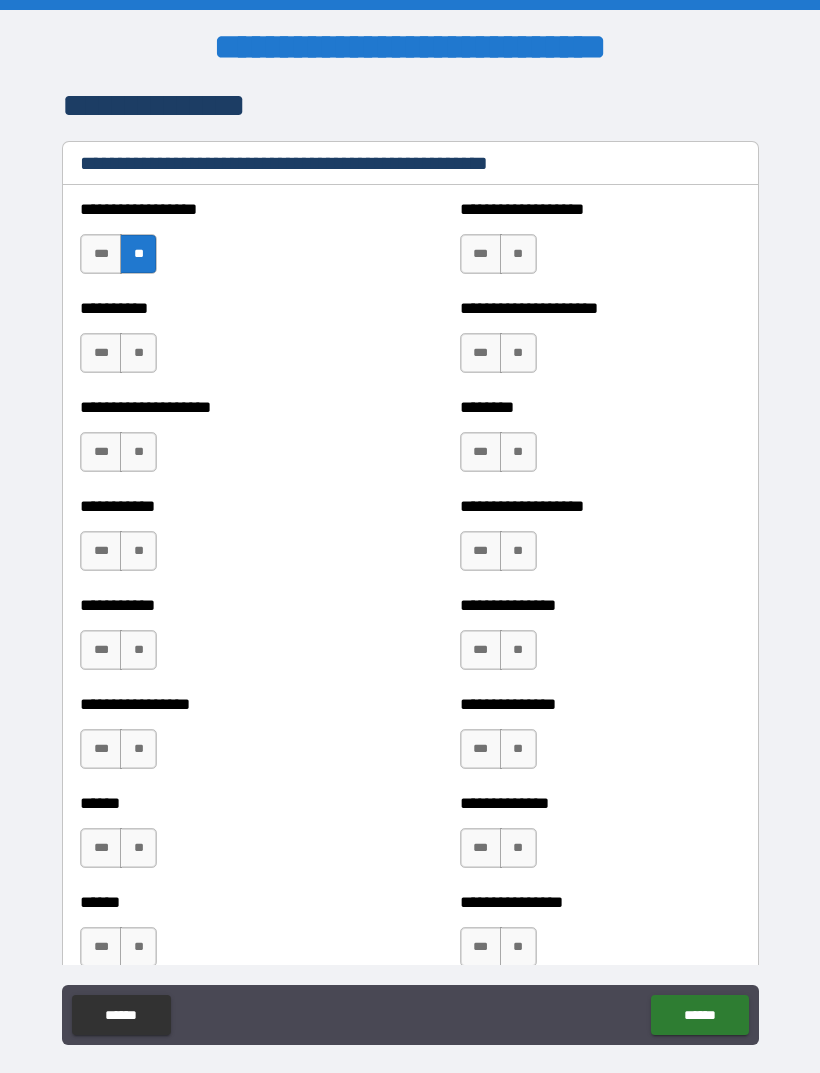 click on "**" at bounding box center (518, 254) 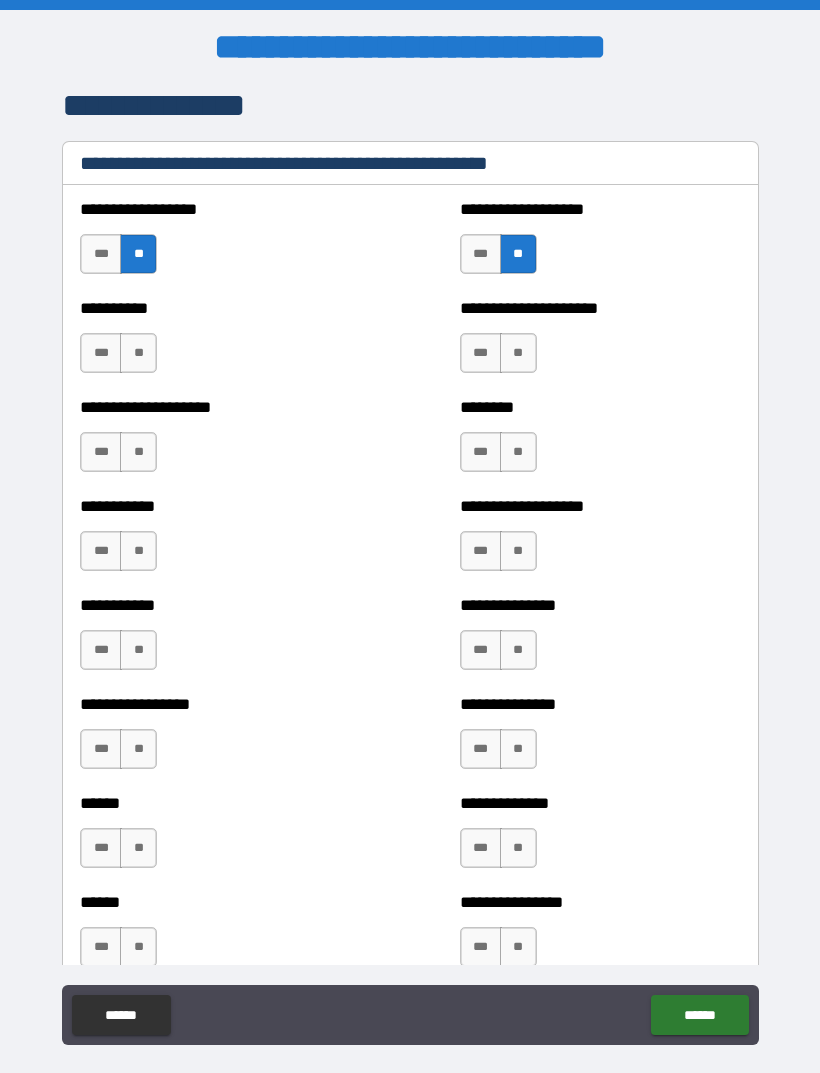 click on "**" at bounding box center (138, 353) 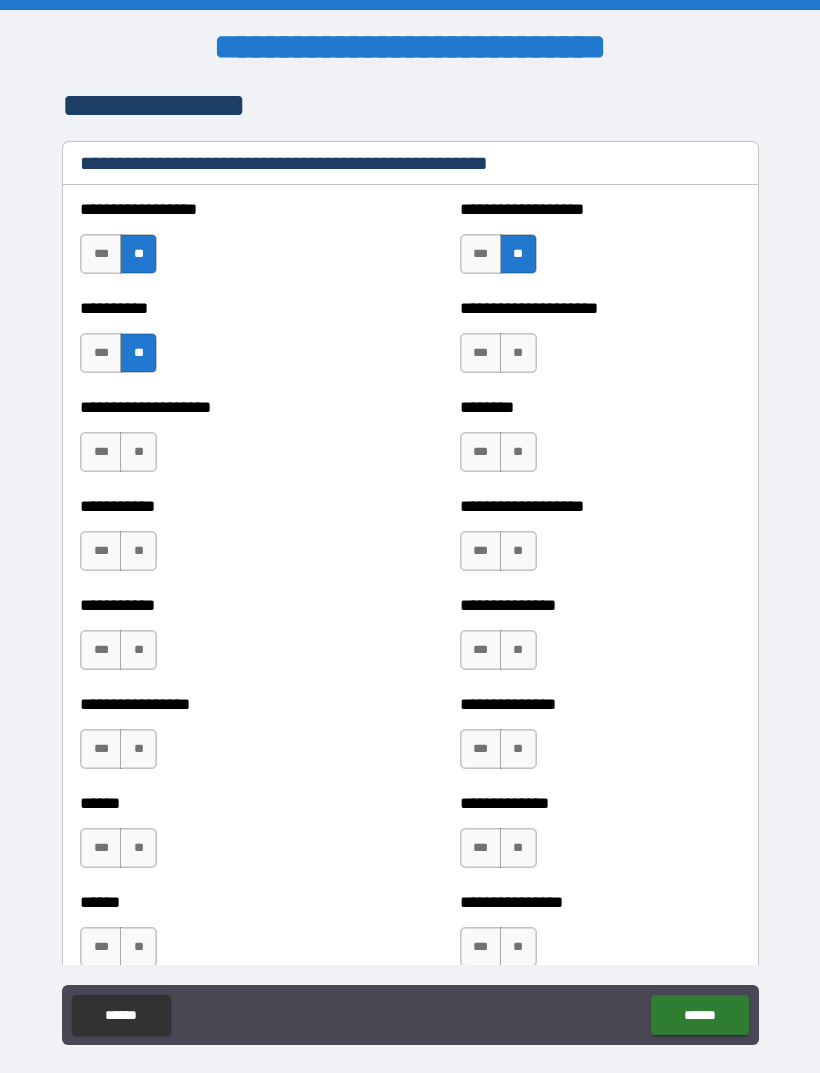 click on "**" at bounding box center (518, 353) 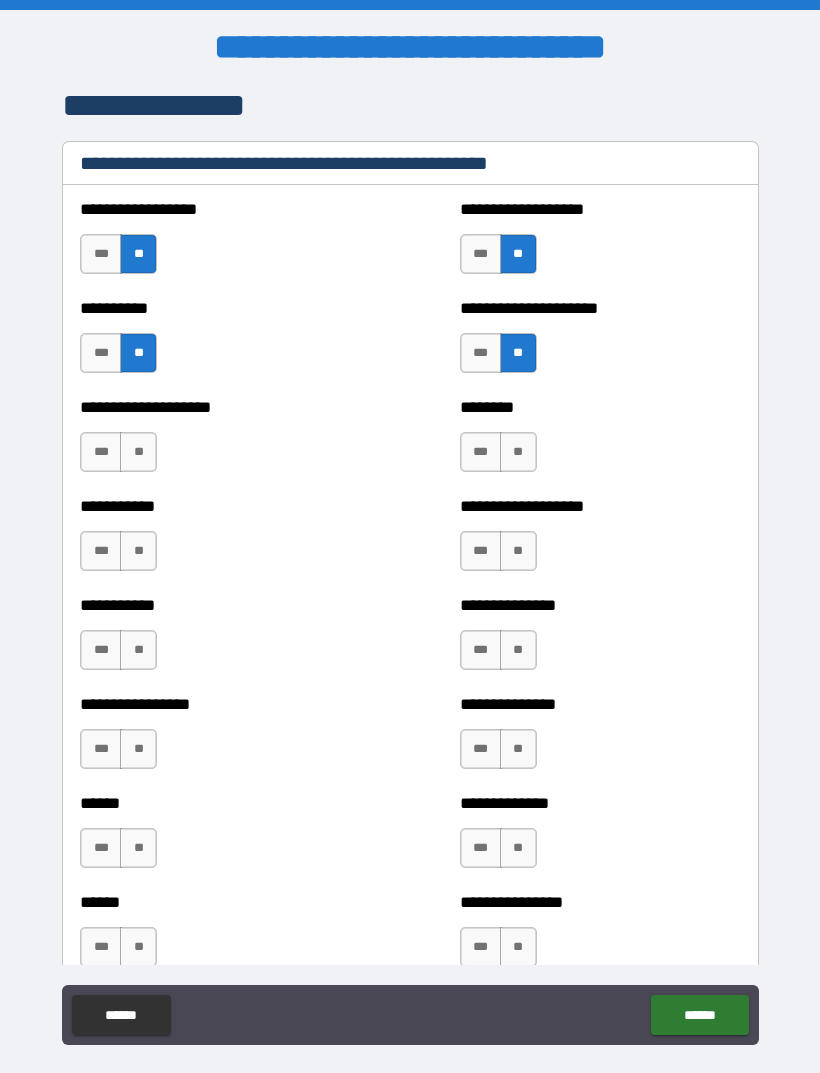 click on "**" at bounding box center (138, 452) 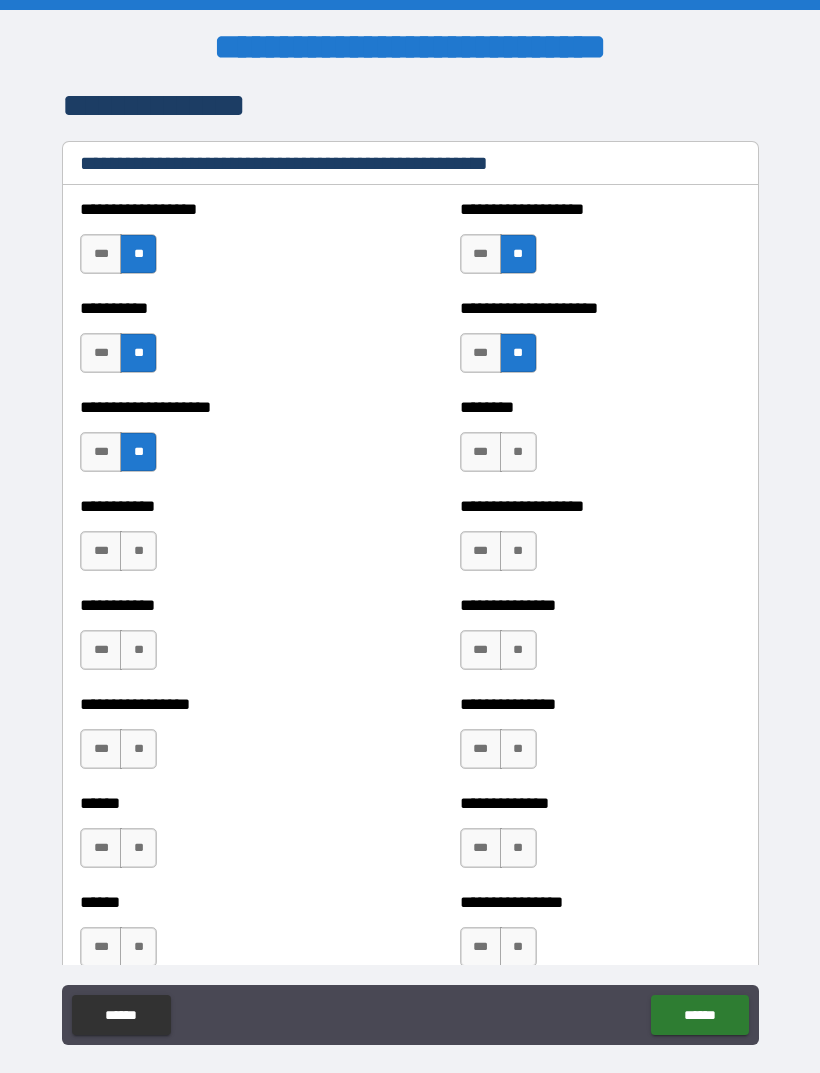 click on "**" at bounding box center (518, 452) 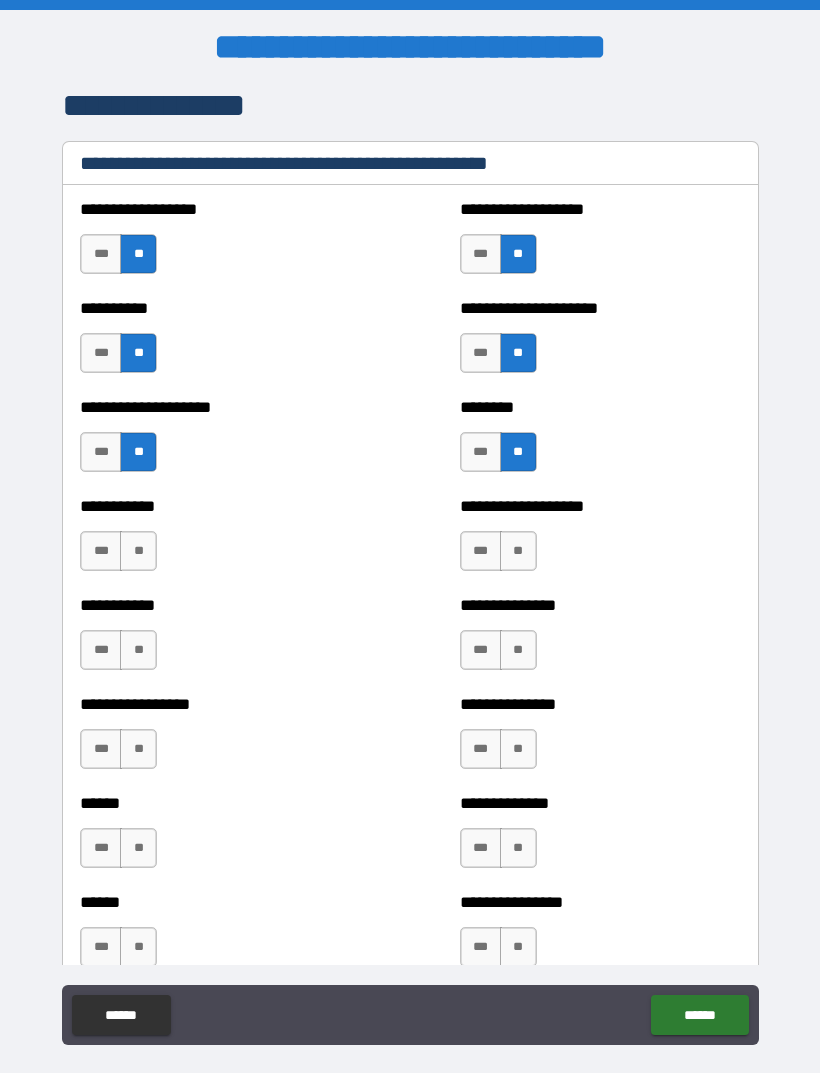 click on "**" at bounding box center [138, 551] 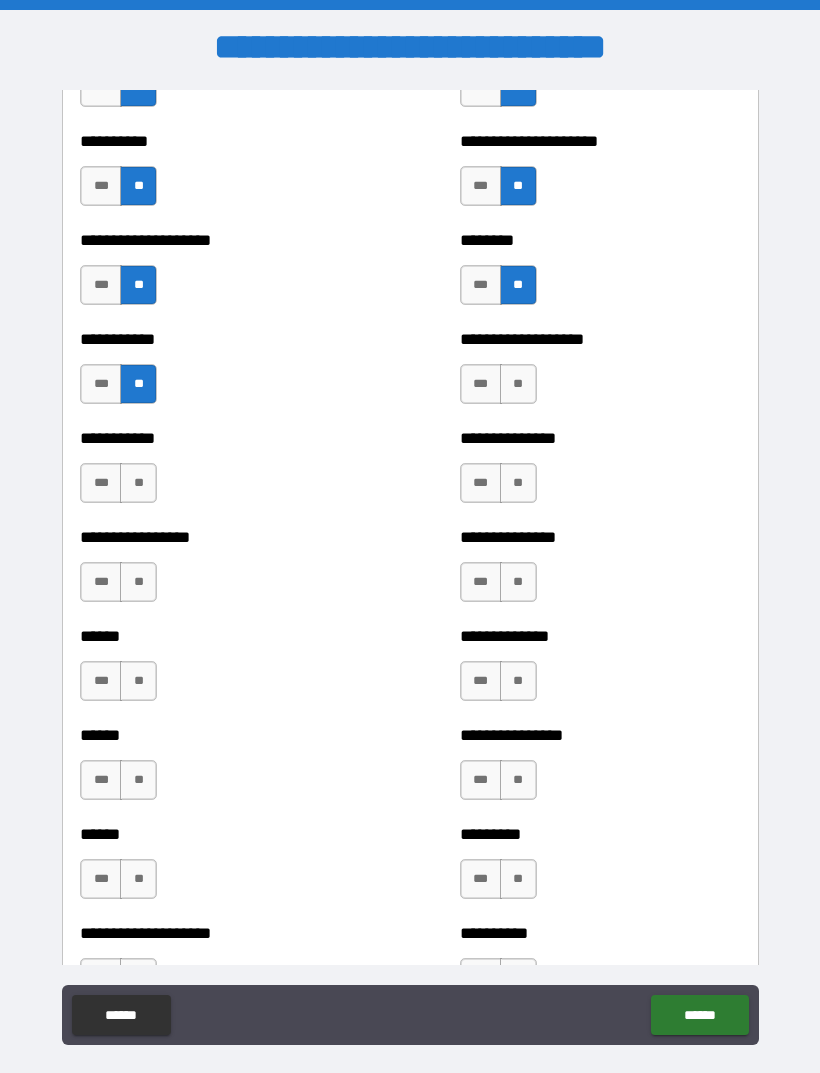 scroll, scrollTop: 2631, scrollLeft: 0, axis: vertical 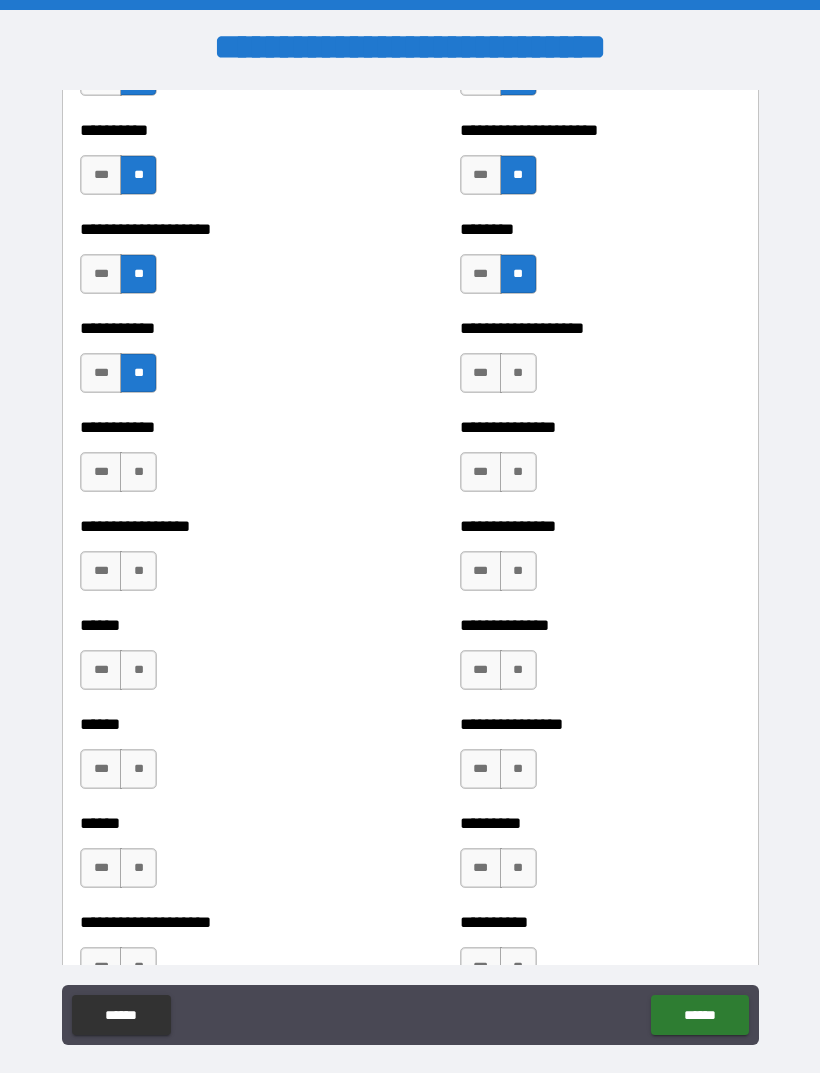 click on "**" at bounding box center (518, 373) 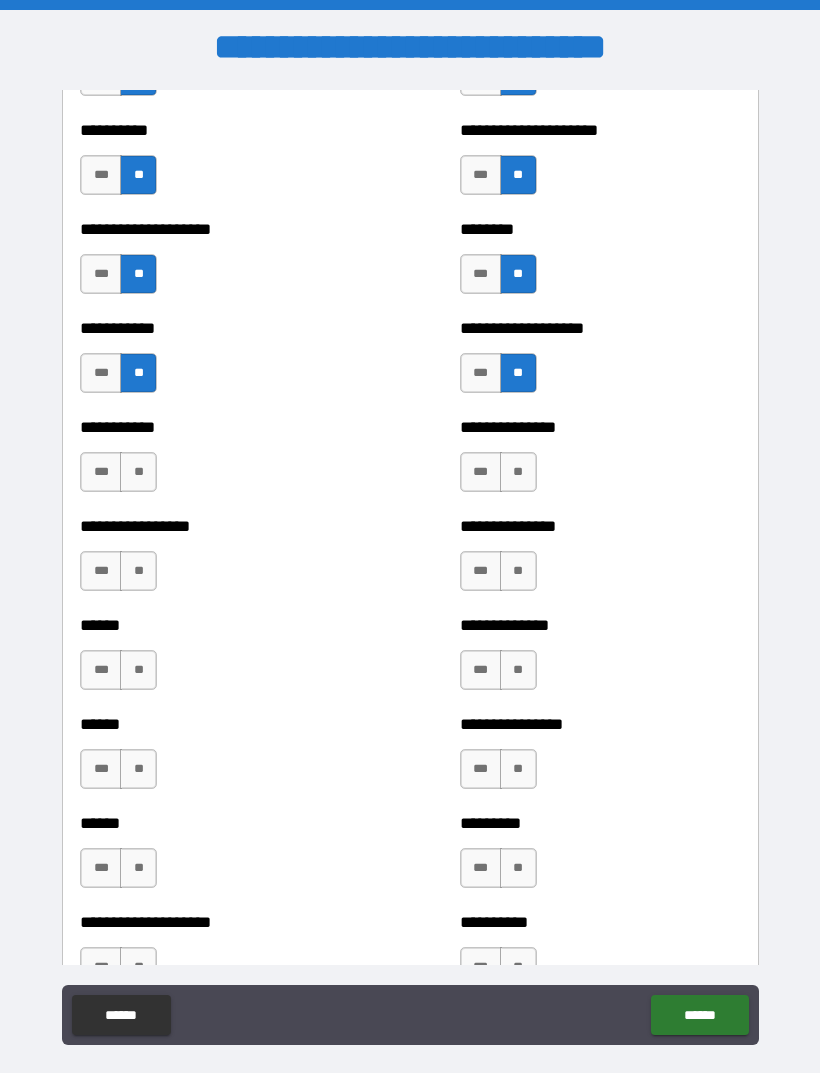 click on "**" at bounding box center [138, 472] 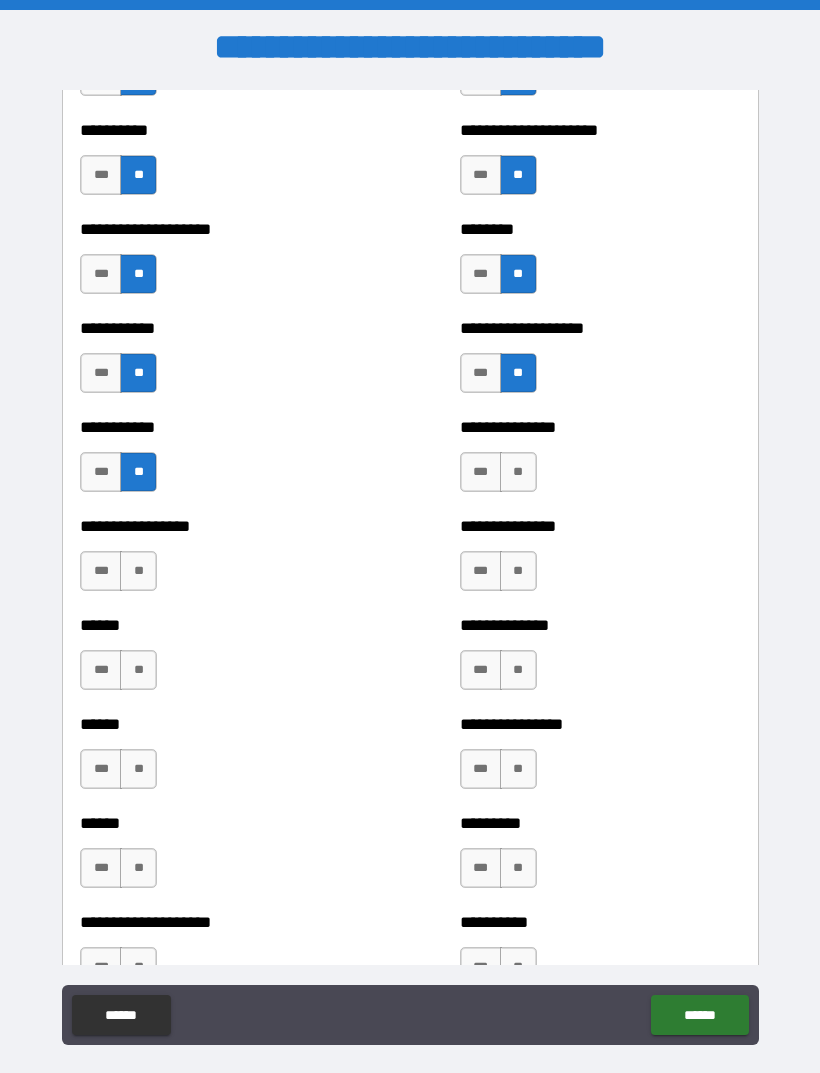 click on "**" at bounding box center [518, 472] 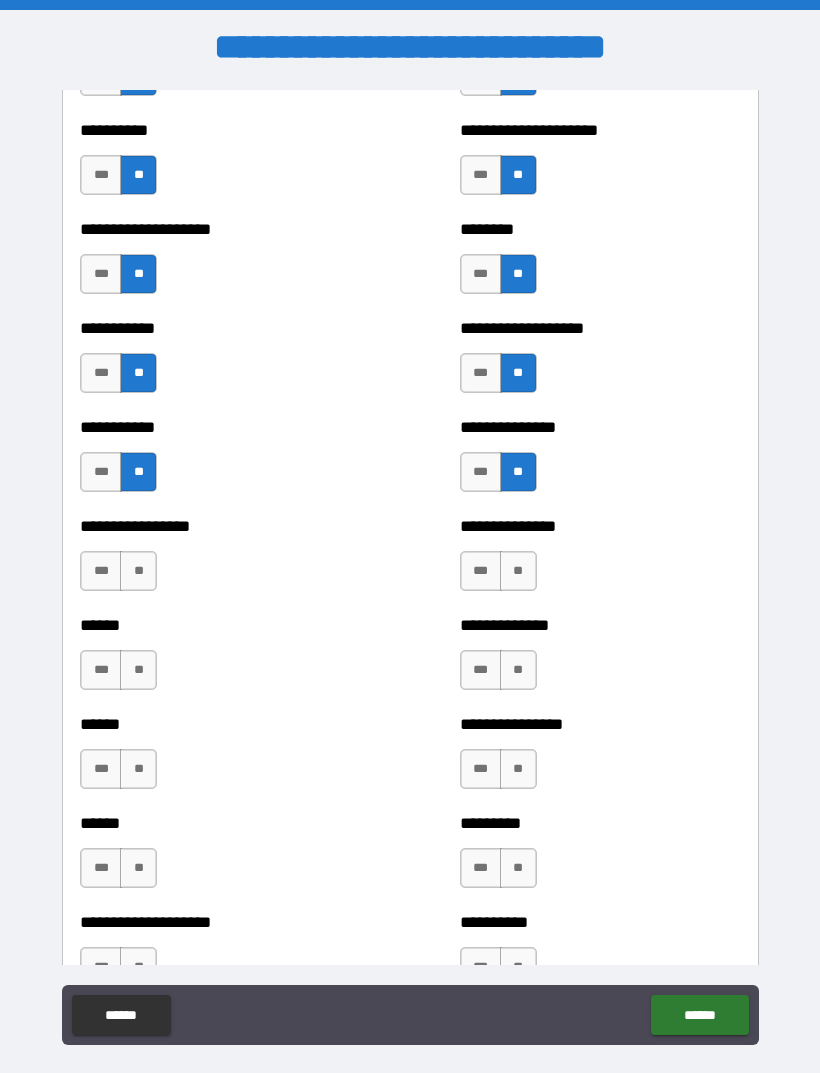 click on "**" at bounding box center [138, 571] 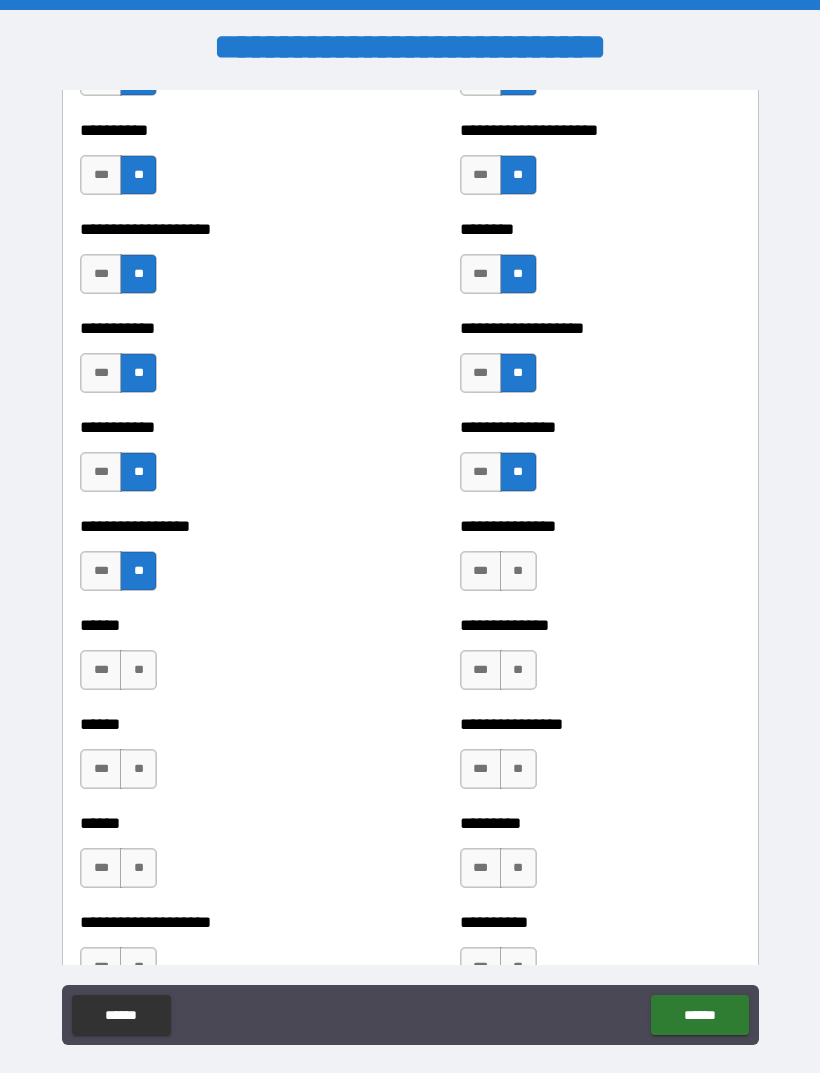 click on "**********" at bounding box center (600, 561) 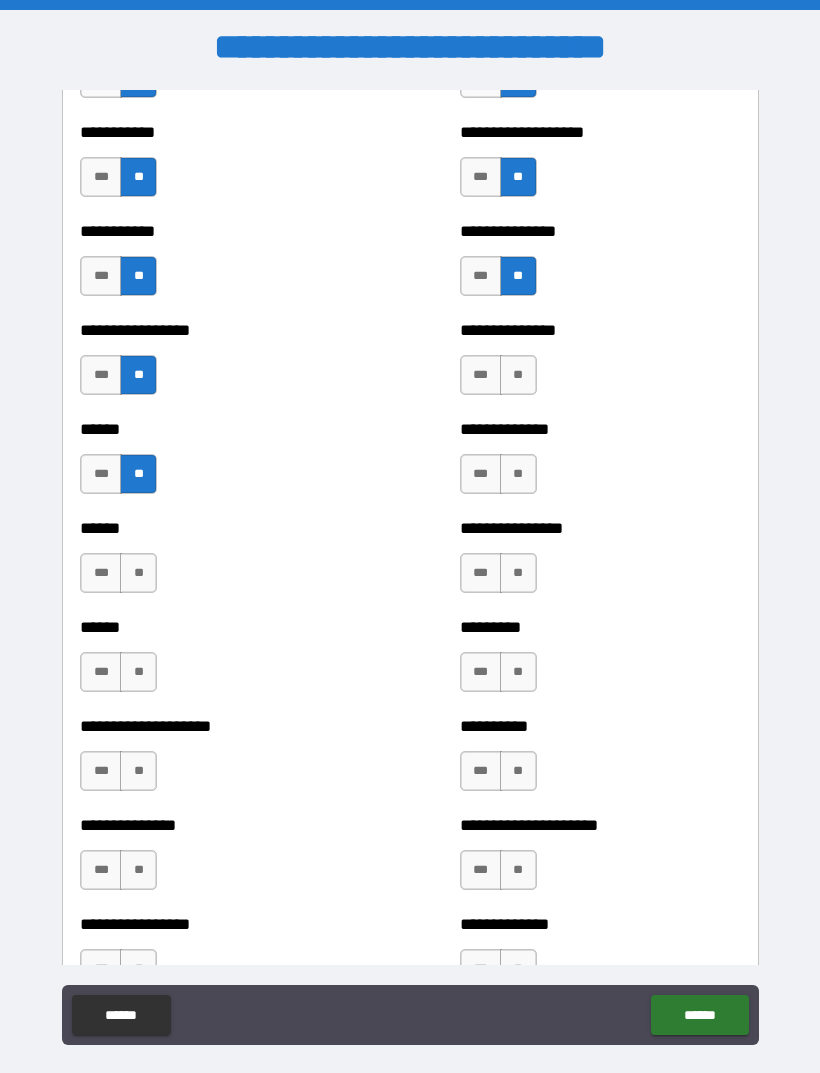 scroll, scrollTop: 2829, scrollLeft: 0, axis: vertical 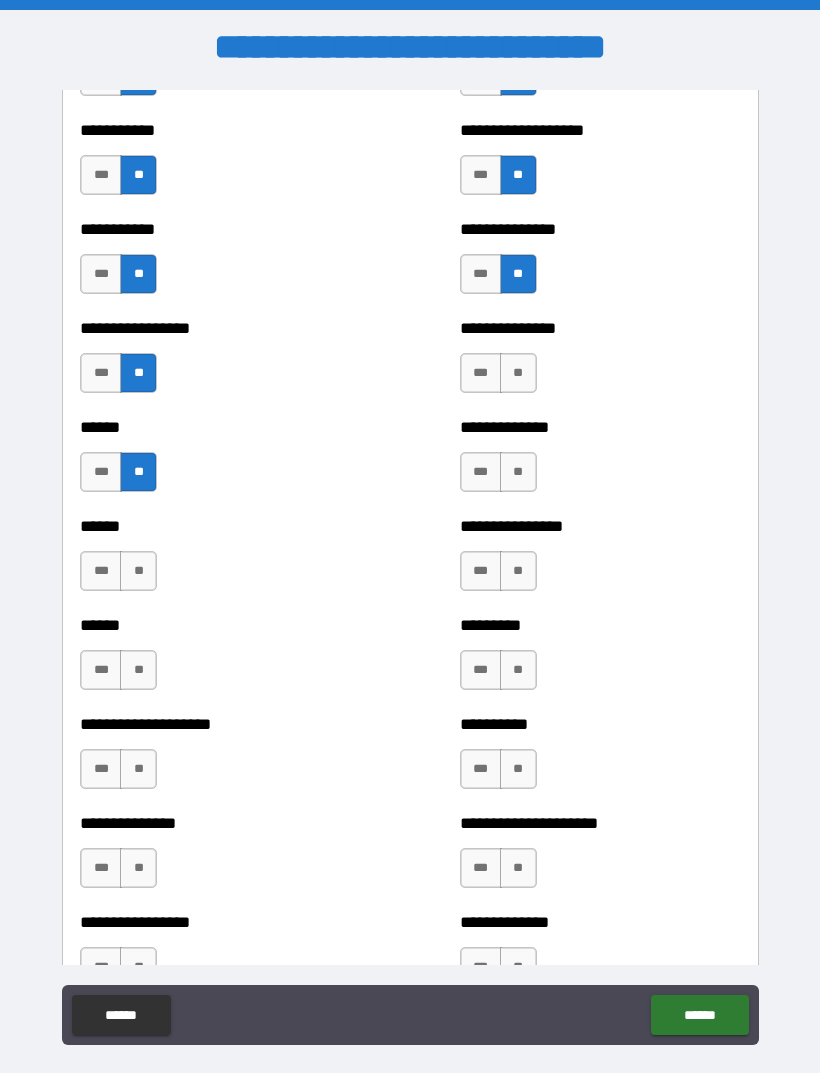 click on "**" at bounding box center [518, 373] 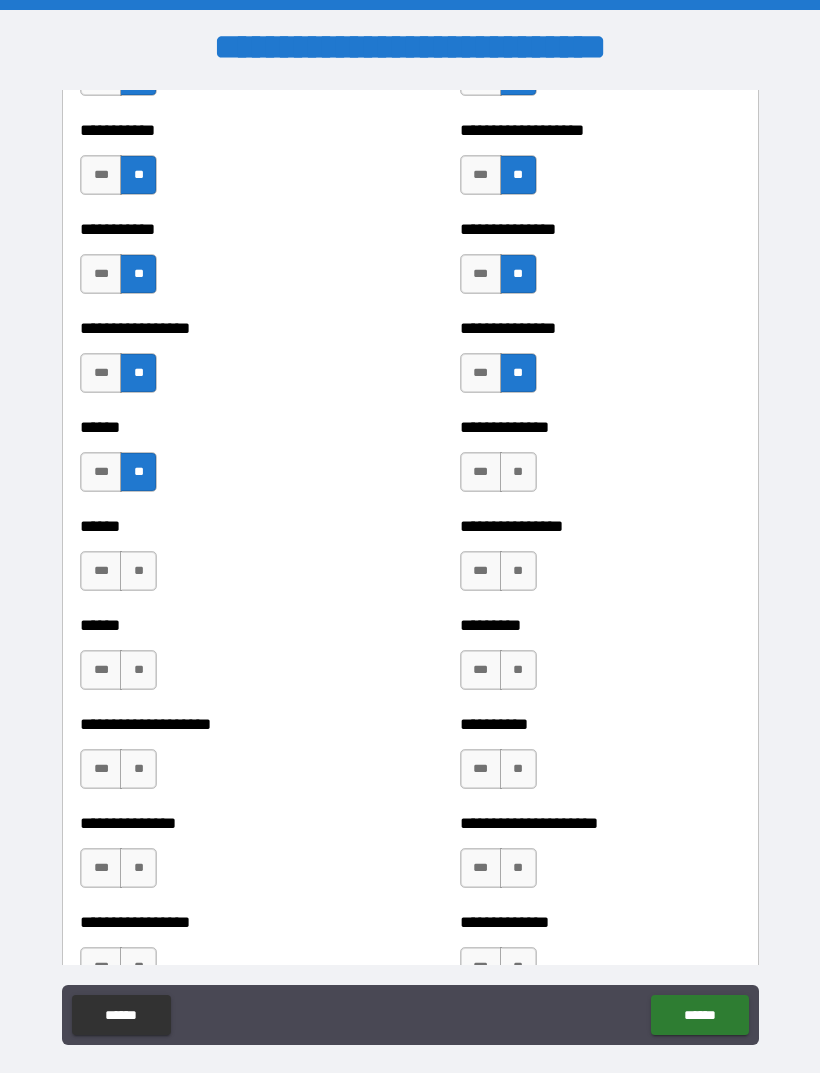 click on "**" at bounding box center [518, 472] 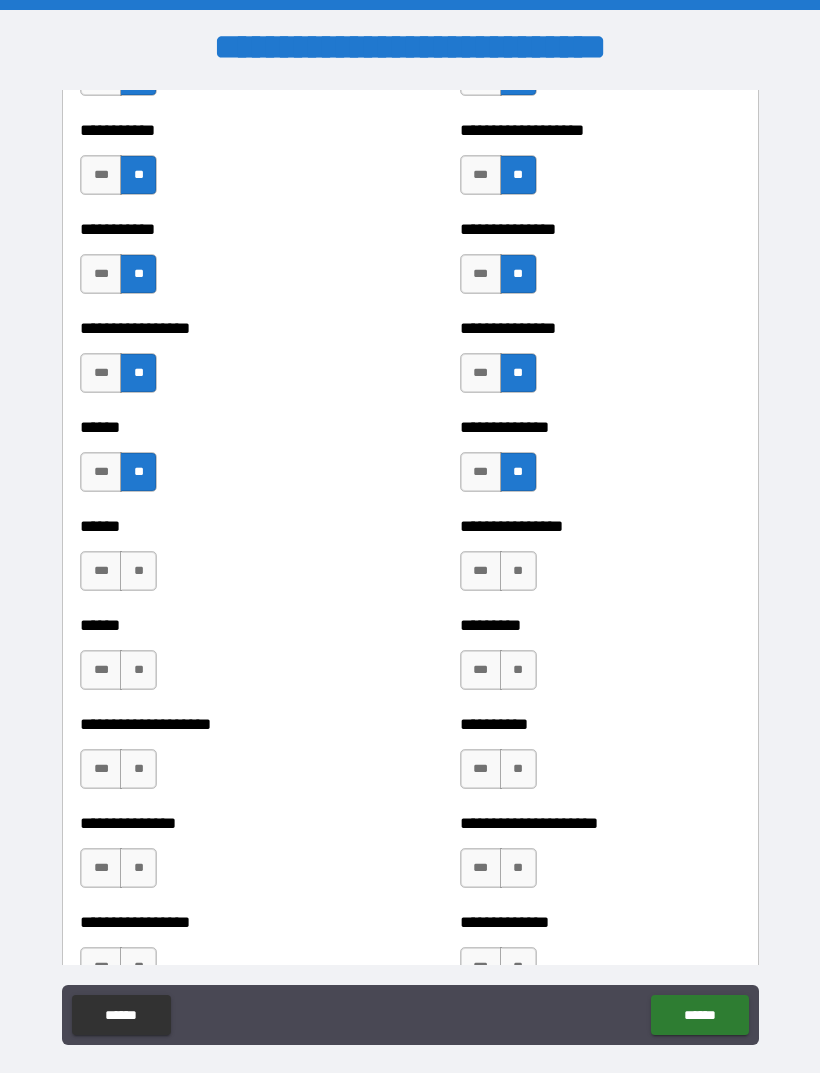 click on "**" at bounding box center (138, 571) 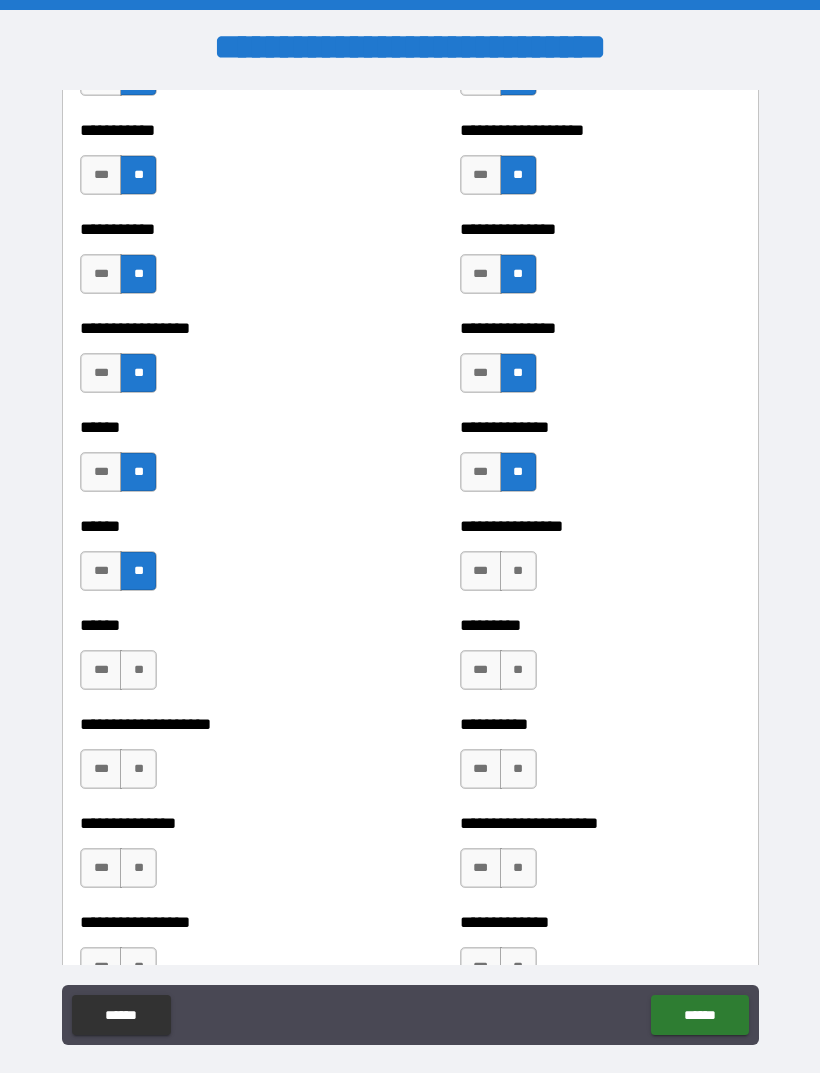 click on "**" at bounding box center (518, 571) 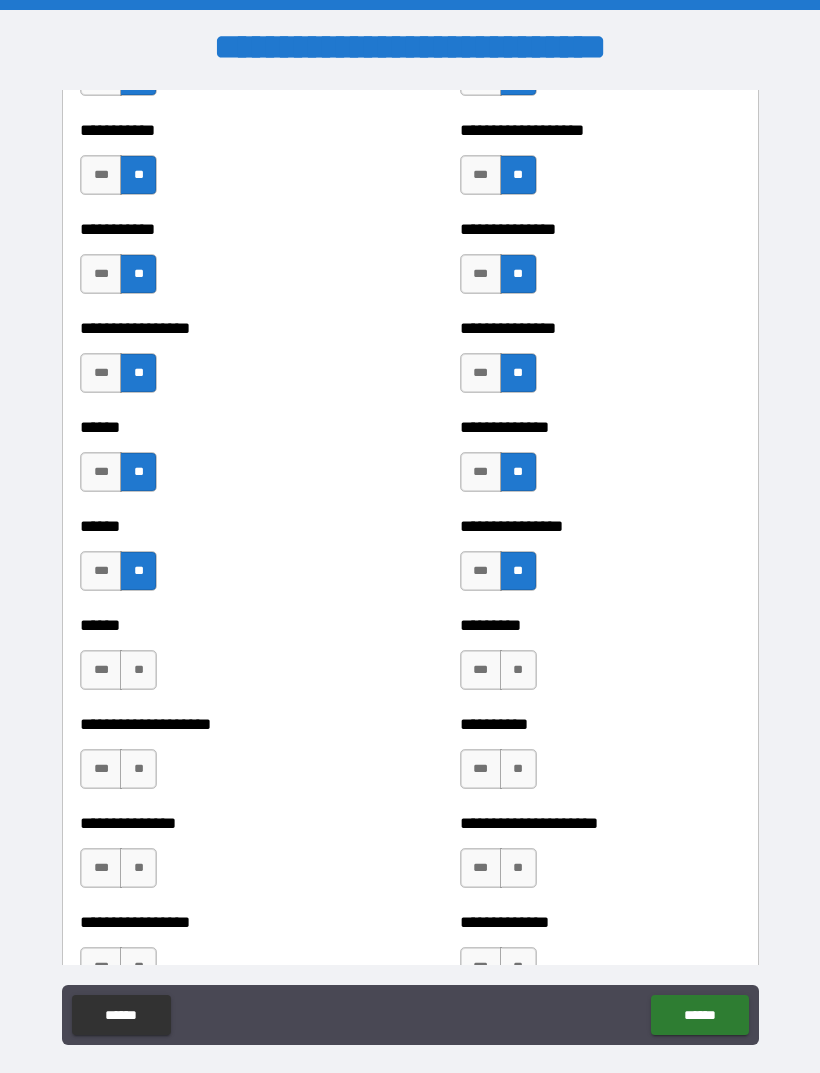 click on "**" at bounding box center [138, 670] 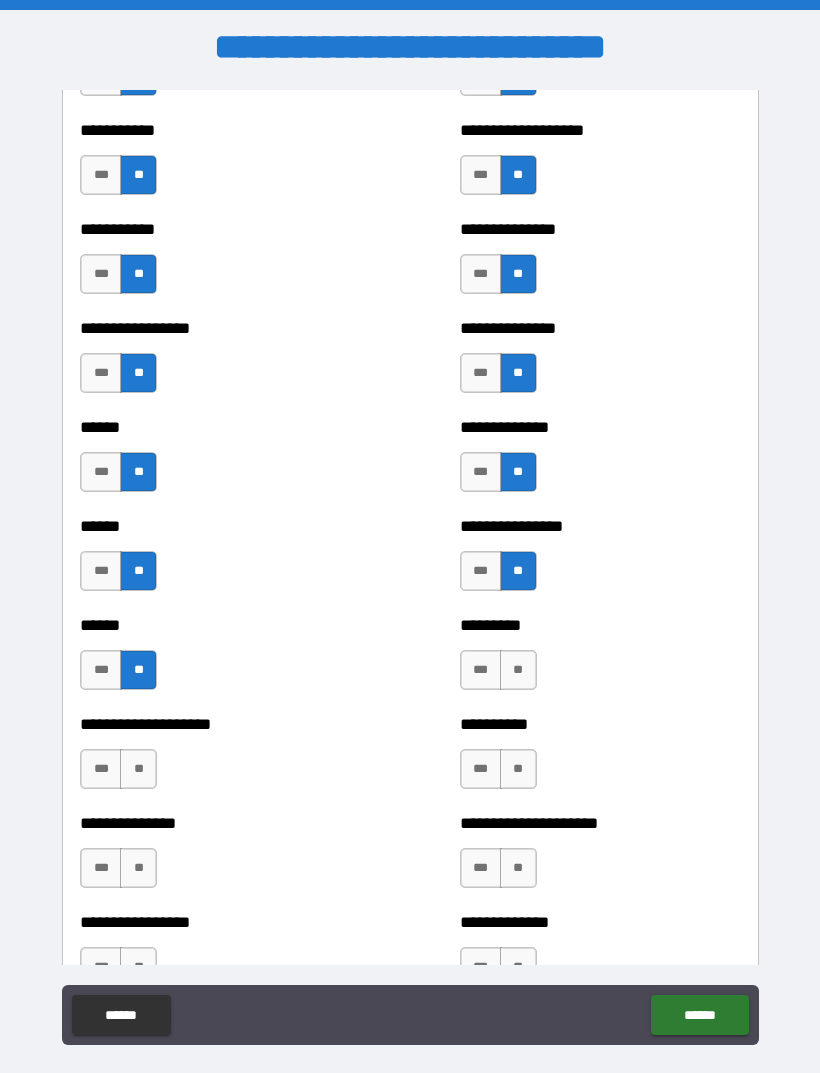 click on "**" at bounding box center (518, 670) 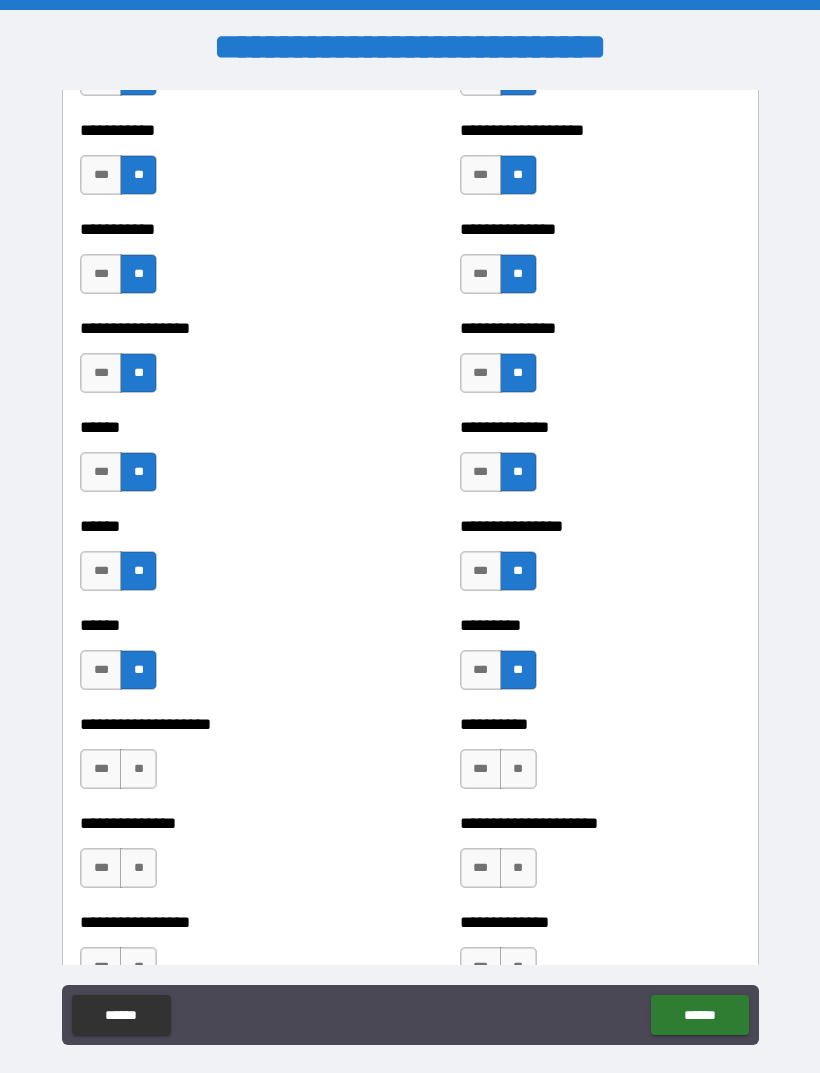 click on "**" at bounding box center [138, 769] 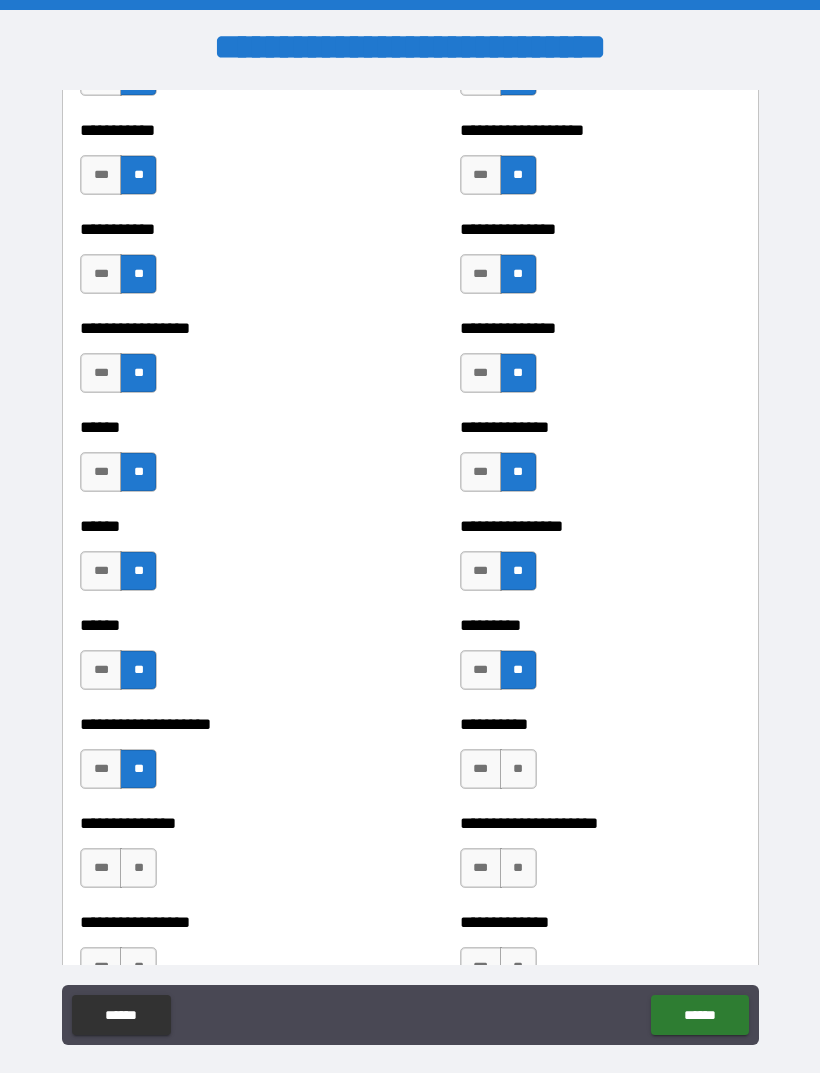 click on "**" at bounding box center (518, 769) 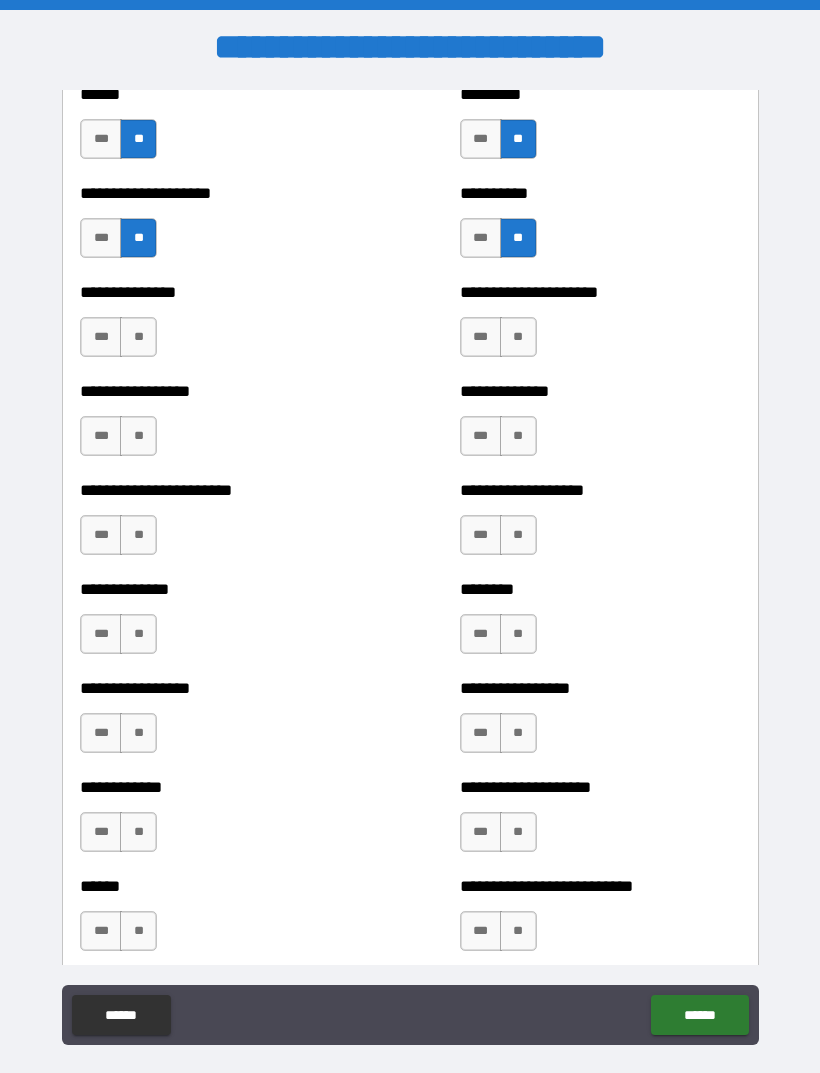 scroll, scrollTop: 3379, scrollLeft: 0, axis: vertical 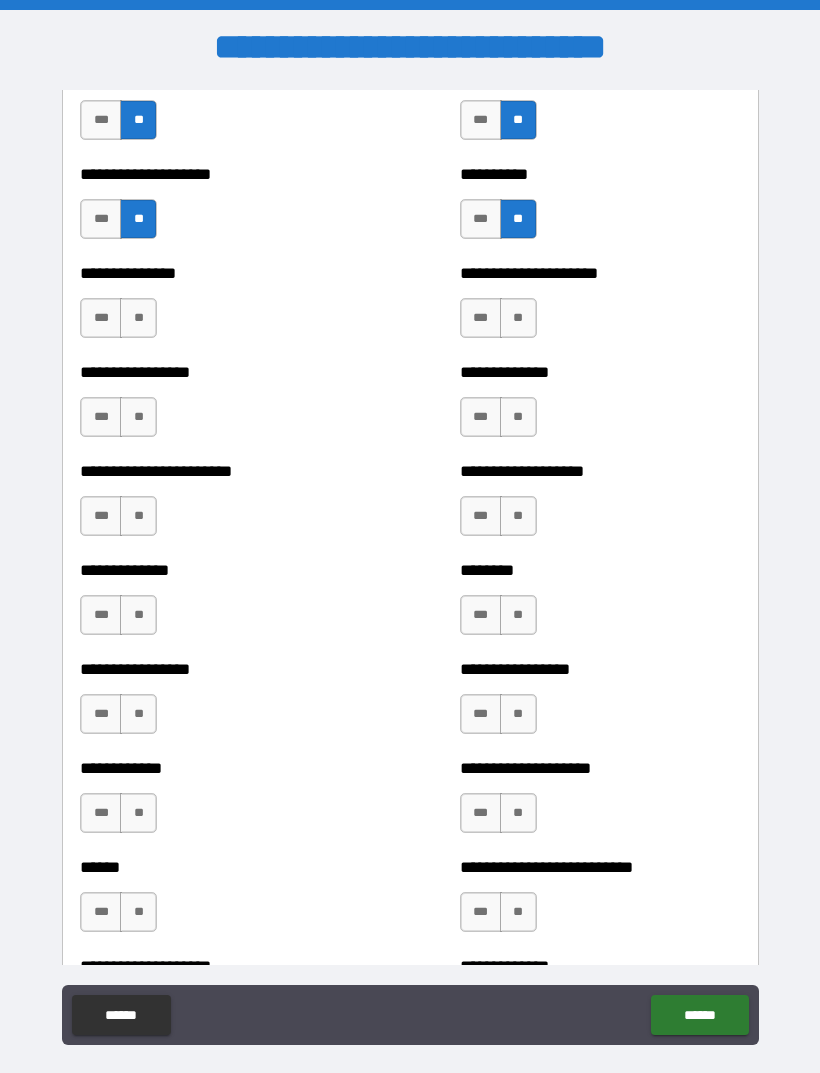 click on "**" at bounding box center (138, 318) 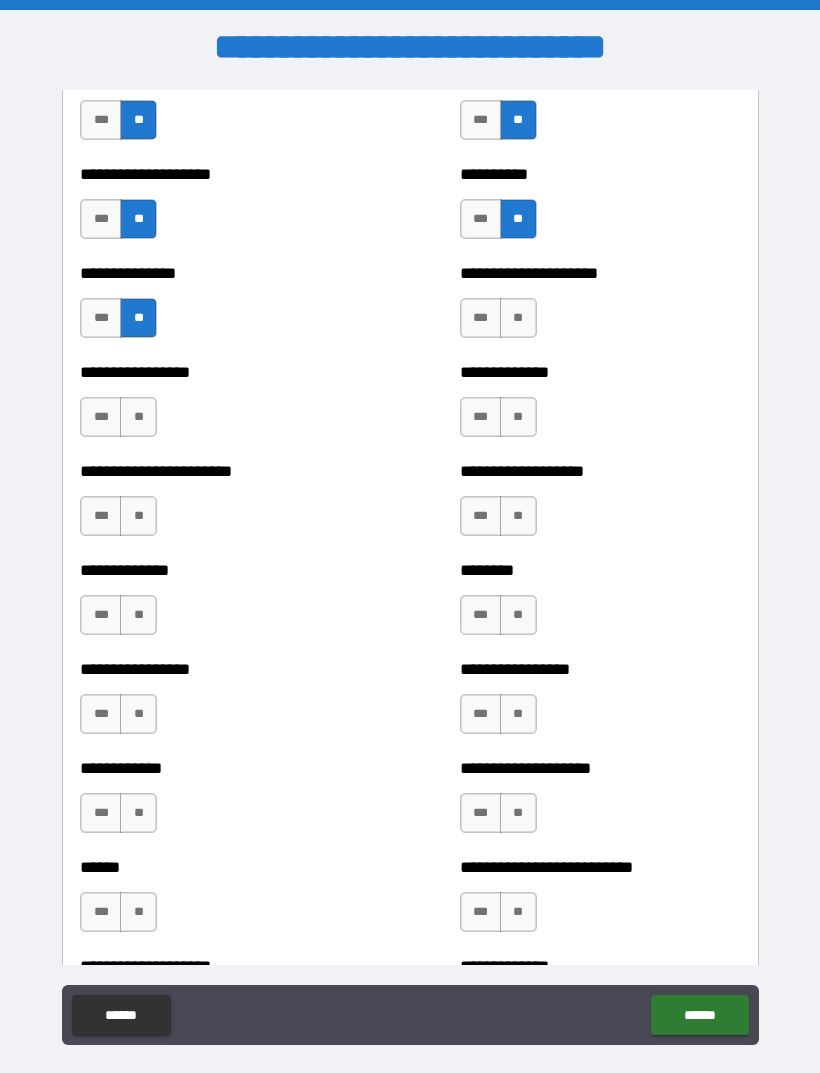 click on "**" at bounding box center [518, 318] 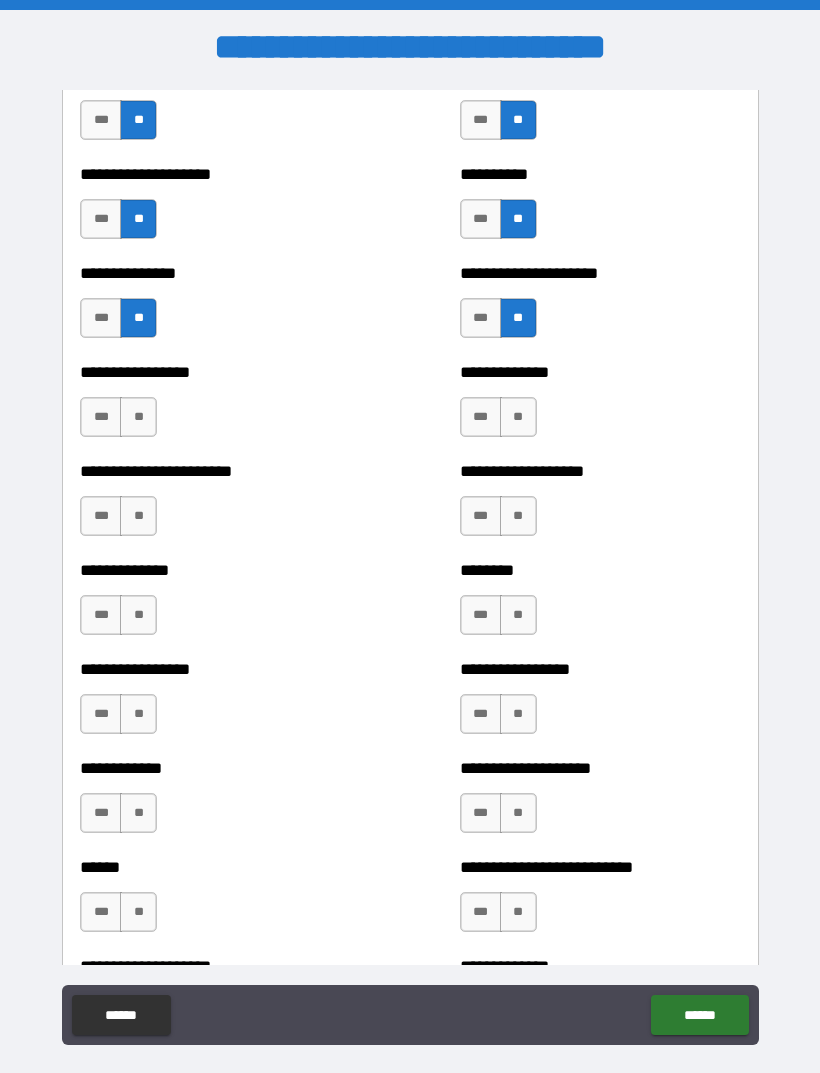 click on "**" at bounding box center [138, 417] 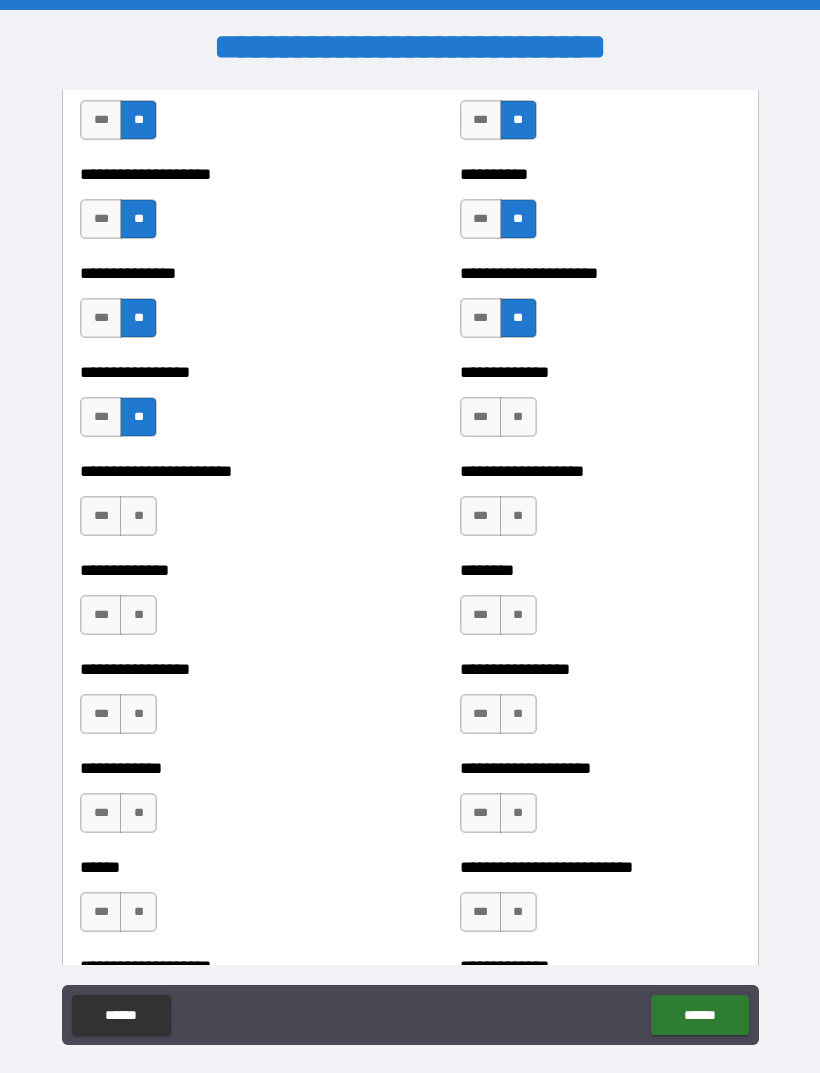 click on "**" at bounding box center [518, 417] 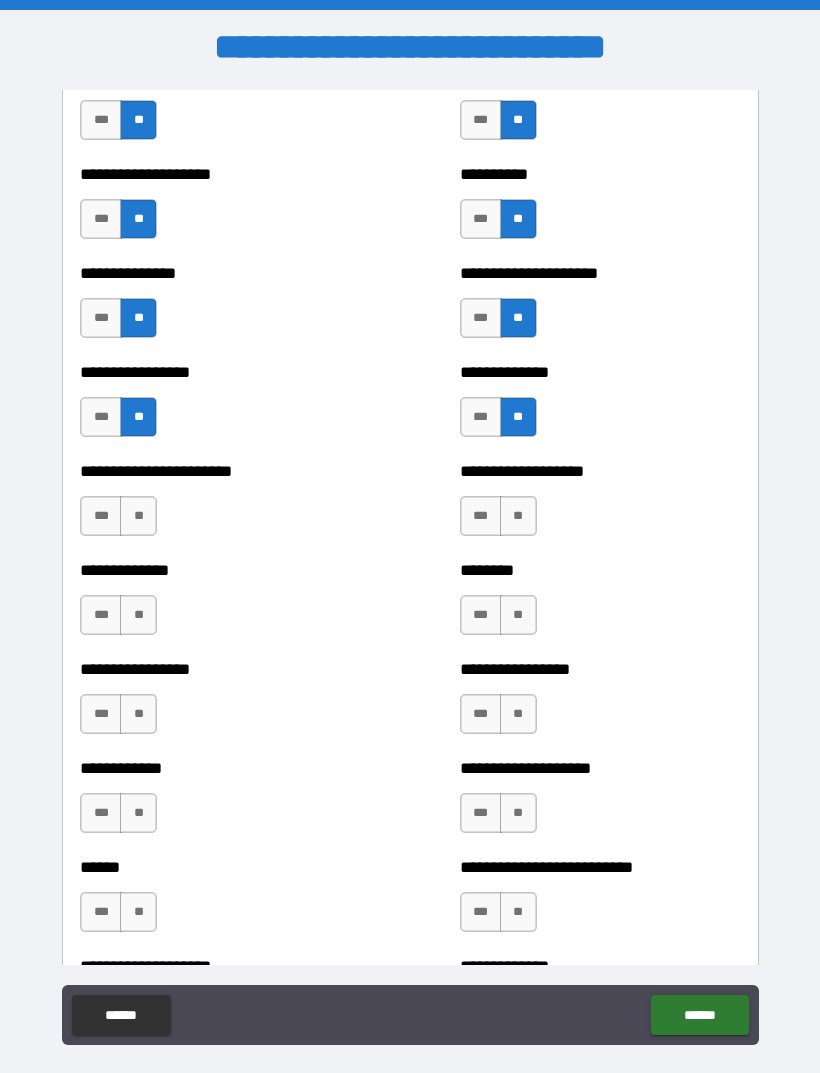 click on "**" at bounding box center (138, 516) 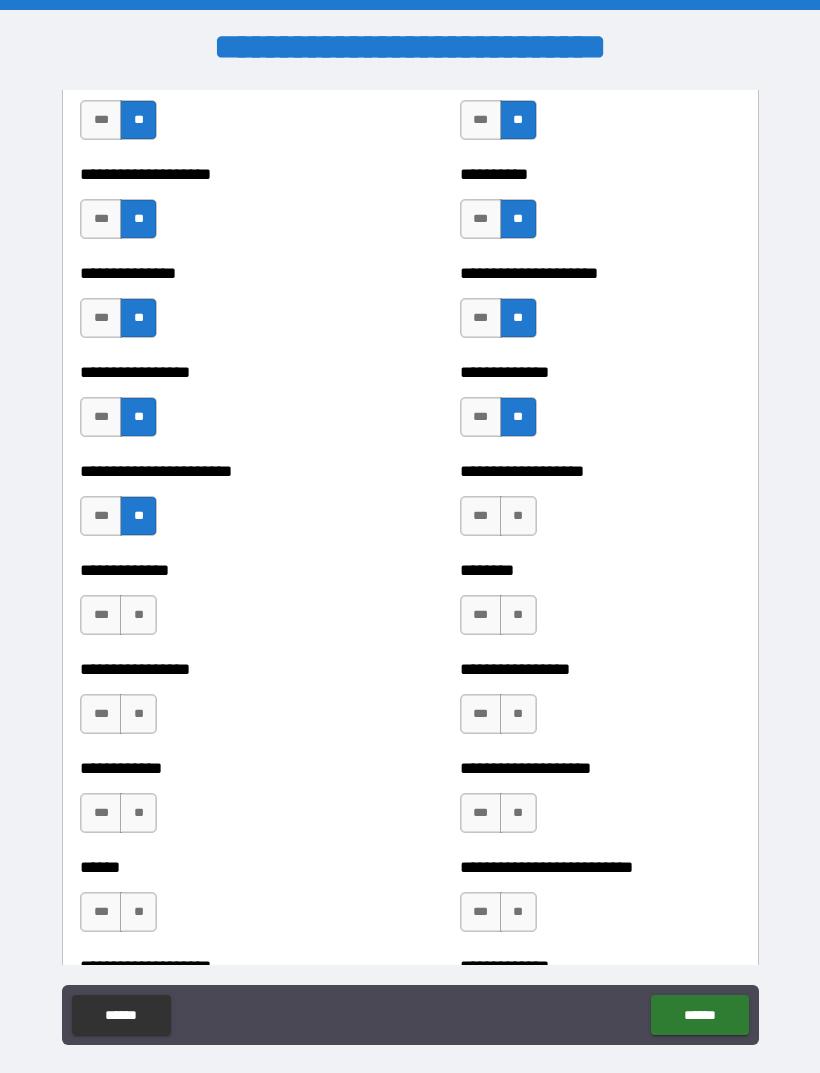 click on "**" at bounding box center (518, 516) 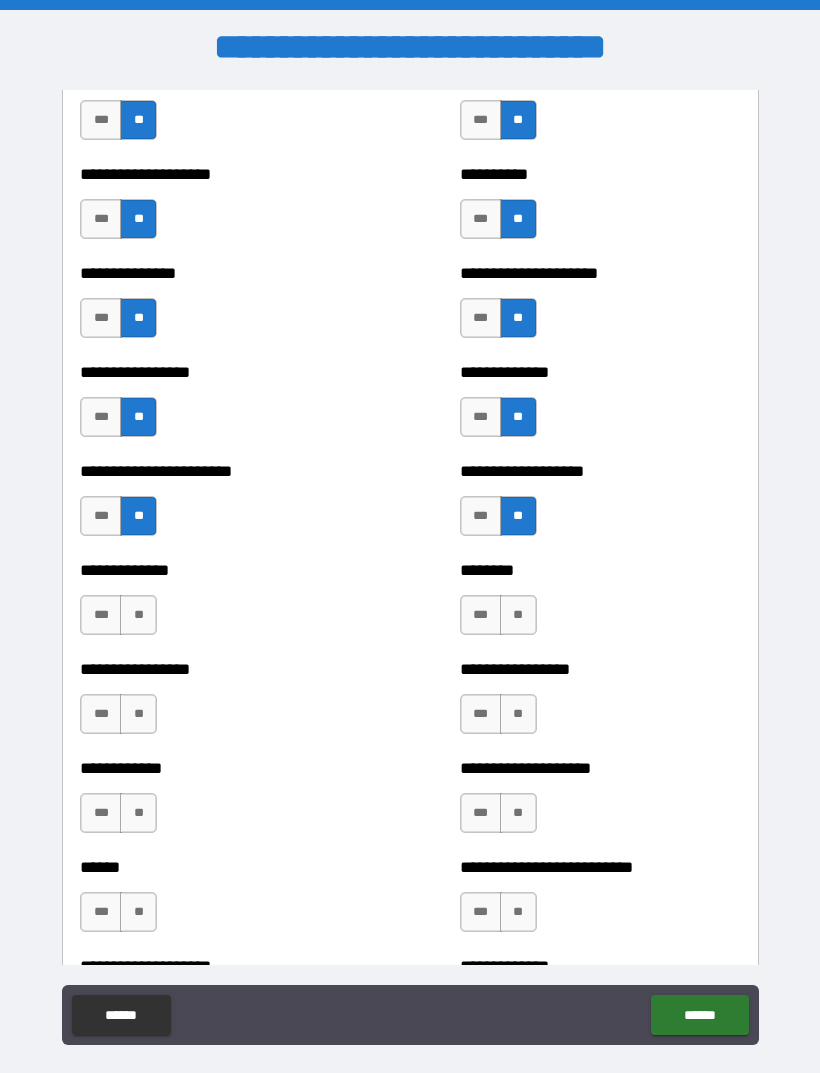 click on "**" at bounding box center [138, 615] 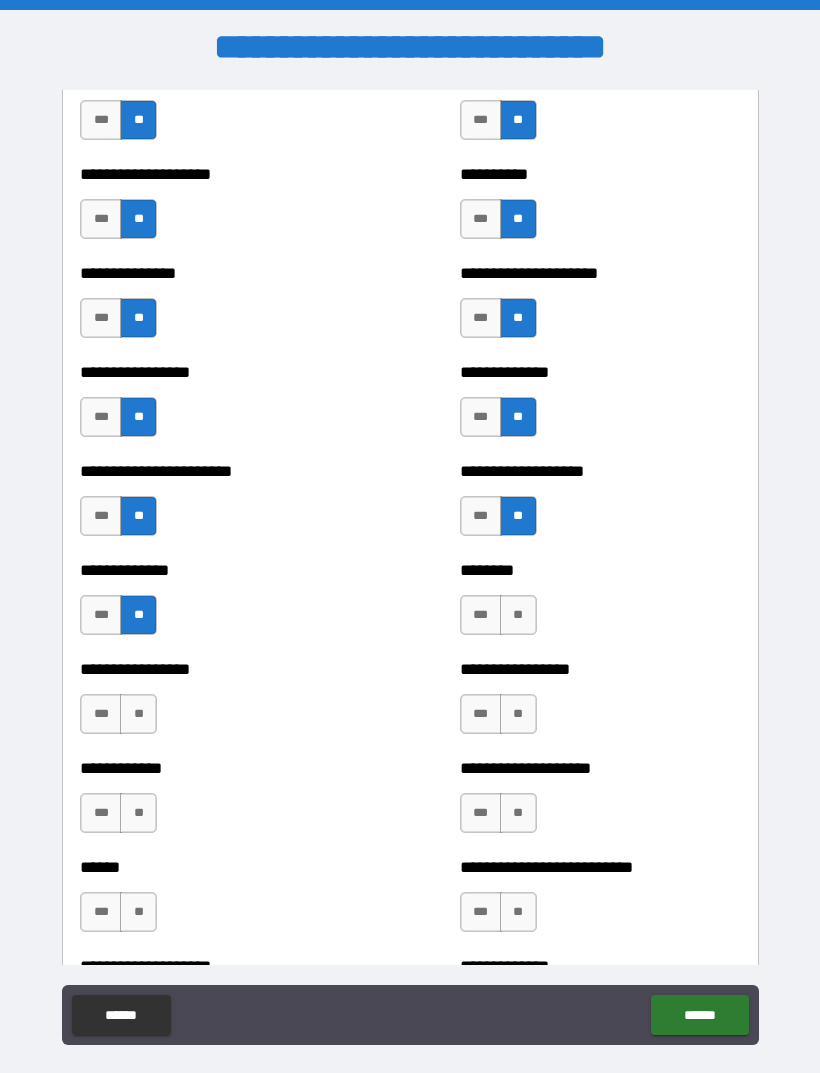 click on "**" at bounding box center (518, 615) 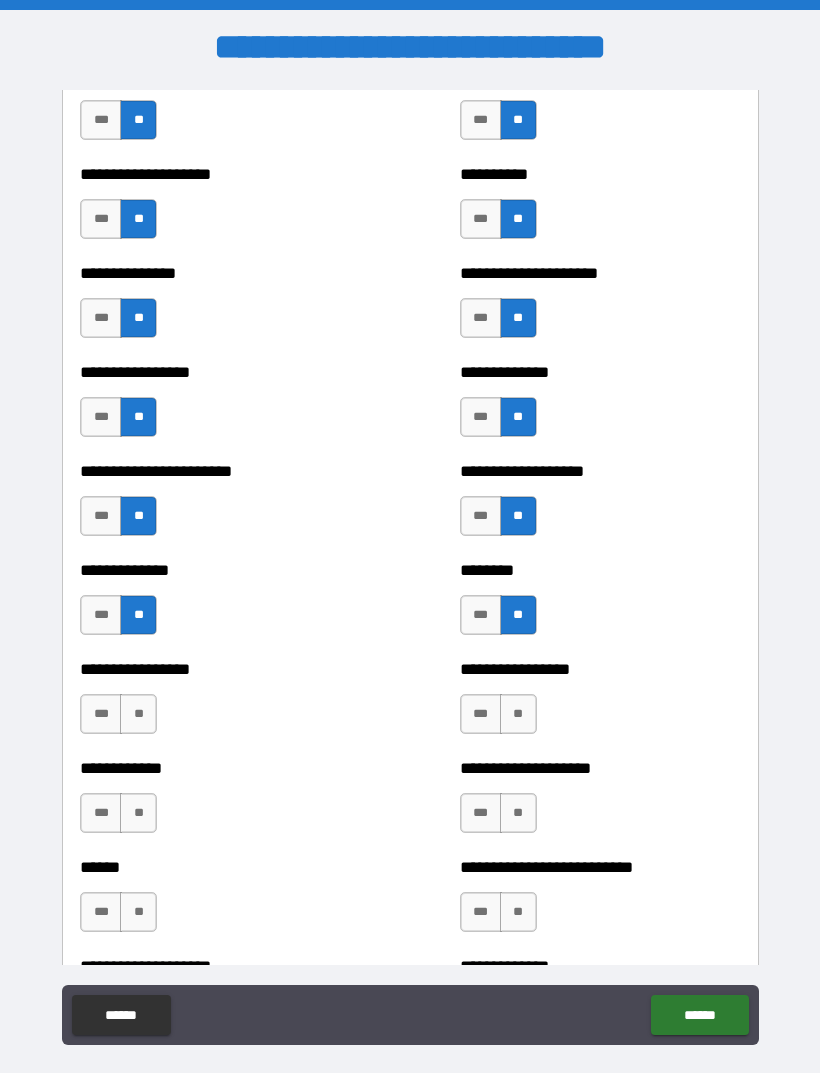 click on "**" at bounding box center (138, 714) 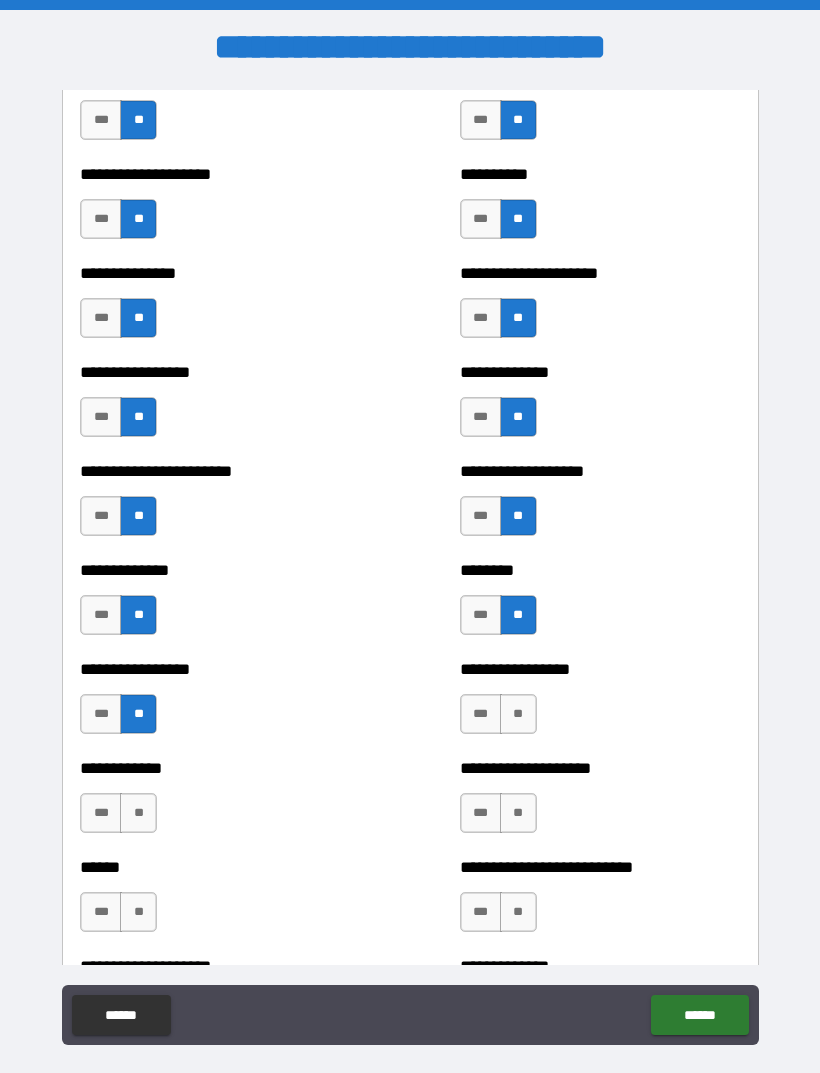 click on "**" at bounding box center (518, 714) 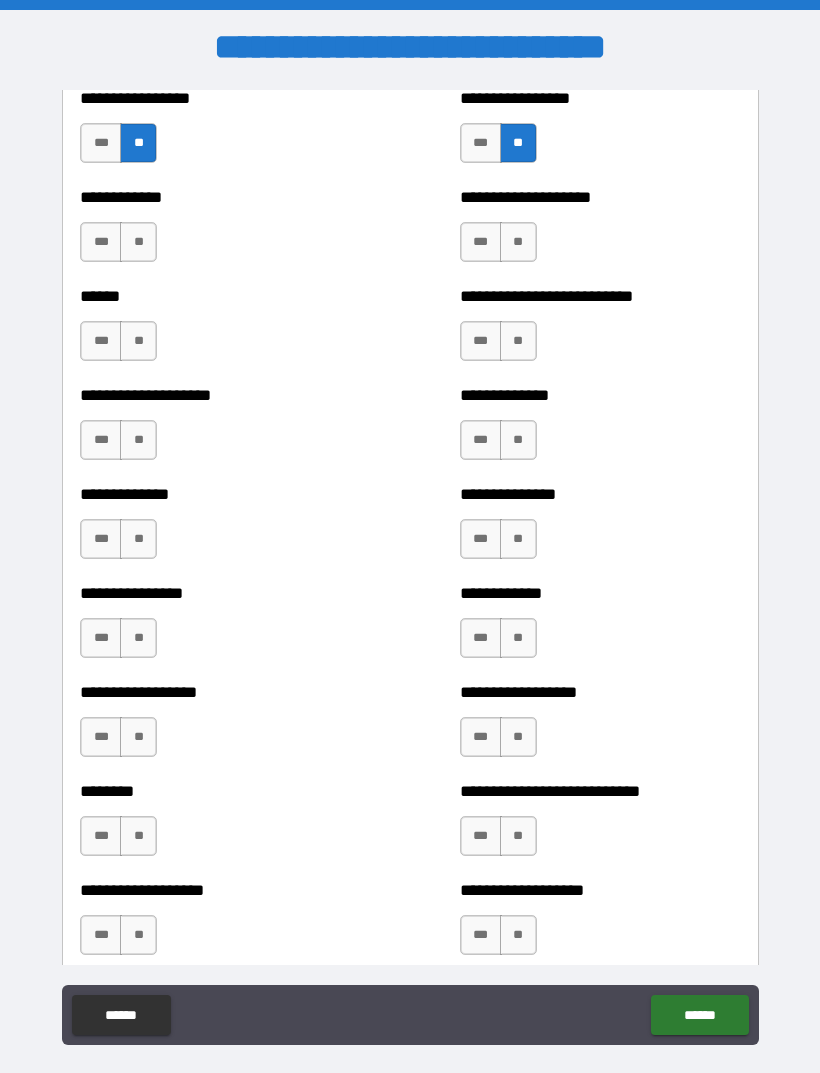scroll, scrollTop: 3951, scrollLeft: 0, axis: vertical 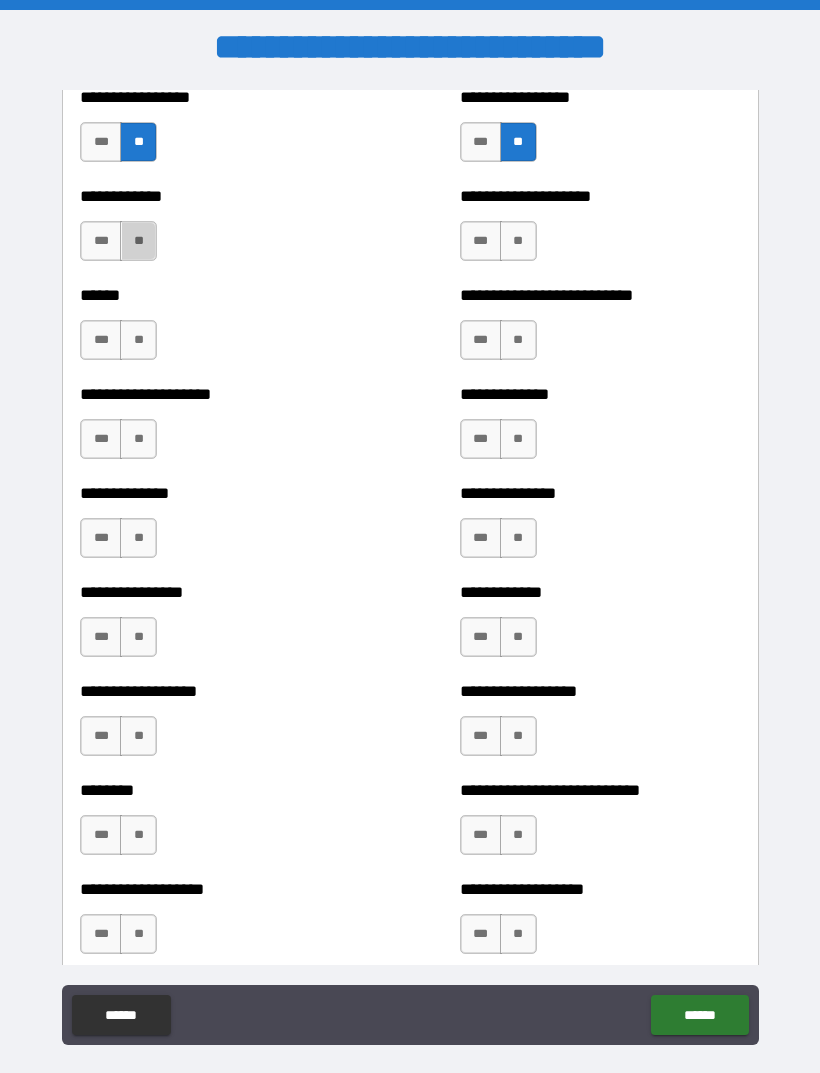 click on "**" at bounding box center [138, 241] 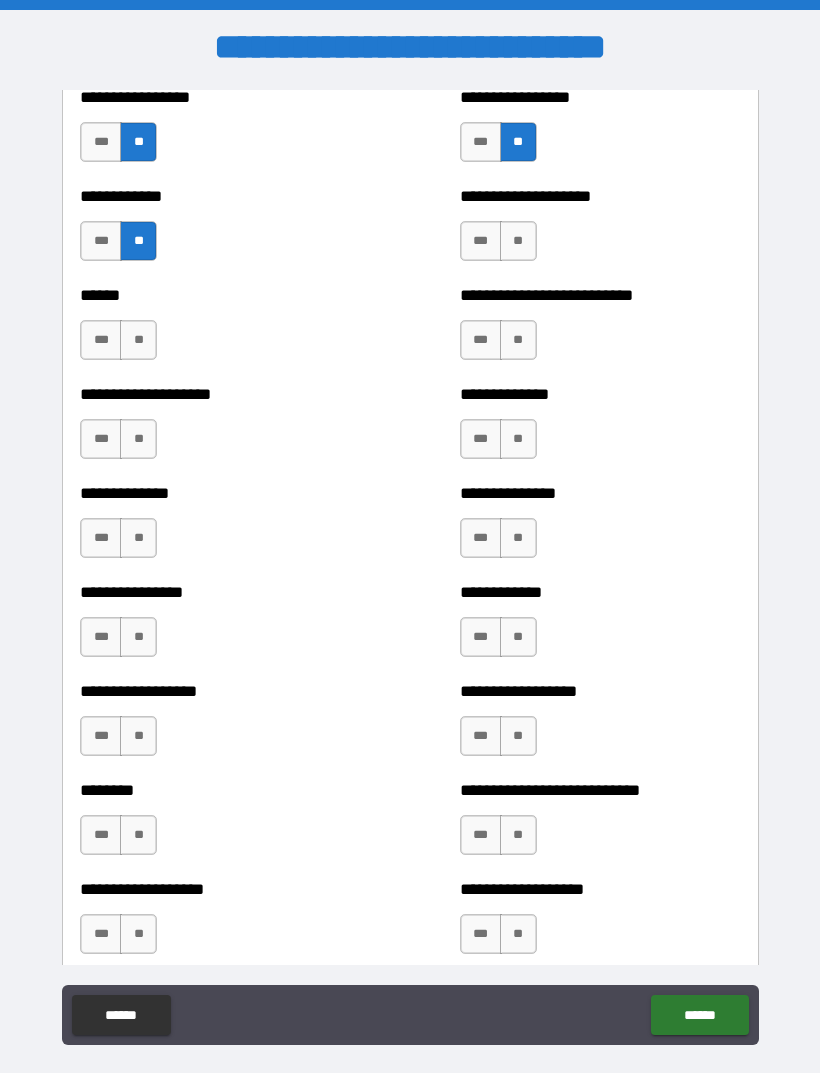 click on "**" at bounding box center (518, 241) 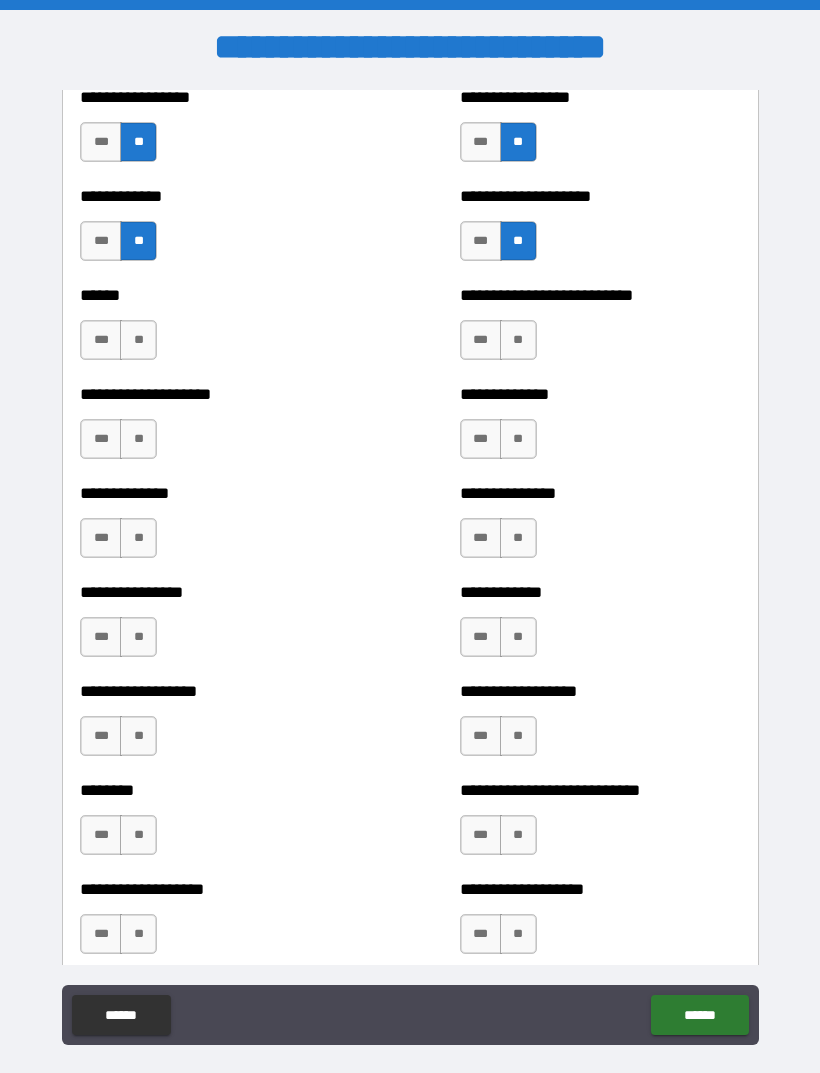 click on "**" at bounding box center (138, 340) 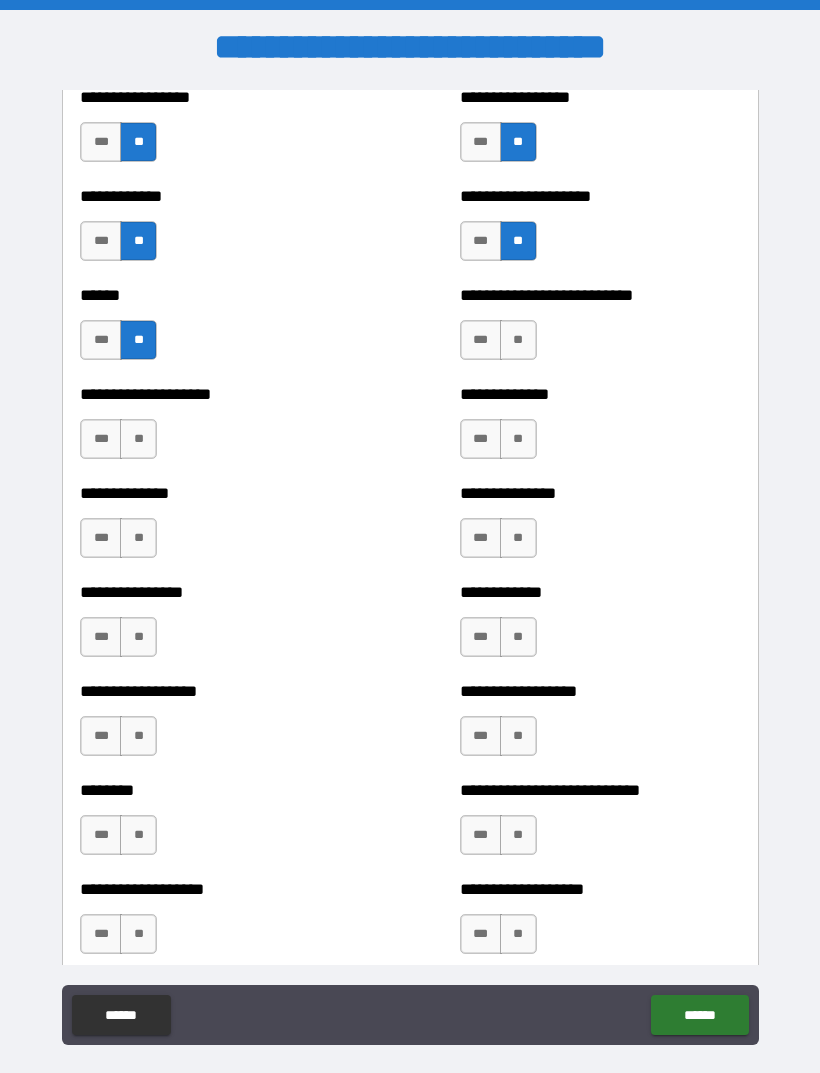 click on "**" at bounding box center [518, 340] 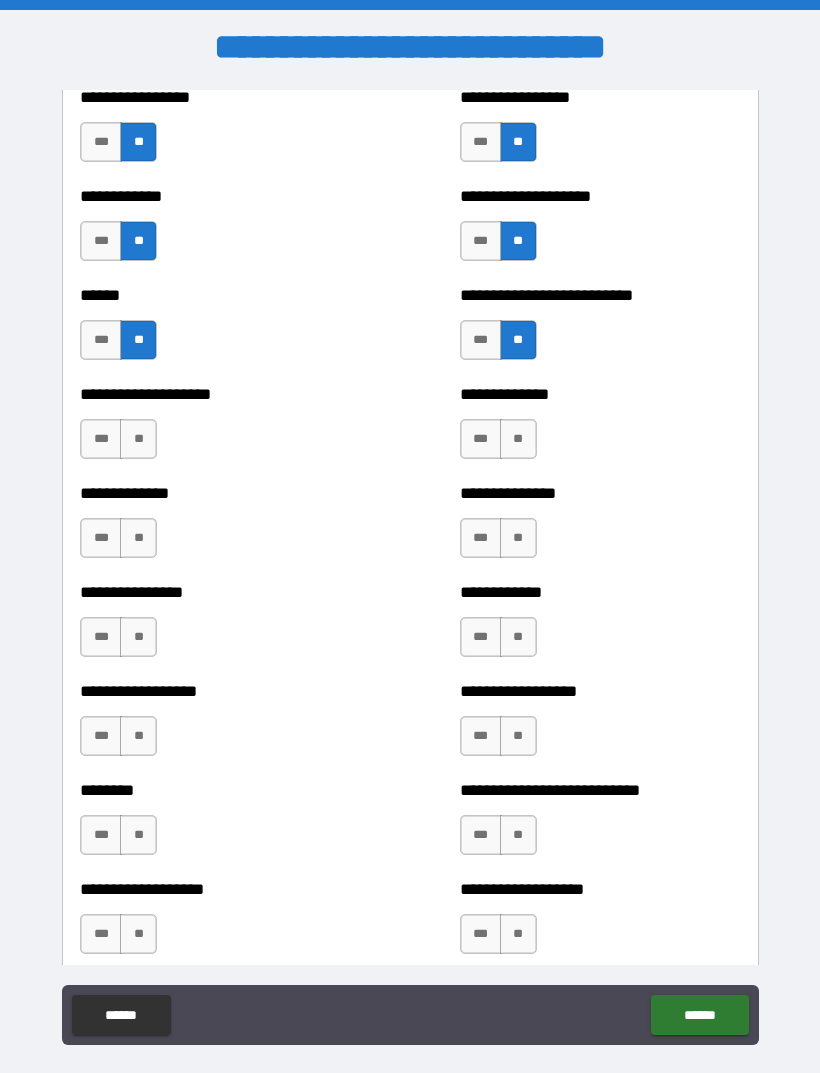 click on "**" at bounding box center (138, 439) 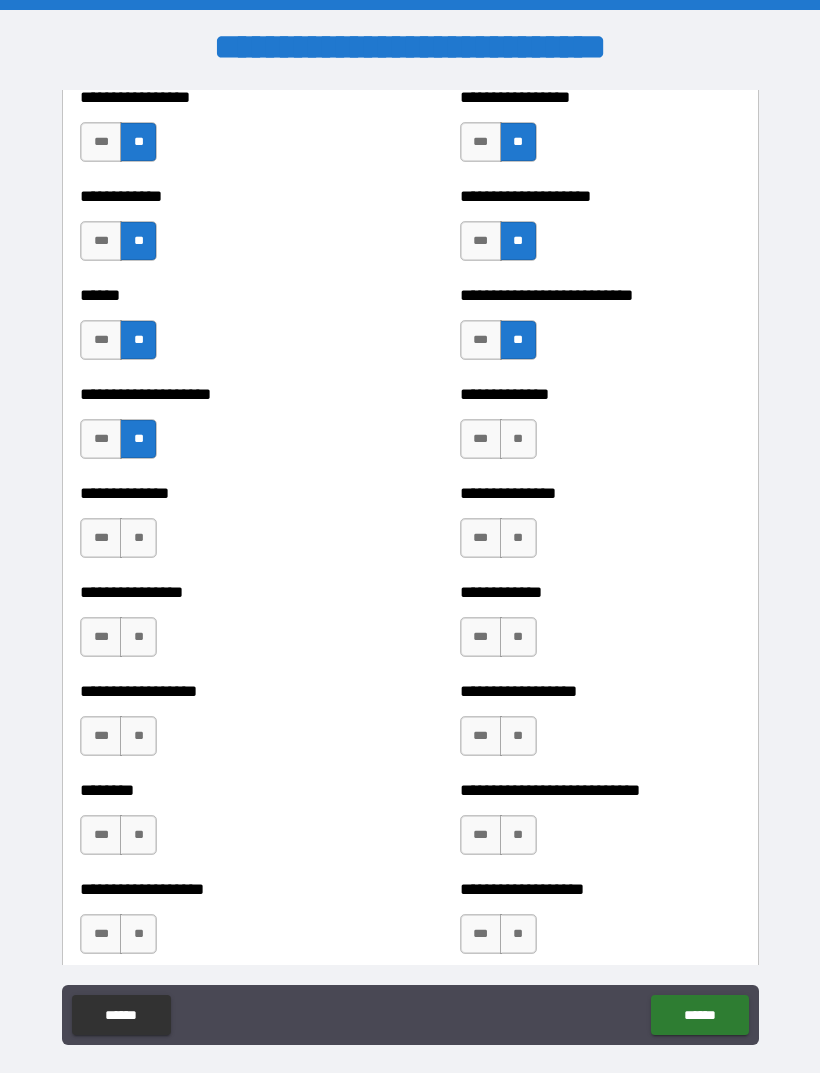 click on "**" at bounding box center (518, 439) 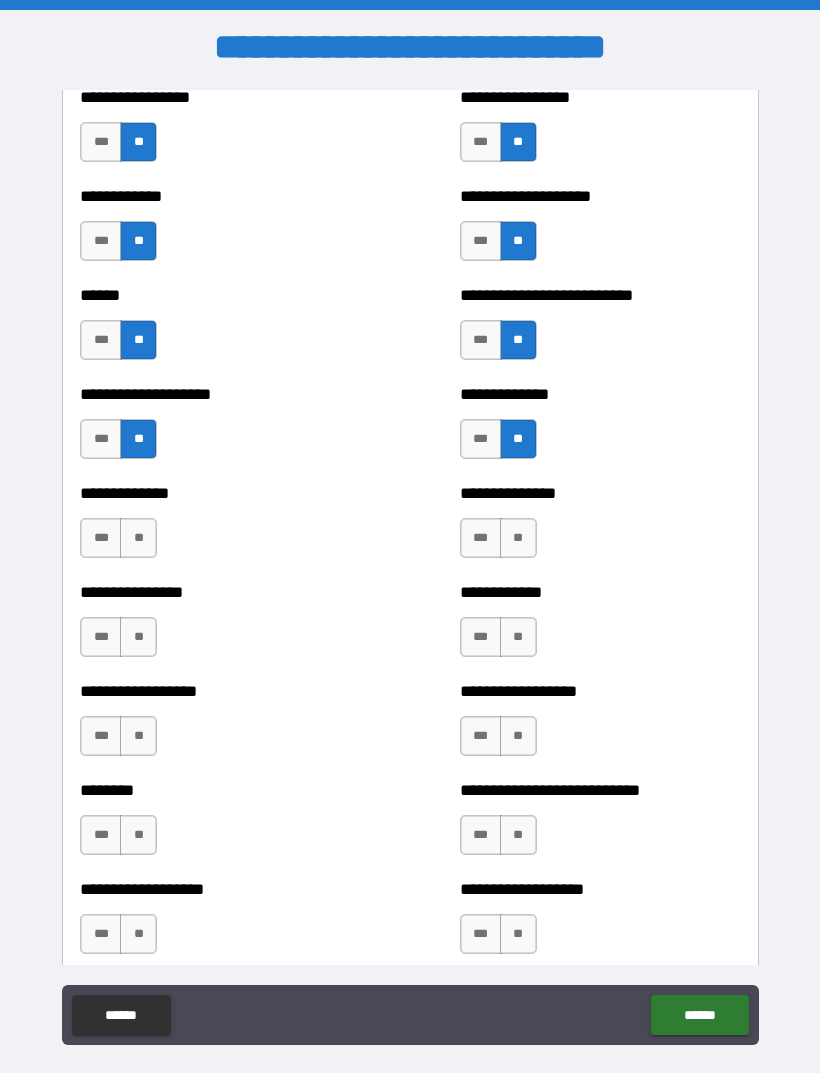 click on "**" at bounding box center (138, 538) 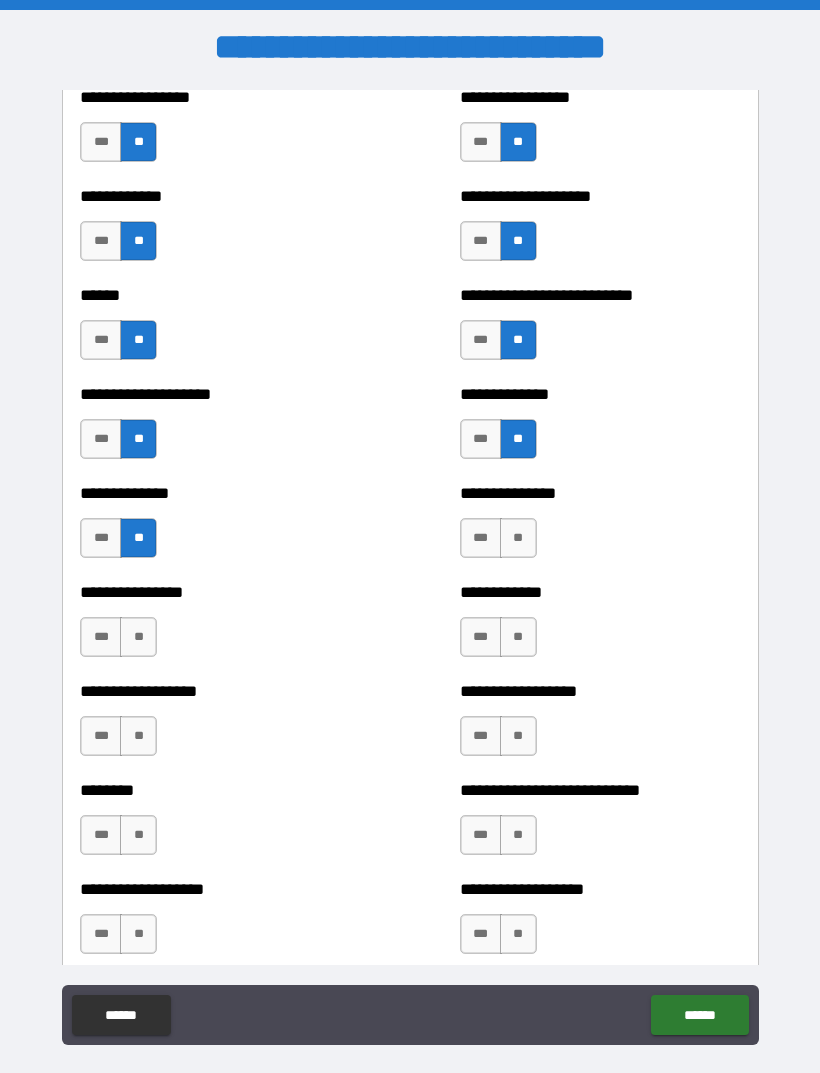 click on "**" at bounding box center (518, 538) 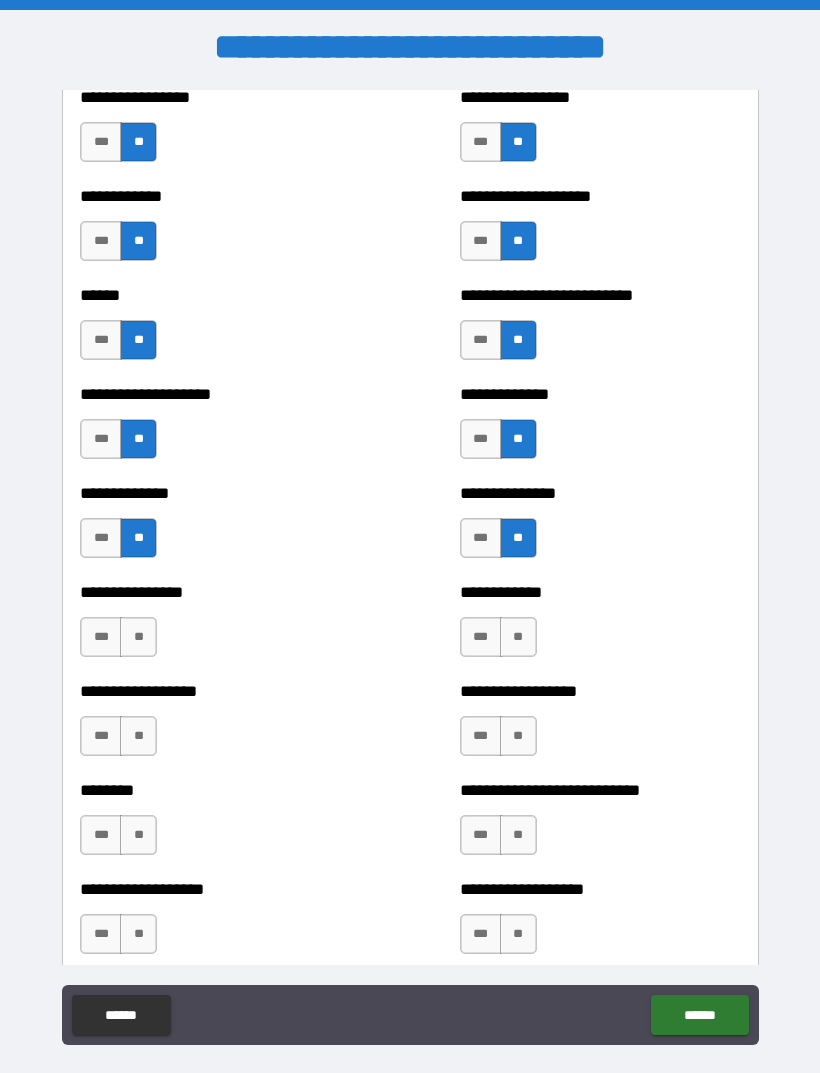 click on "**" at bounding box center [138, 637] 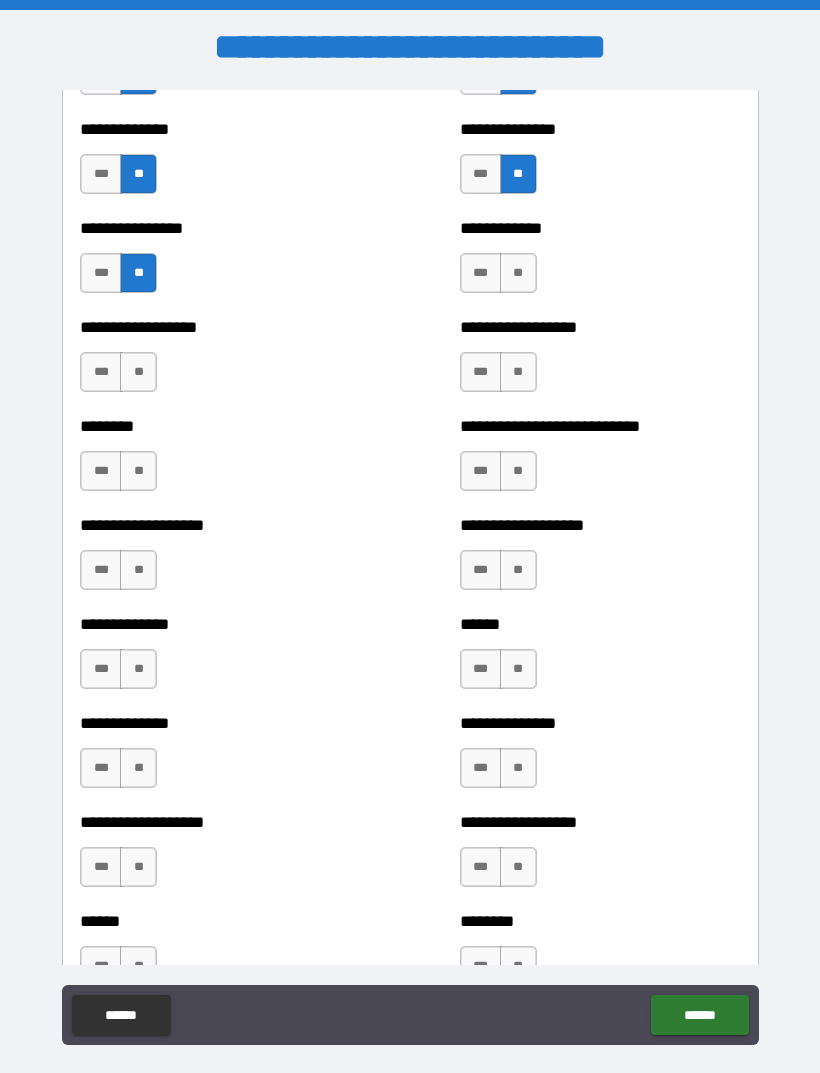 scroll, scrollTop: 4318, scrollLeft: 0, axis: vertical 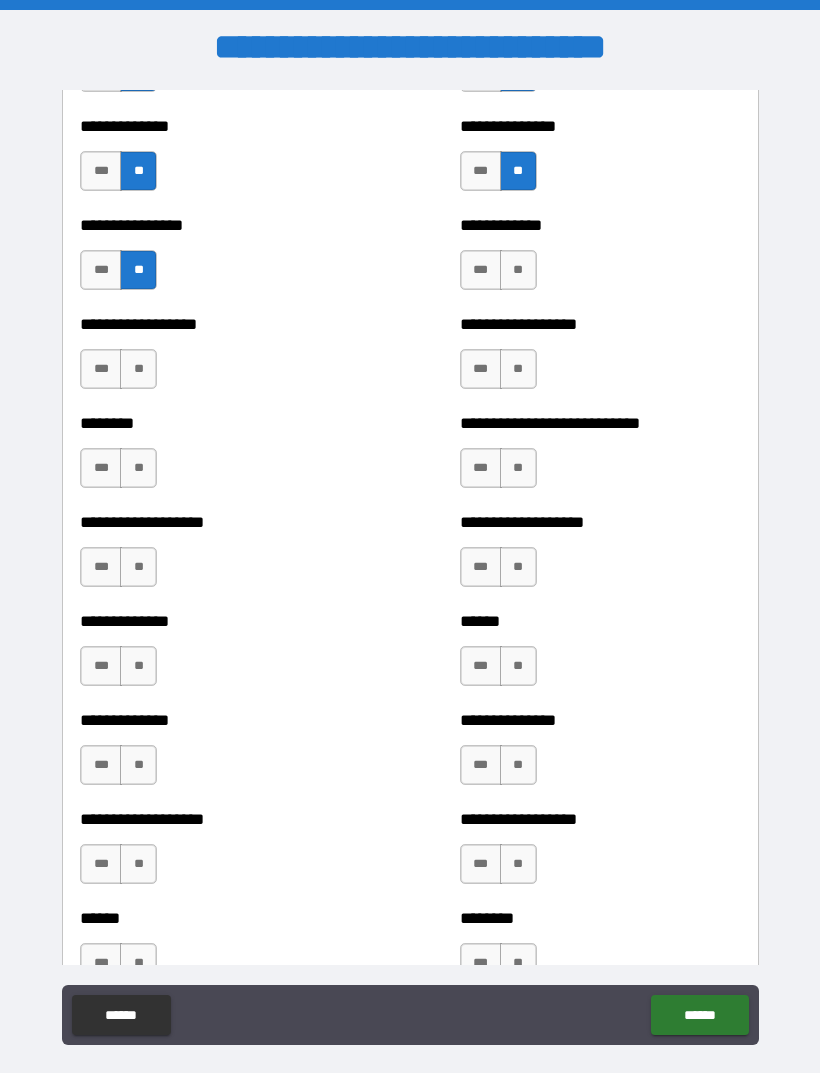 click on "**" at bounding box center (518, 270) 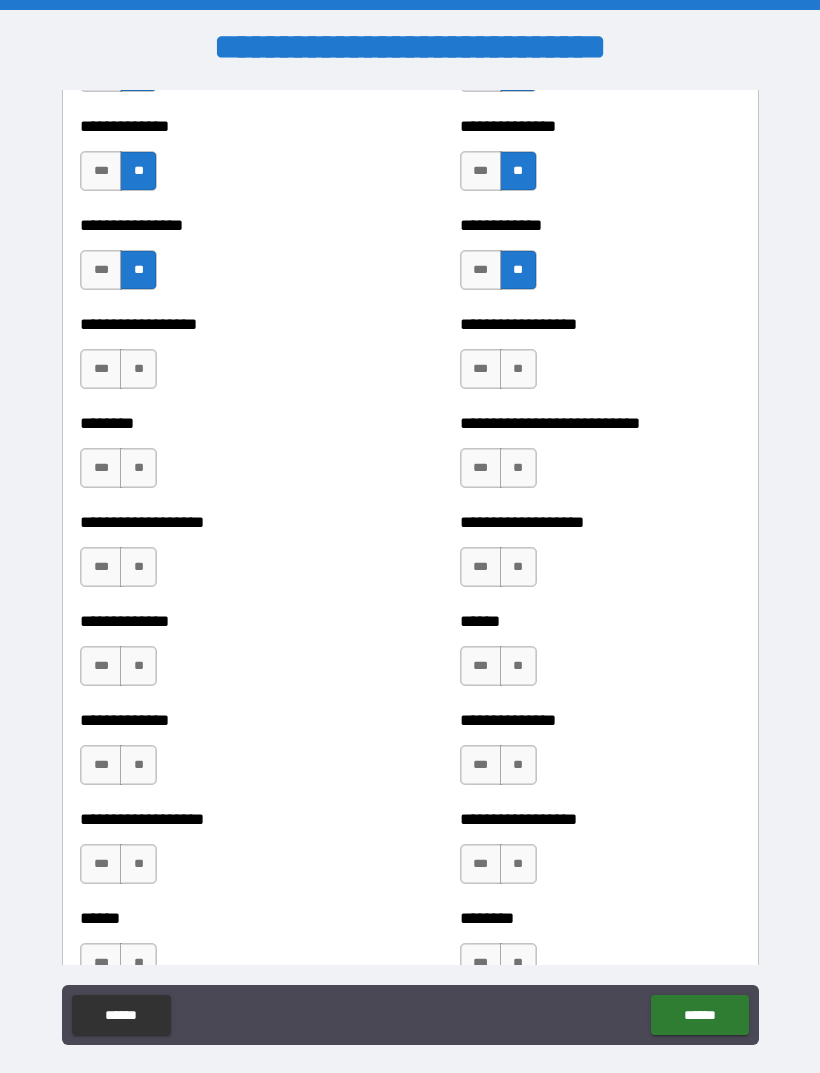 click on "**" at bounding box center (138, 369) 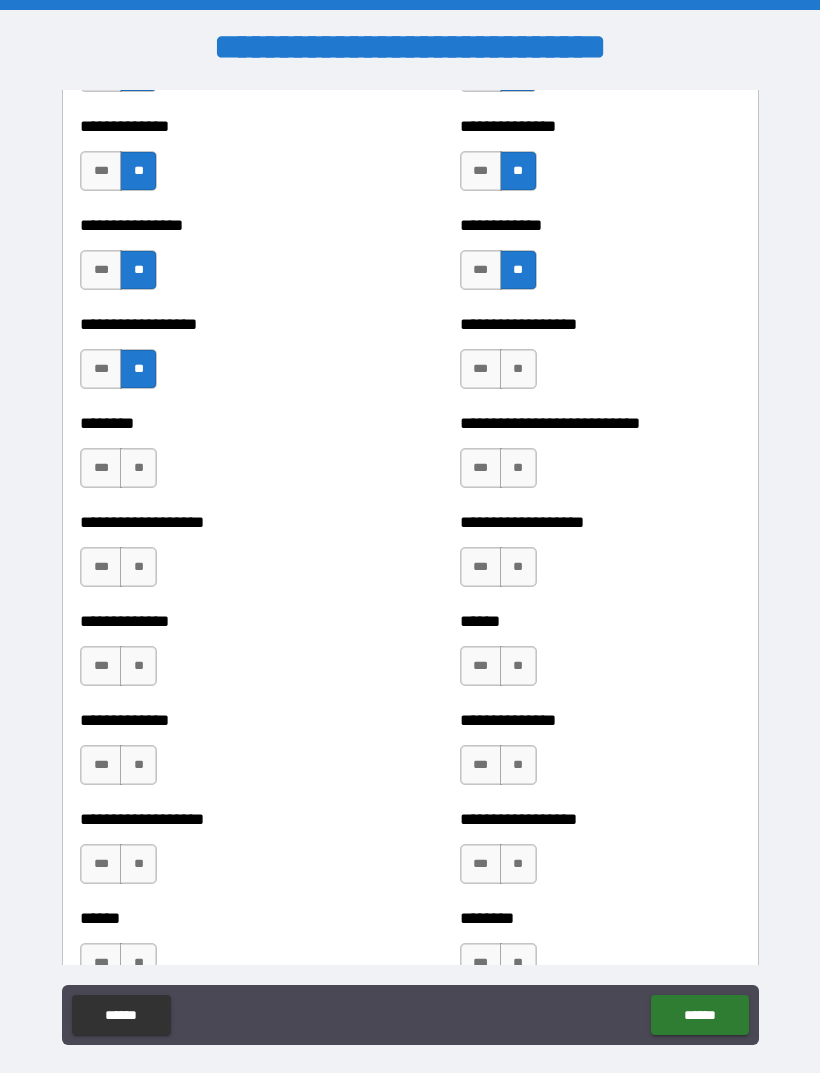 click on "**" at bounding box center [518, 369] 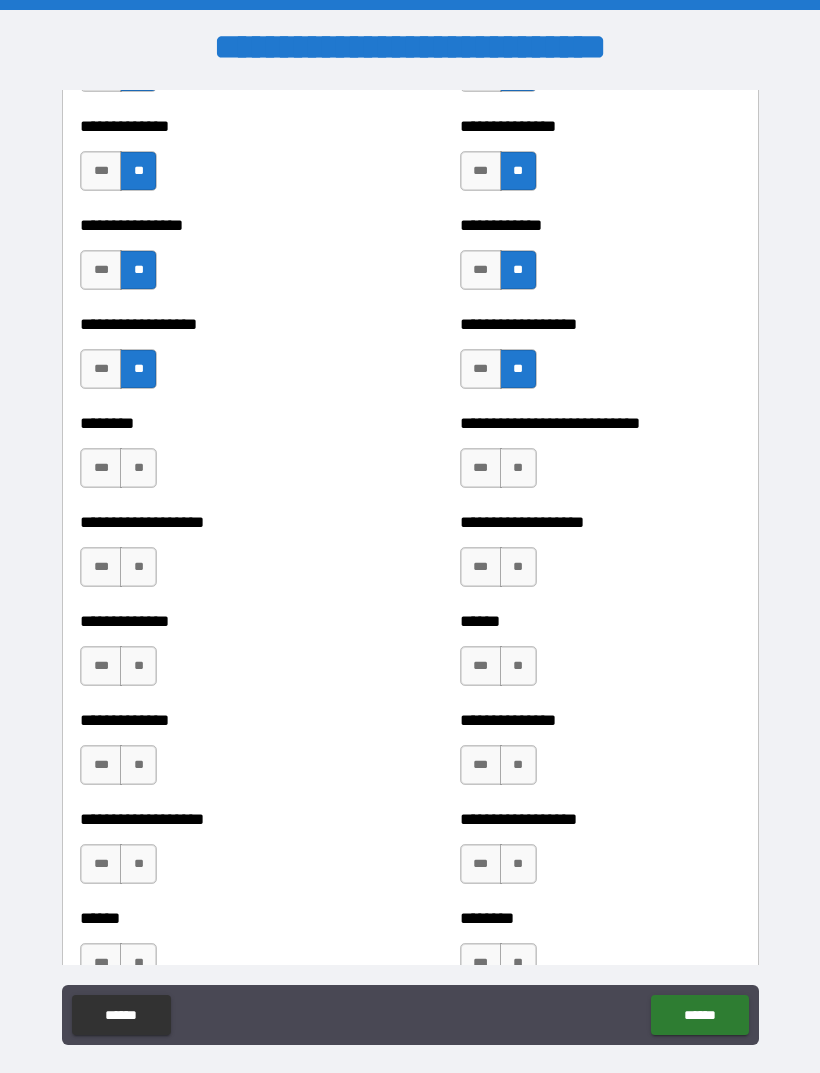 click on "**" at bounding box center [138, 468] 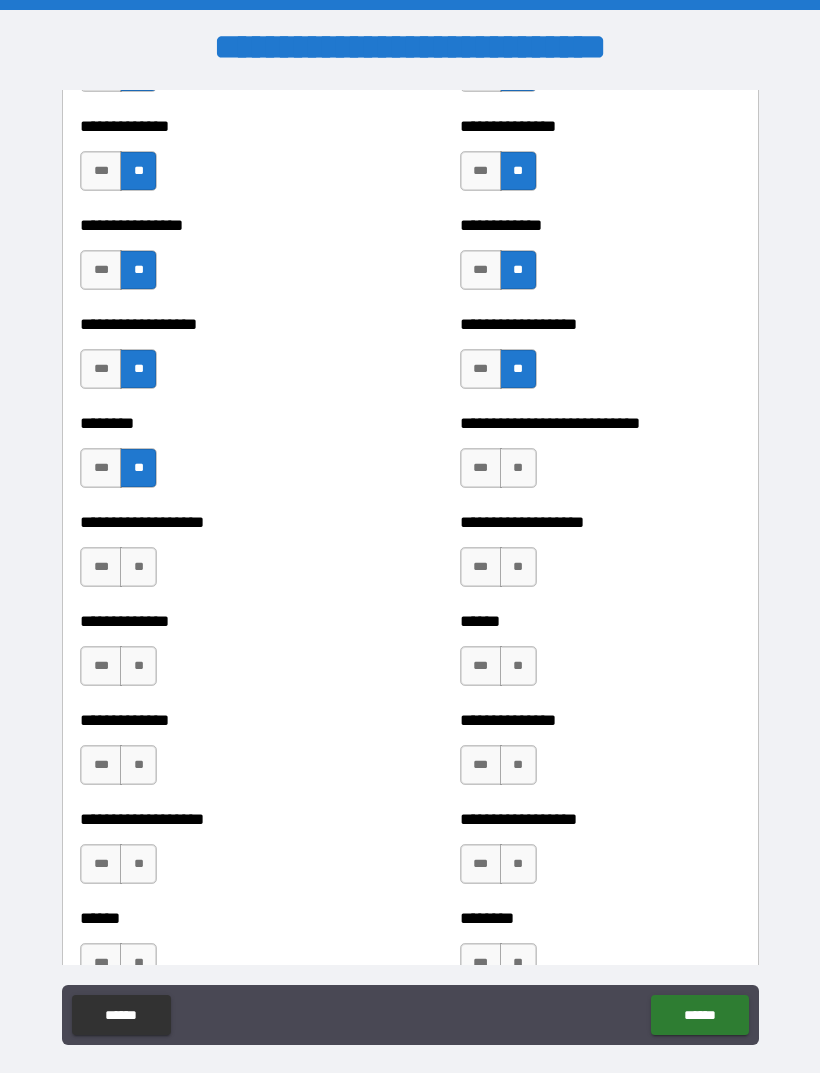 click on "**" at bounding box center (518, 468) 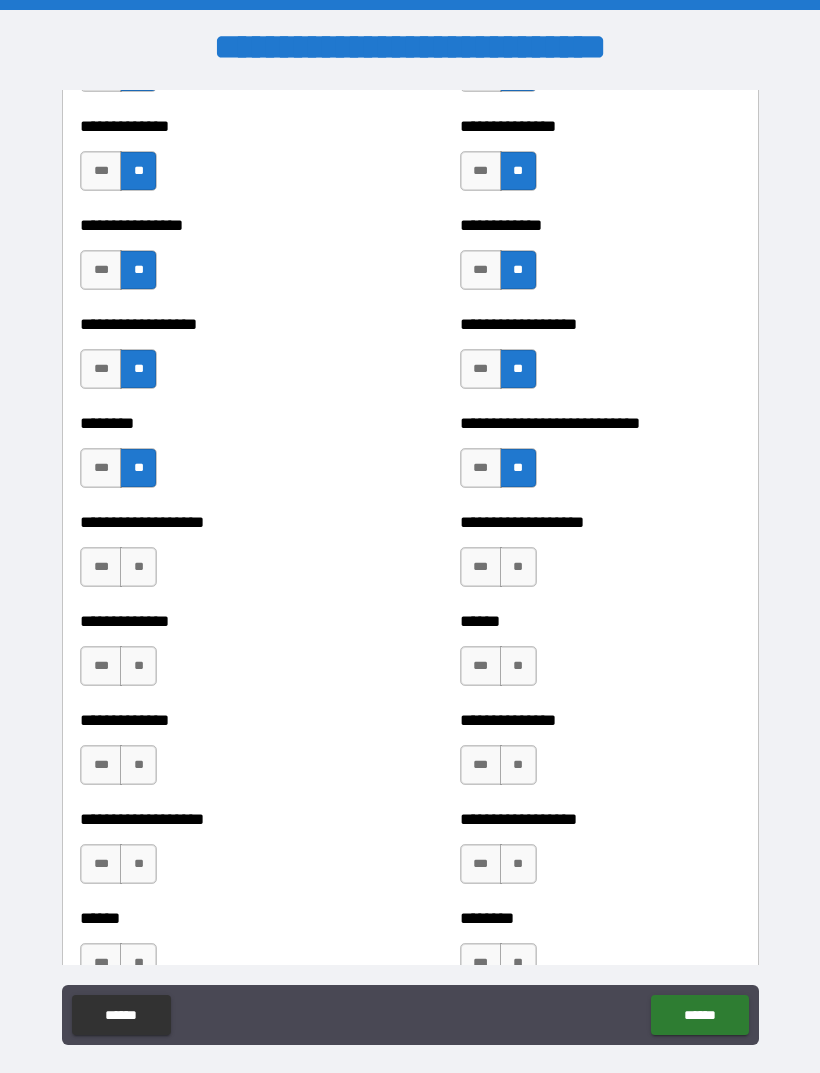 click on "**" at bounding box center (138, 567) 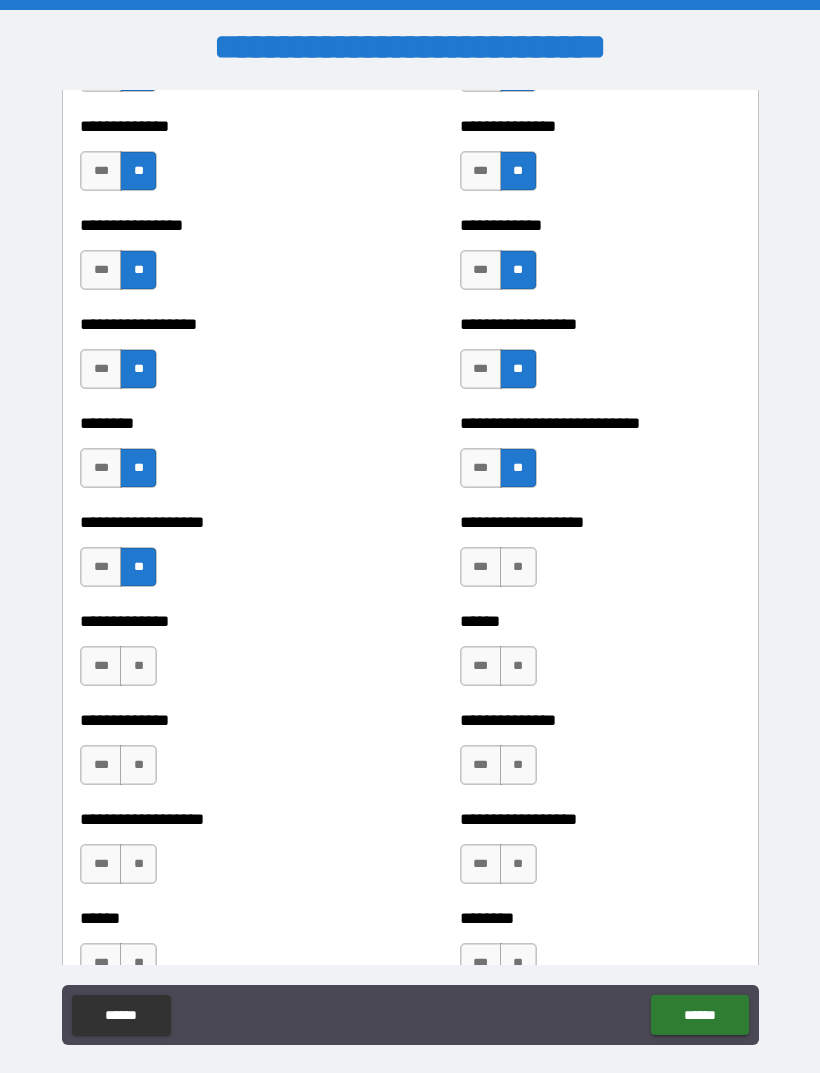click on "**" at bounding box center [518, 567] 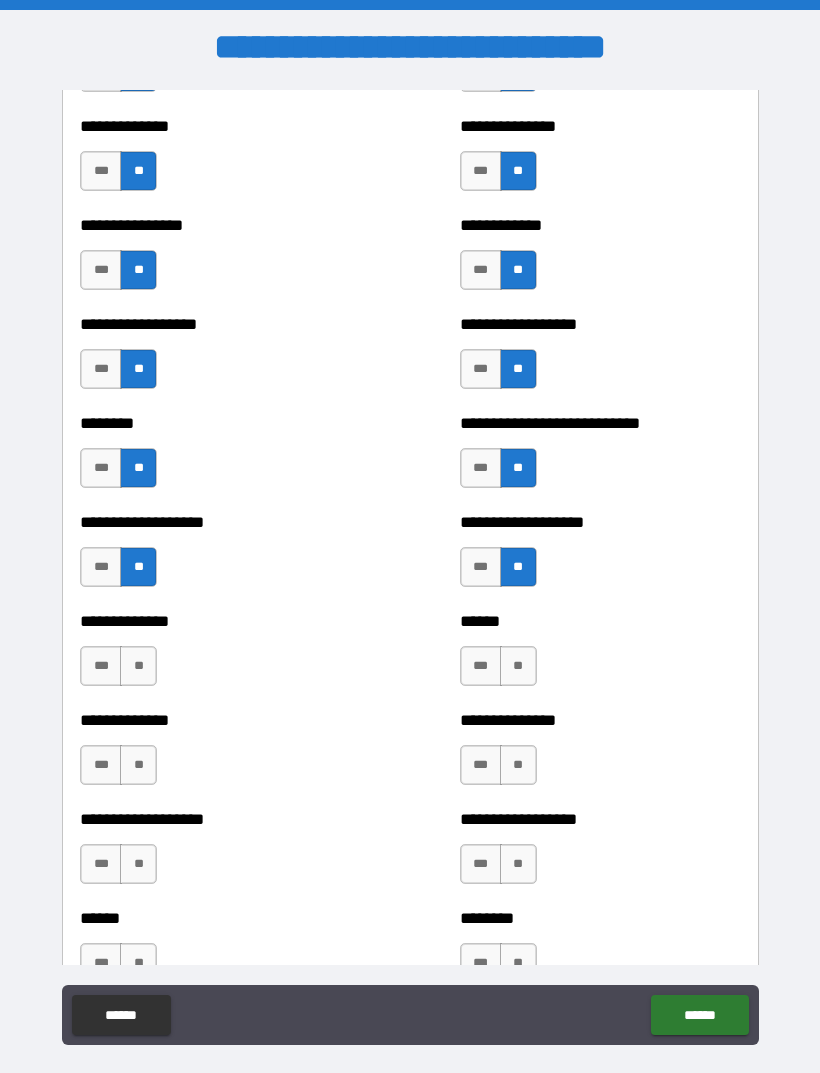 click on "**" at bounding box center [138, 666] 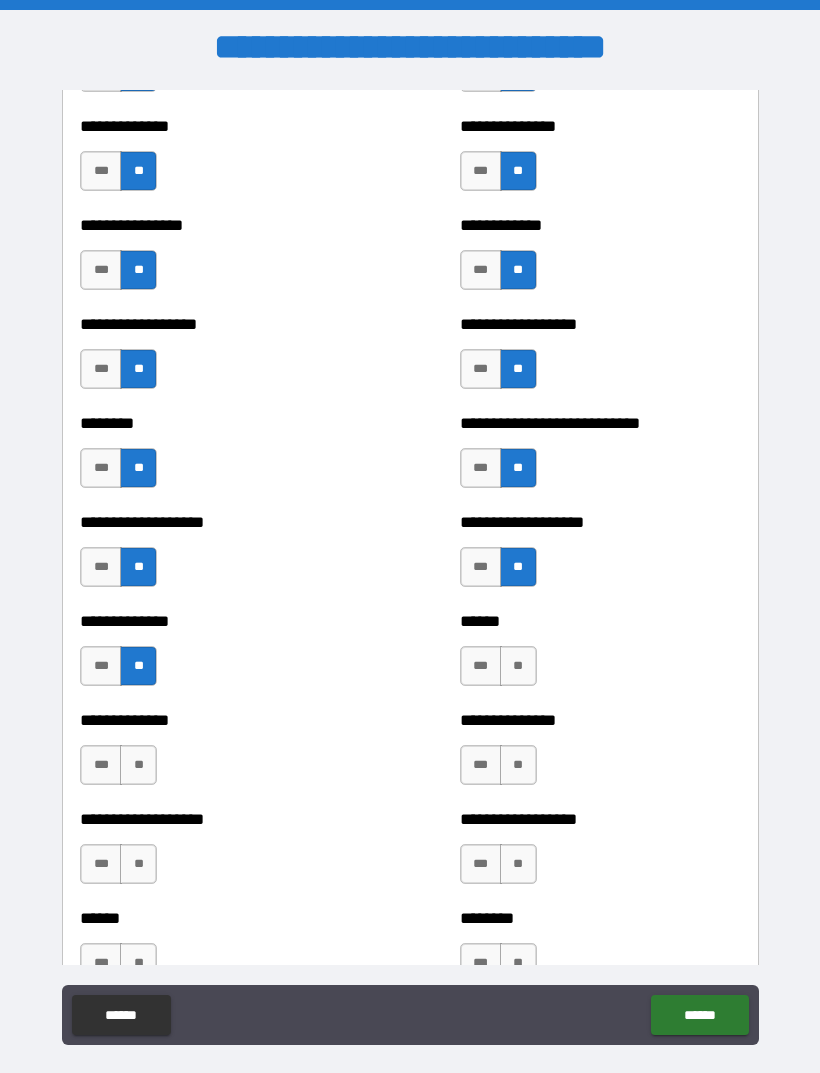 click on "**" at bounding box center [518, 666] 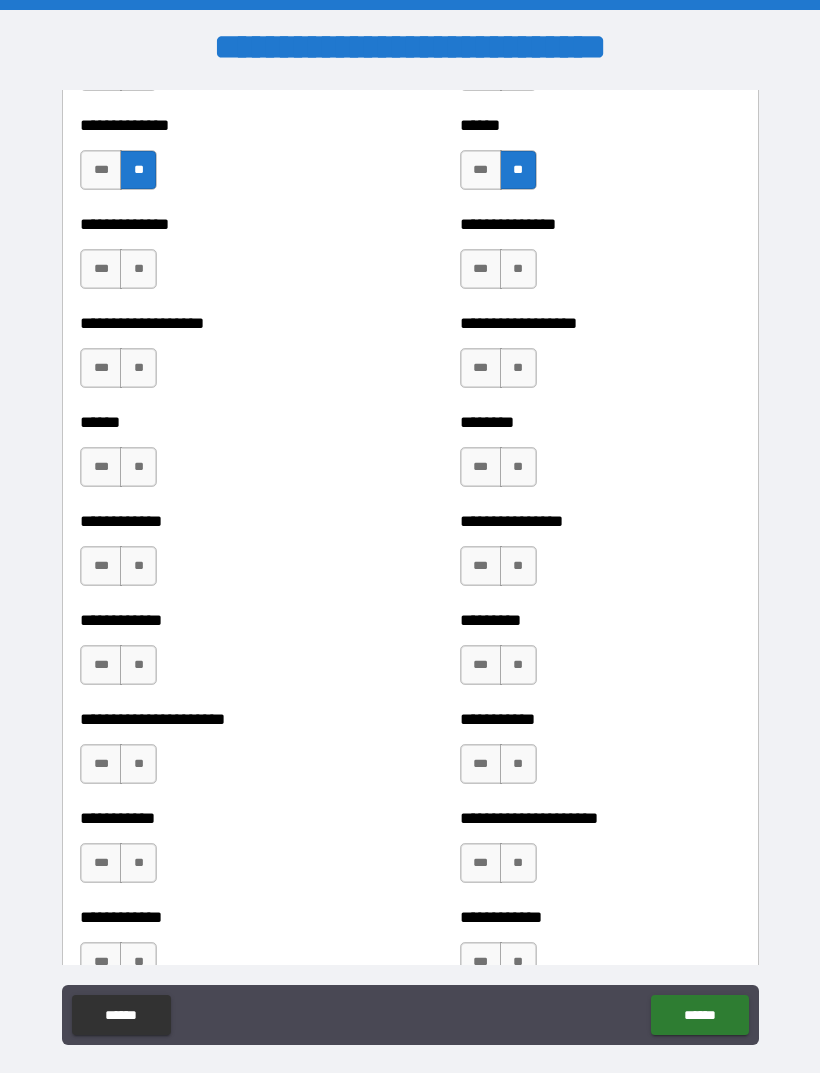 scroll, scrollTop: 4816, scrollLeft: 0, axis: vertical 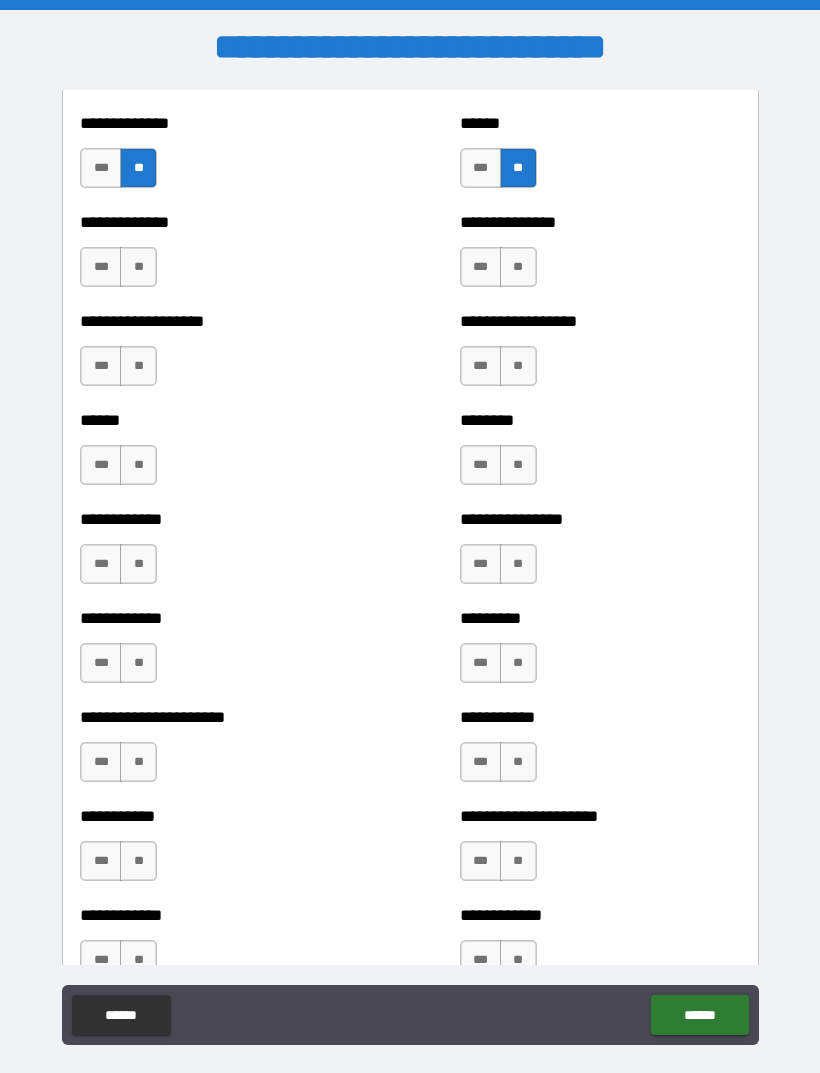 click on "**" at bounding box center [518, 267] 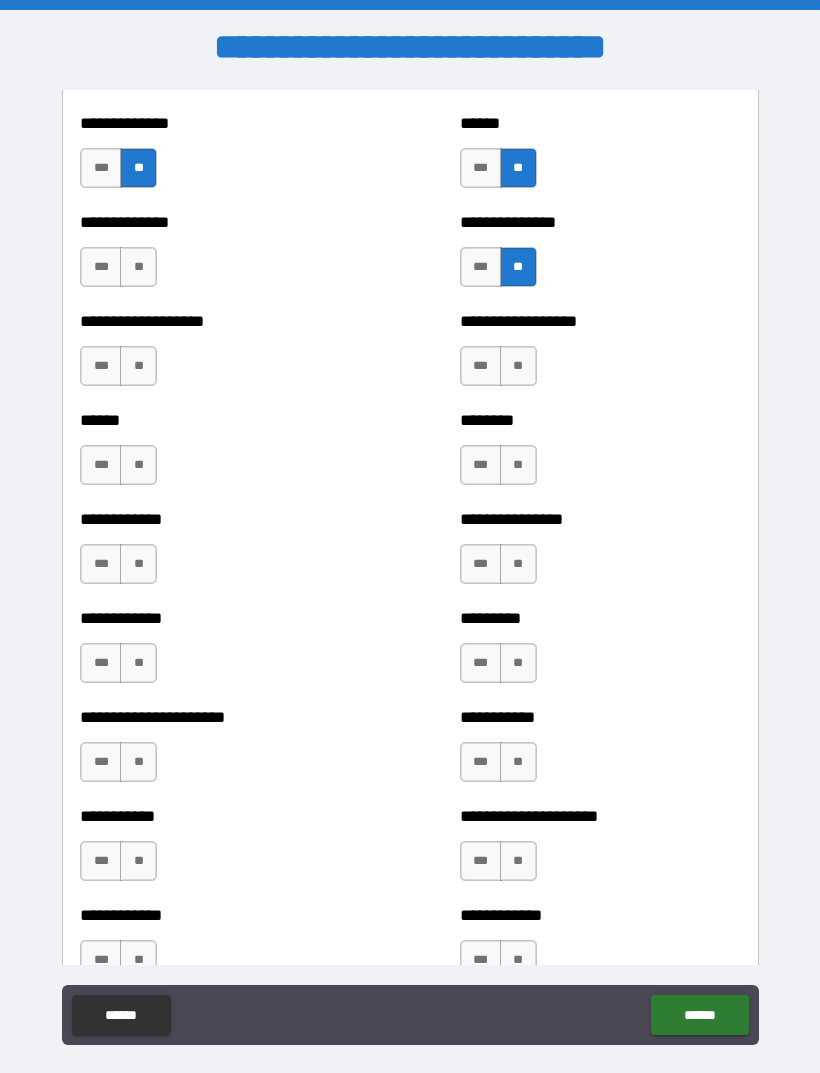 click on "**" at bounding box center [138, 267] 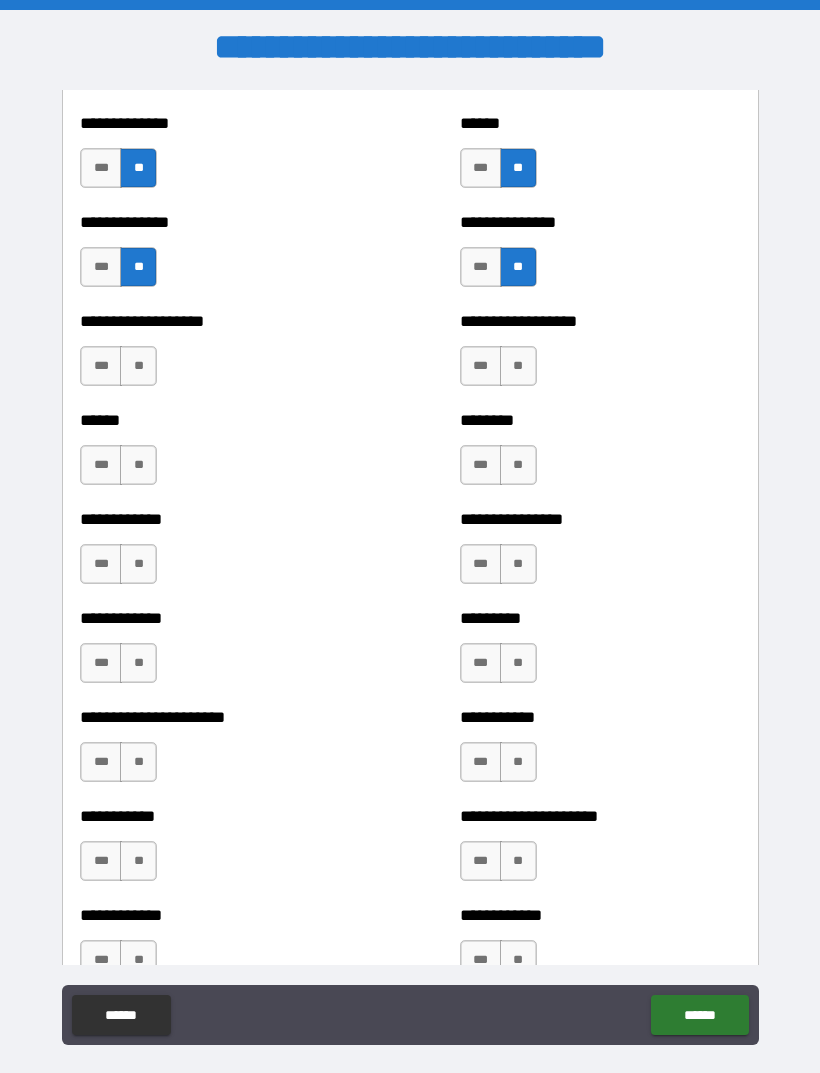 click on "**" at bounding box center [138, 366] 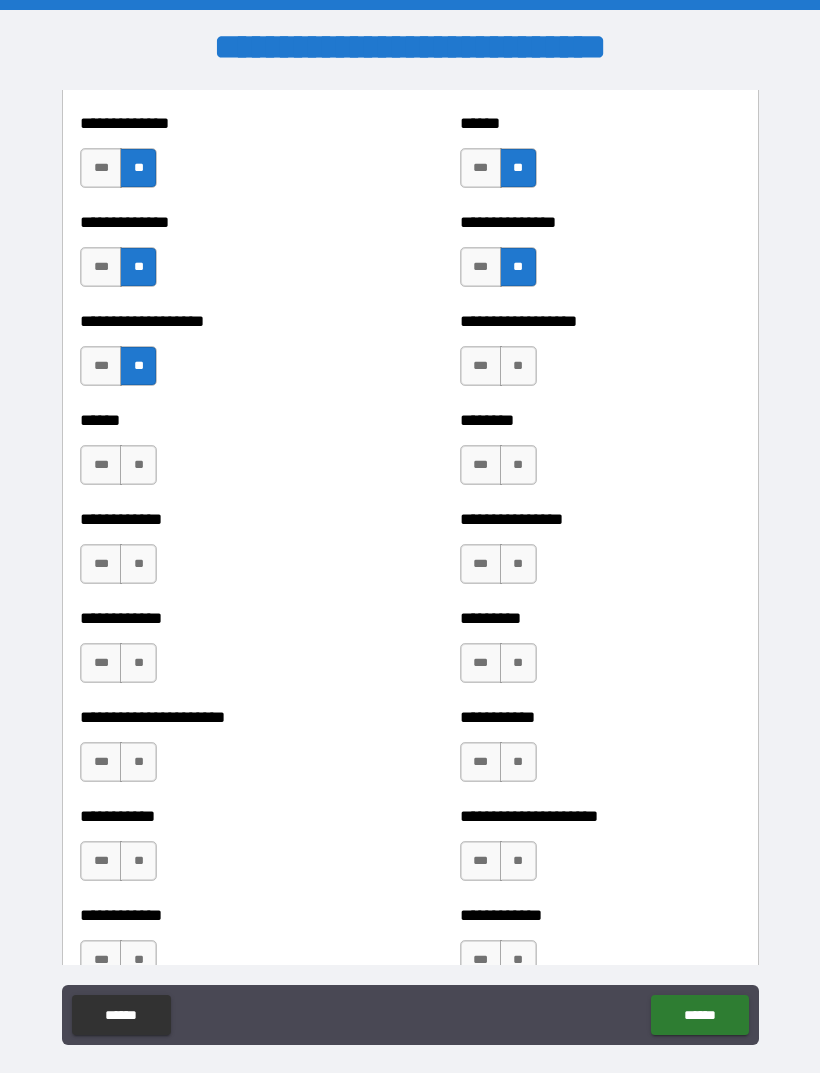 click on "**" at bounding box center [518, 366] 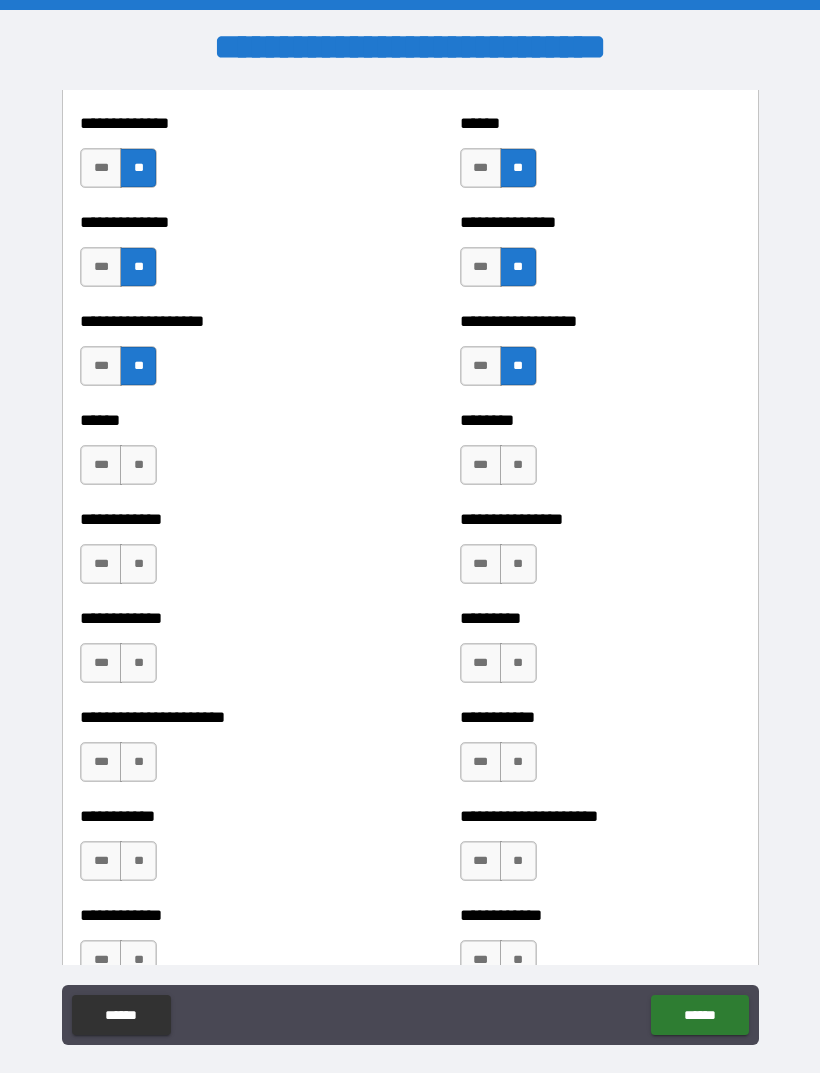 click on "**" at bounding box center (518, 465) 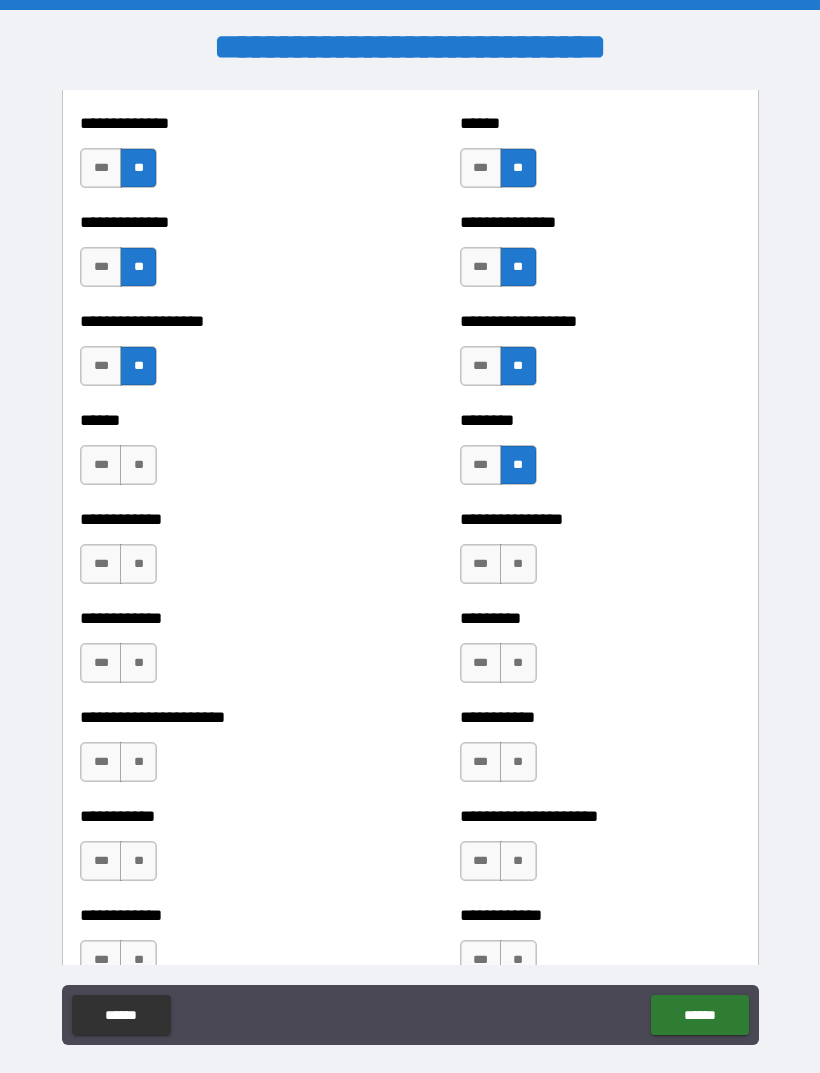 click on "**" at bounding box center [138, 465] 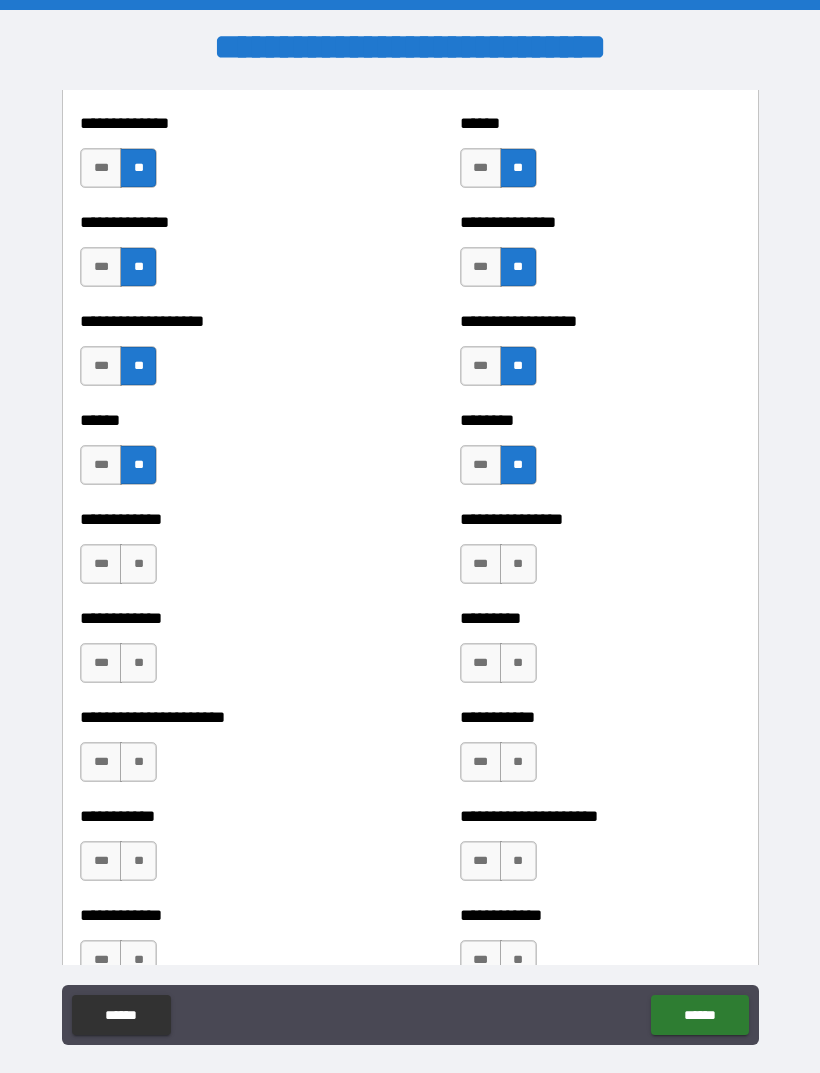 click on "**" at bounding box center [138, 564] 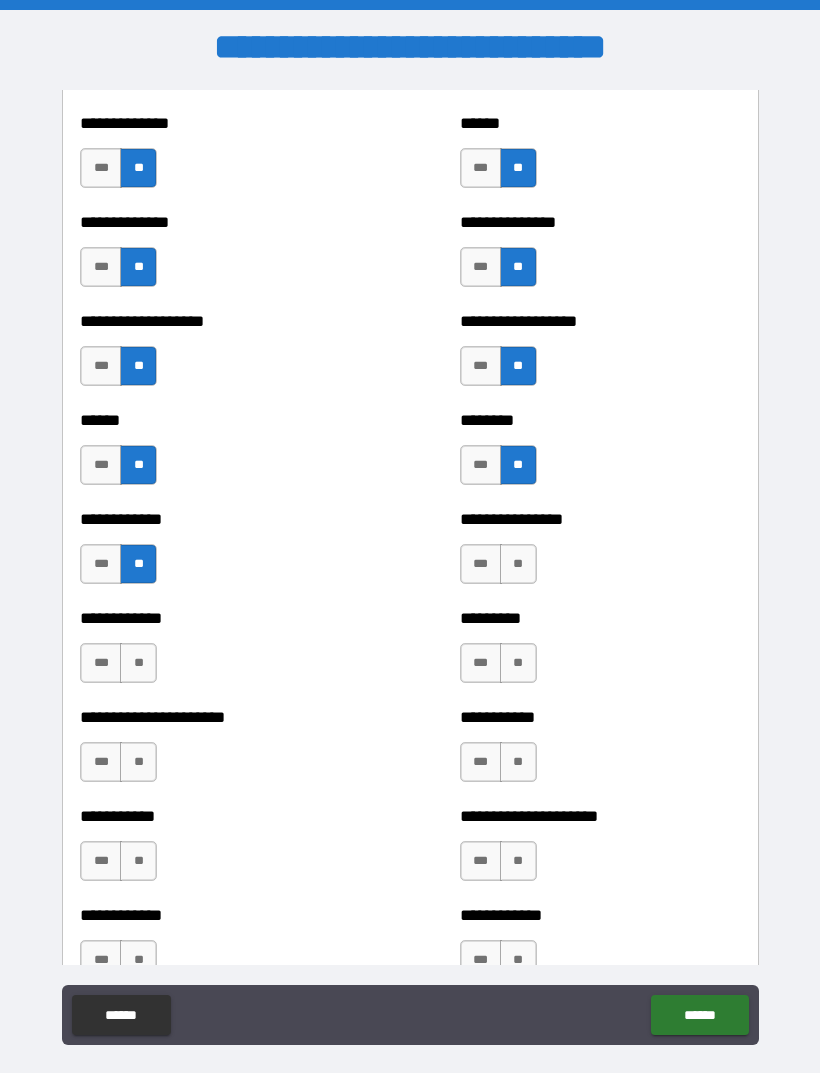 click on "**" at bounding box center (518, 564) 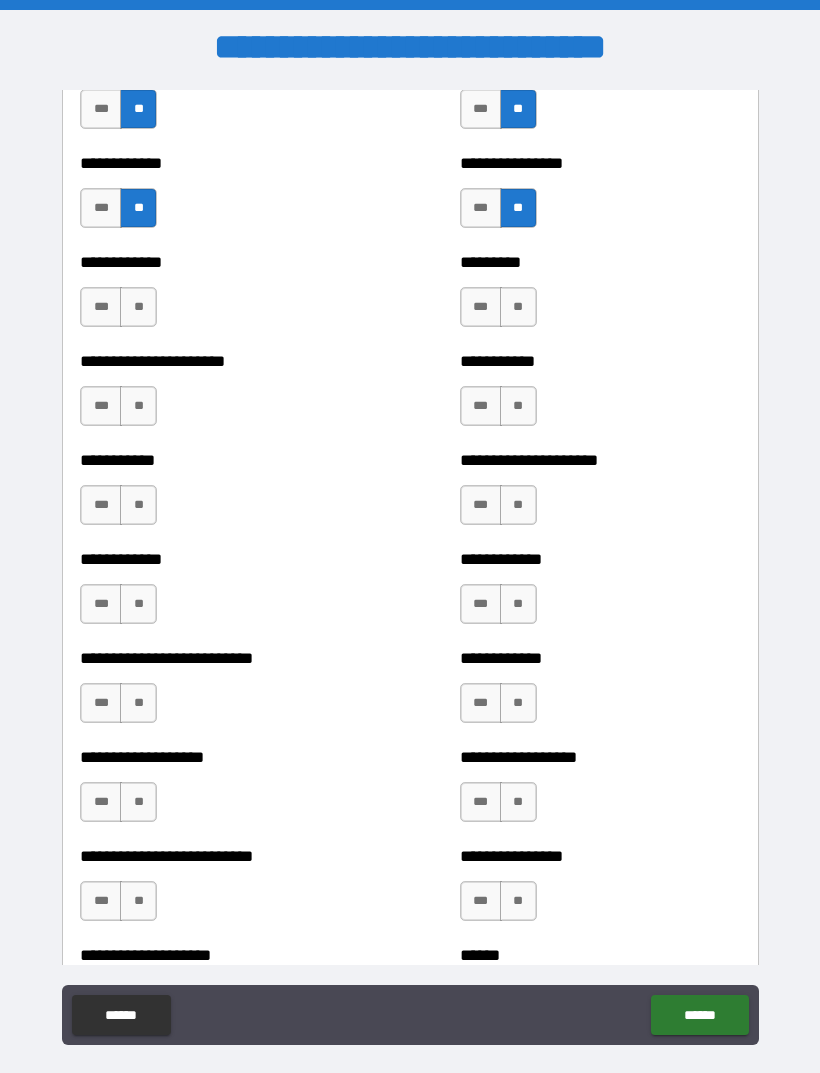scroll, scrollTop: 5178, scrollLeft: 0, axis: vertical 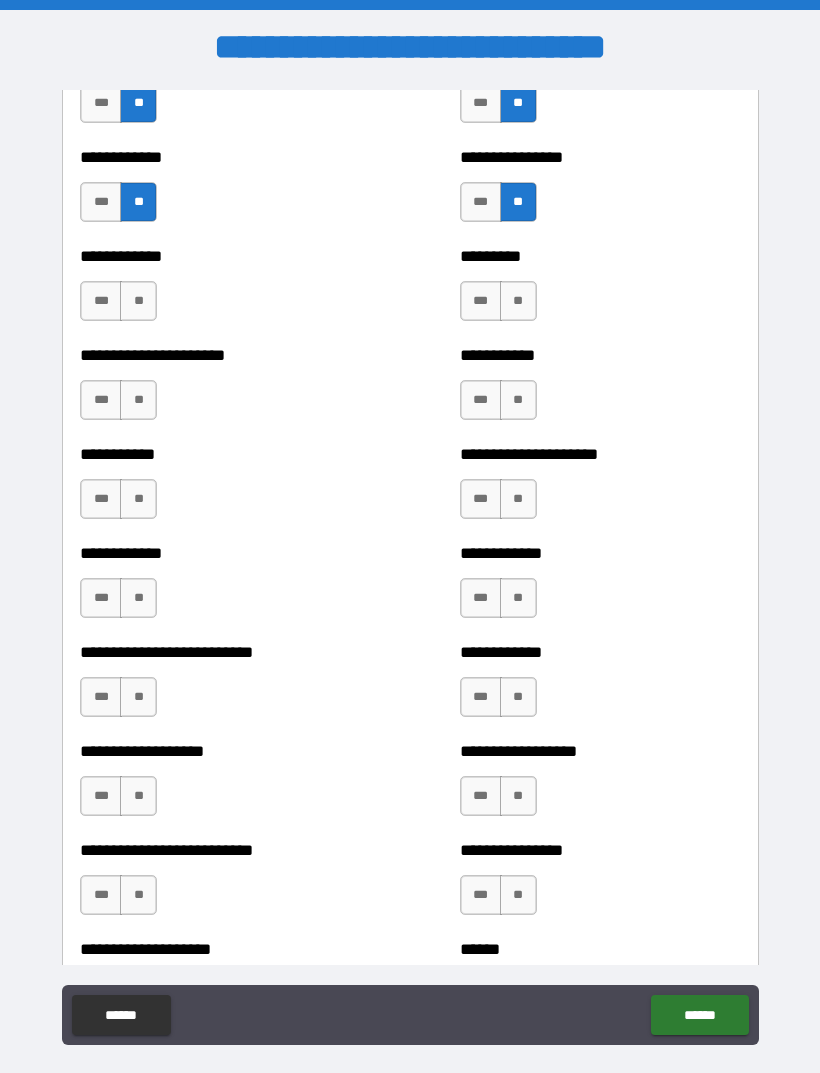 click on "**" at bounding box center [138, 301] 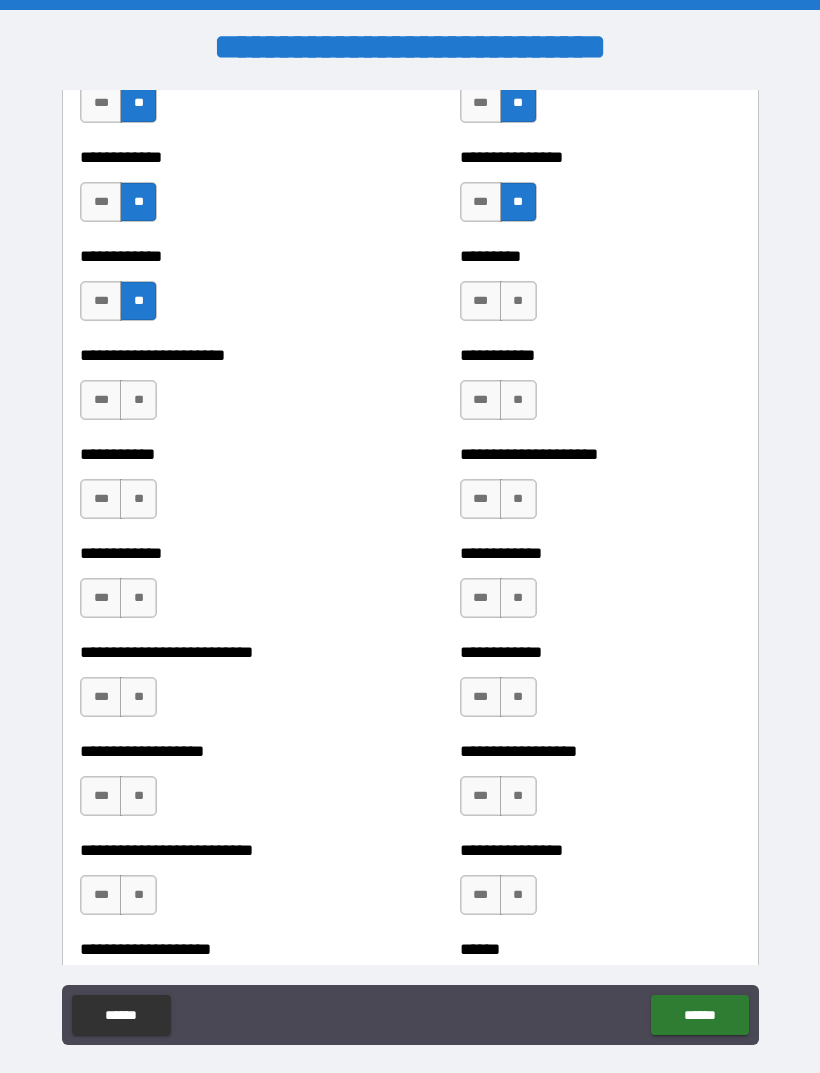 click on "**" at bounding box center (518, 301) 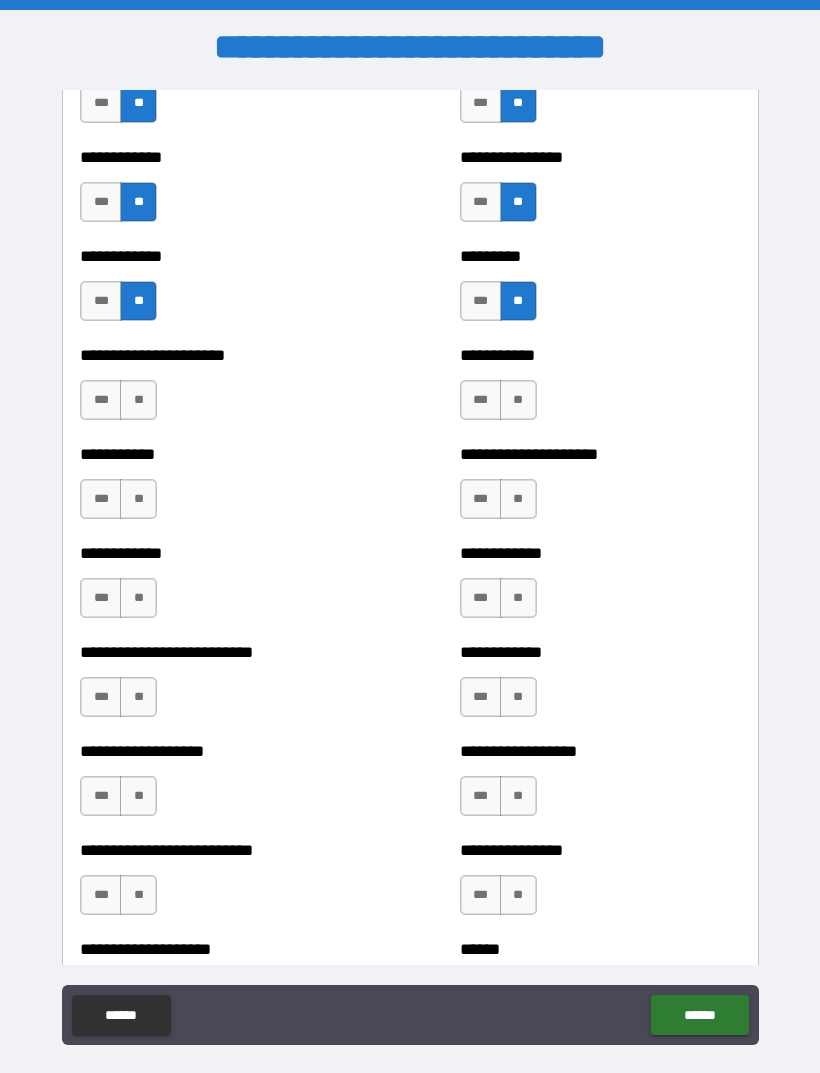 click on "**" at bounding box center (138, 400) 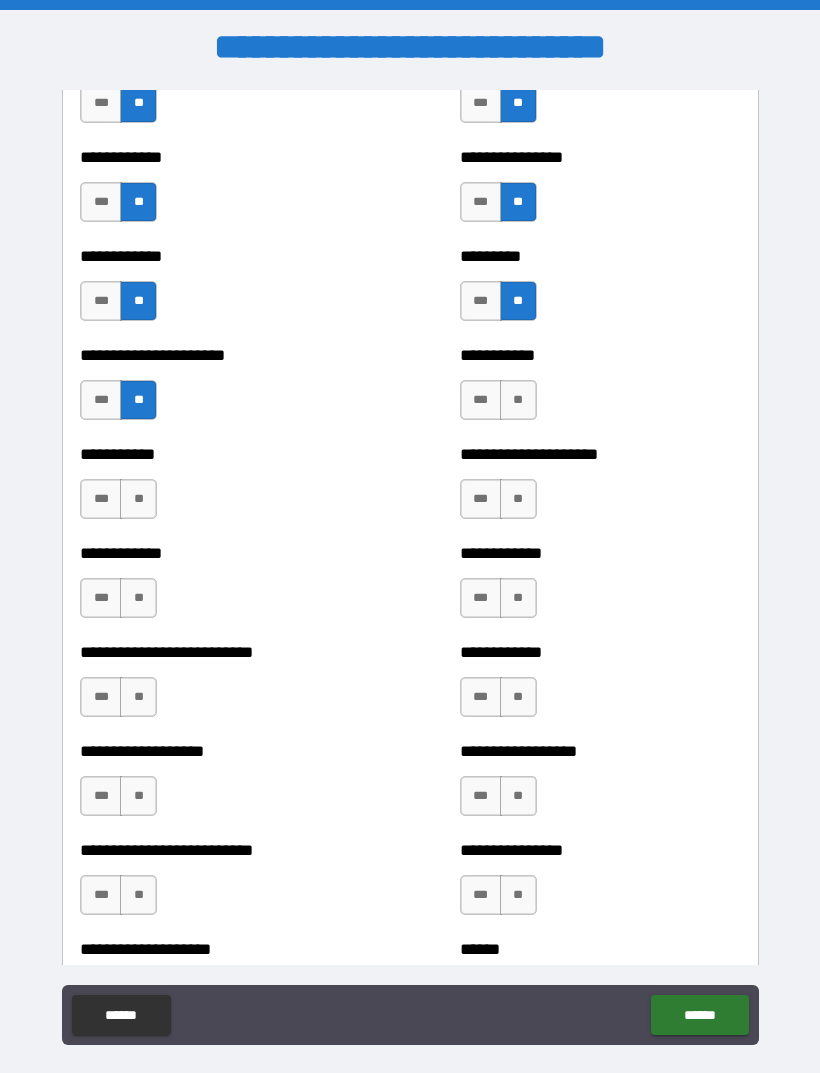 click on "**" at bounding box center [518, 400] 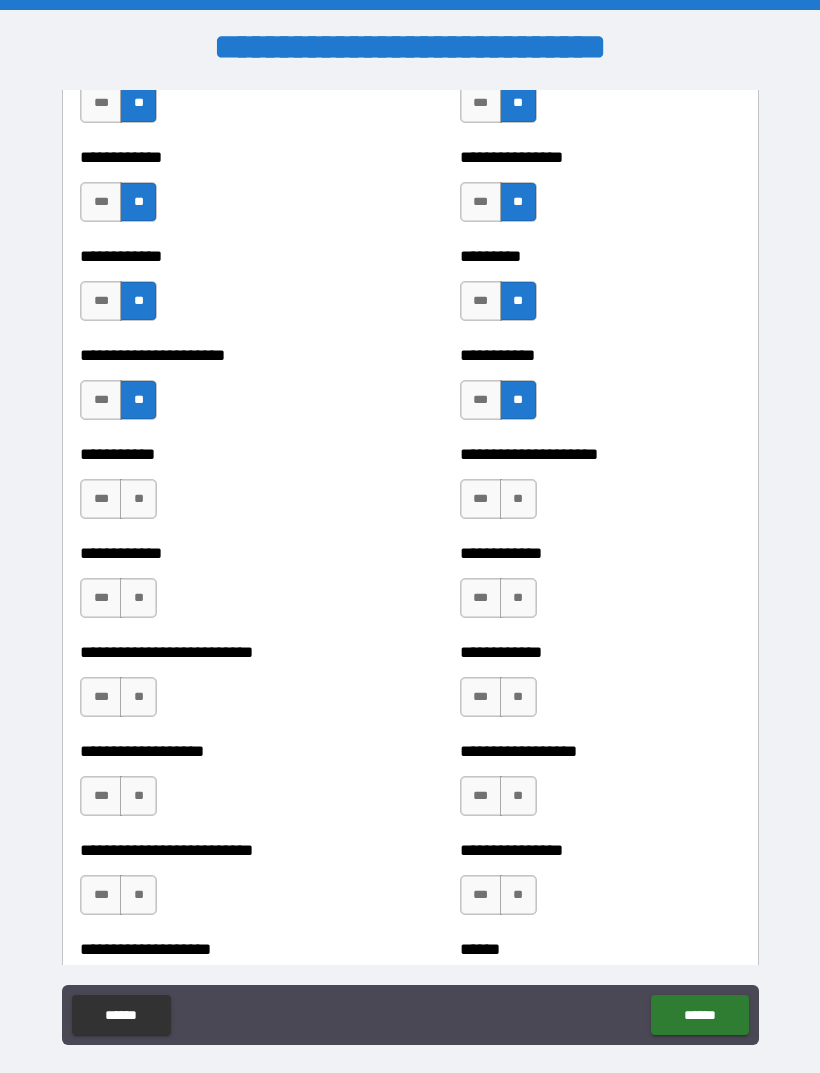 click on "**" at bounding box center (138, 499) 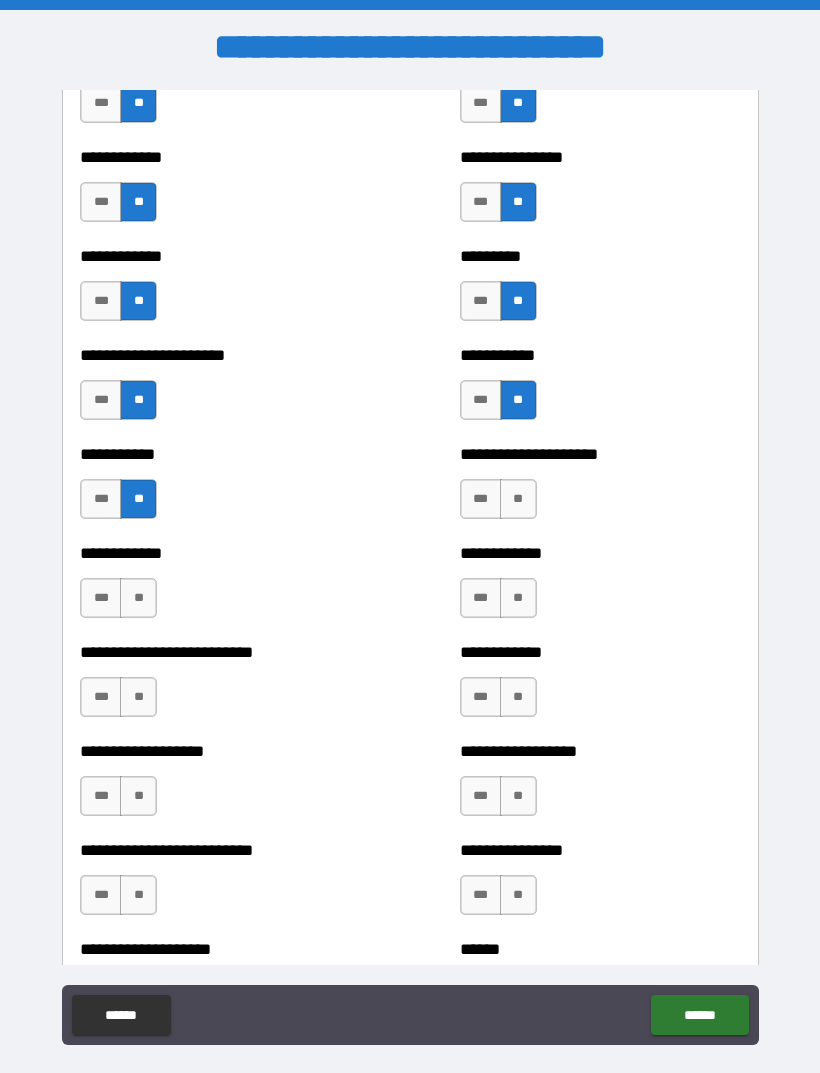 click on "**" at bounding box center (518, 499) 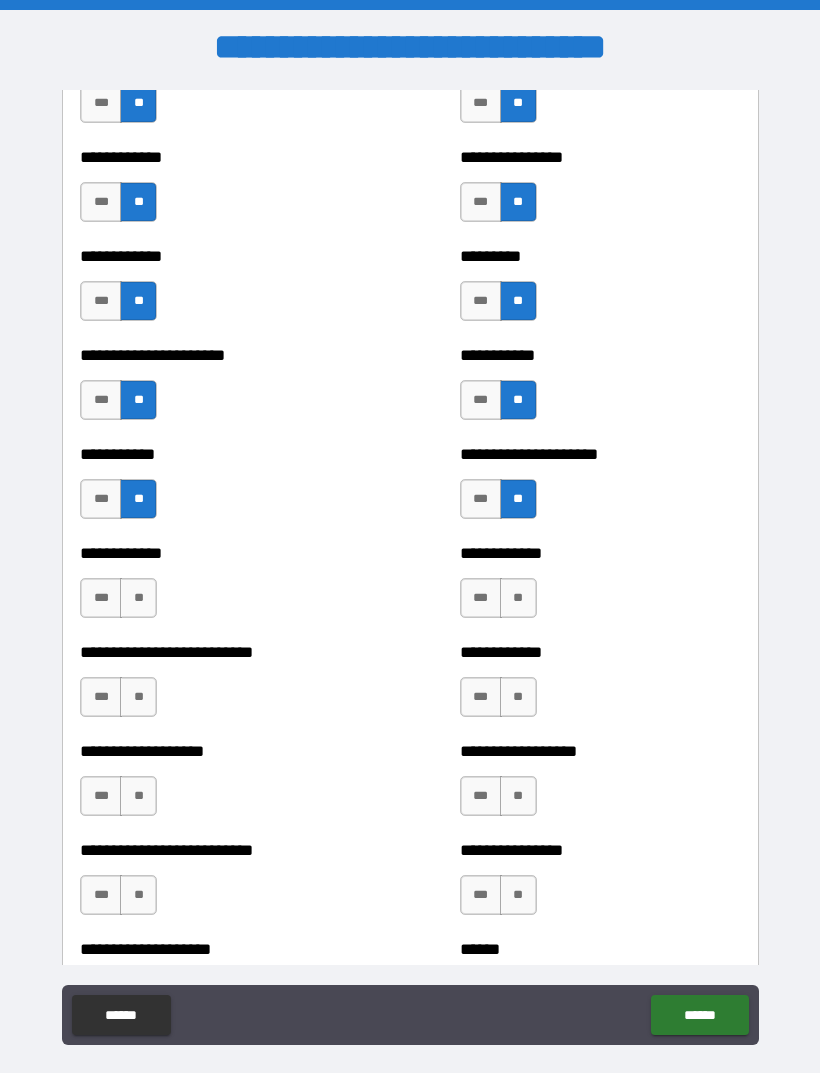 click on "**" at bounding box center (138, 598) 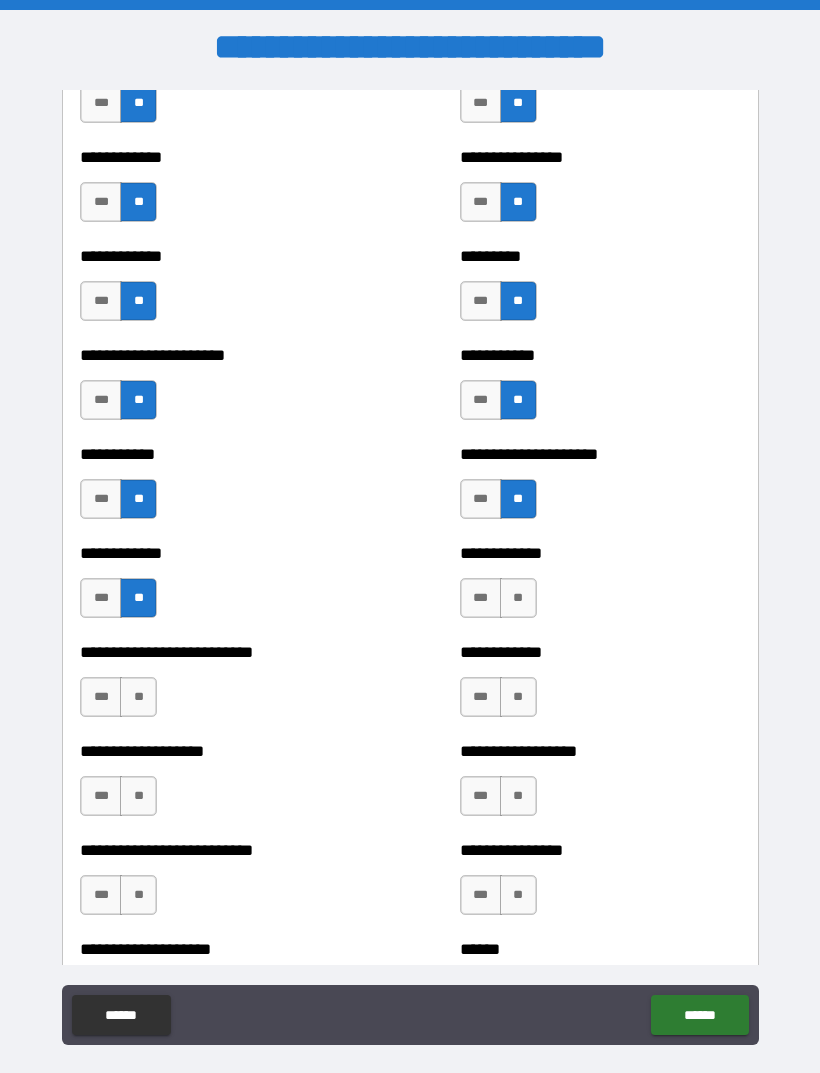 click on "**" at bounding box center [518, 598] 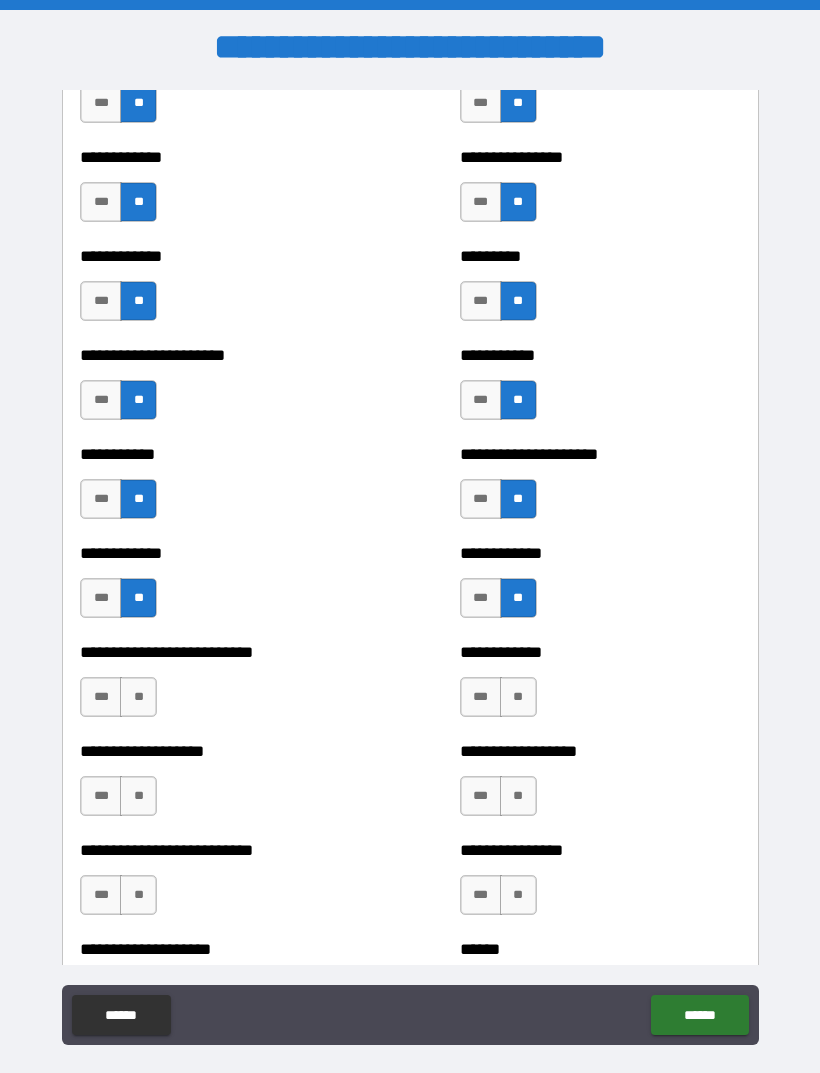 click on "**" at bounding box center [138, 697] 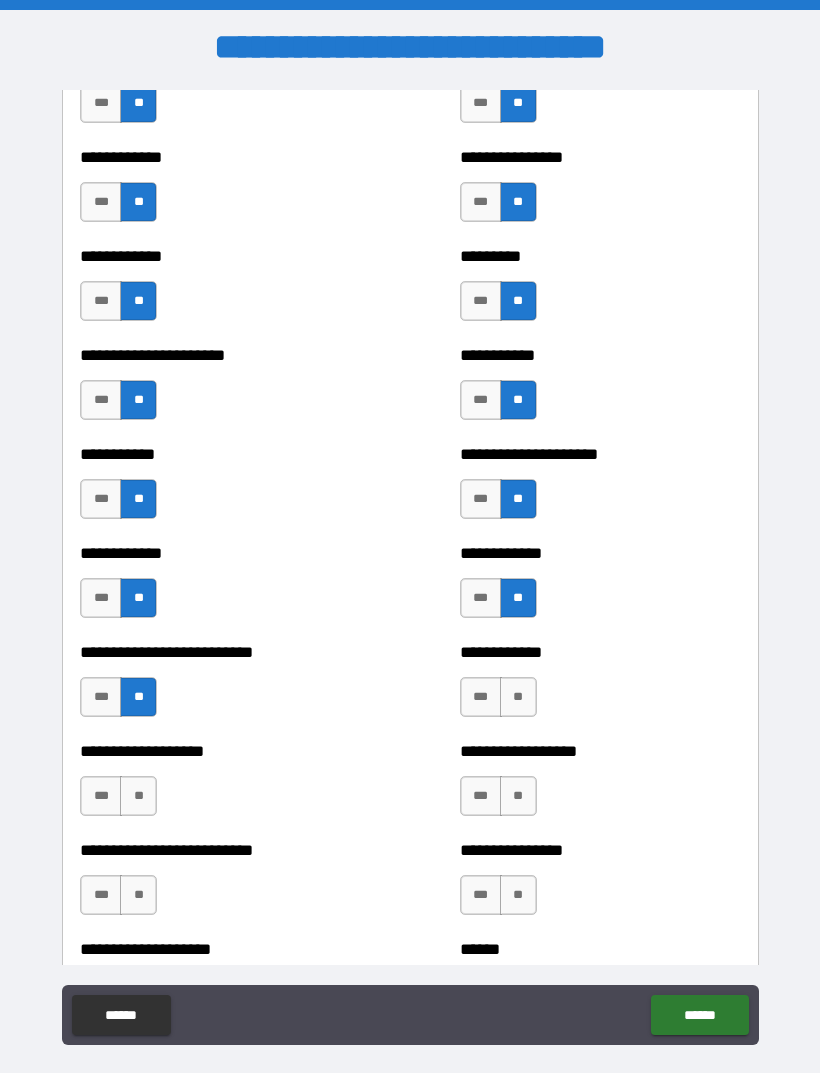 click on "**" at bounding box center (518, 697) 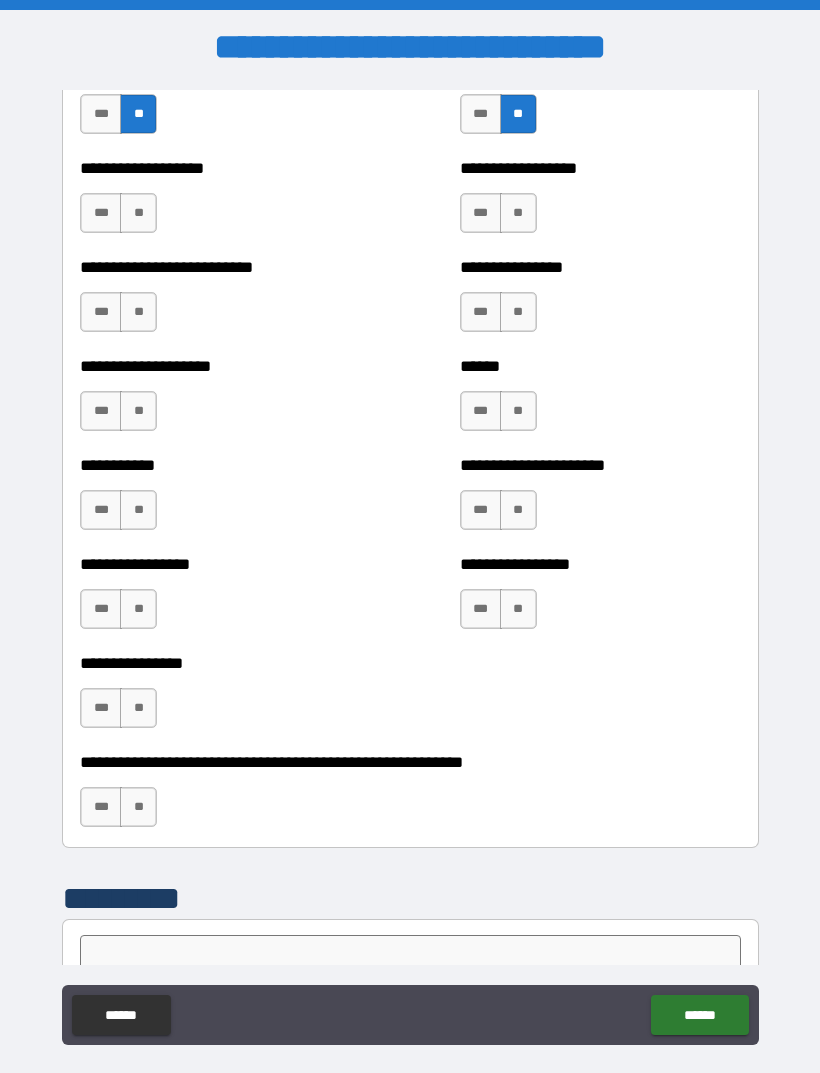 scroll, scrollTop: 5768, scrollLeft: 0, axis: vertical 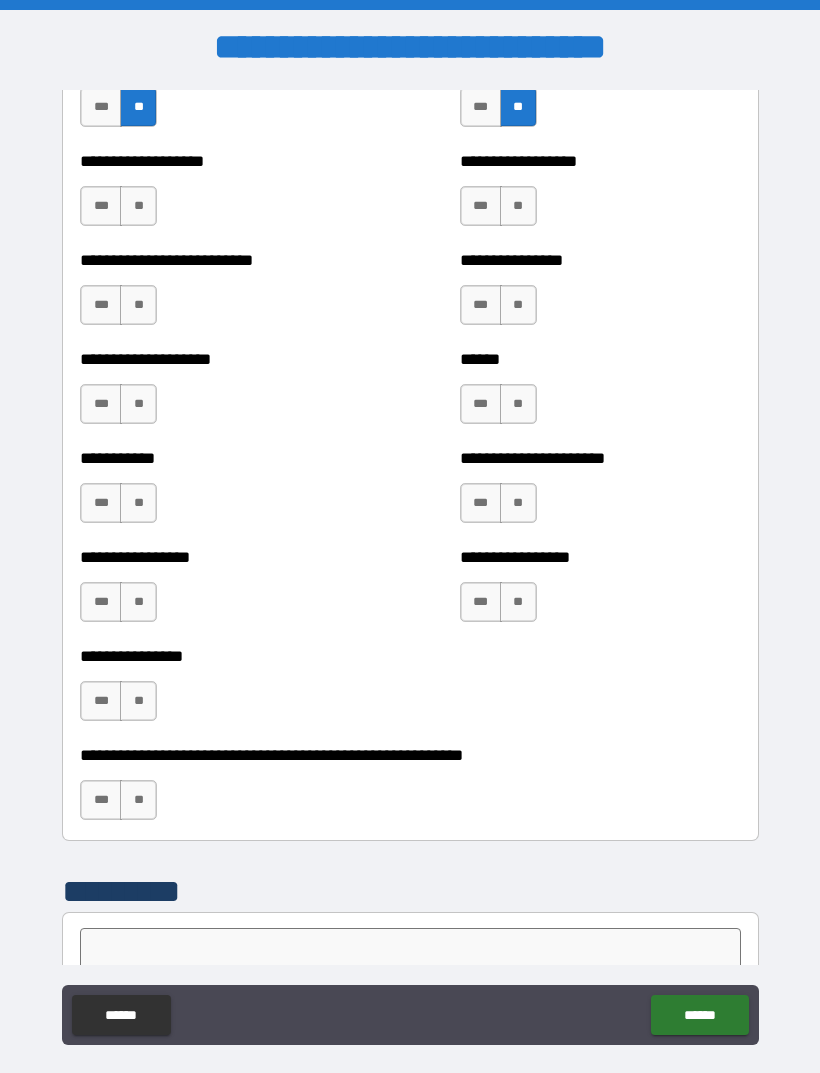 click on "**" at bounding box center (138, 206) 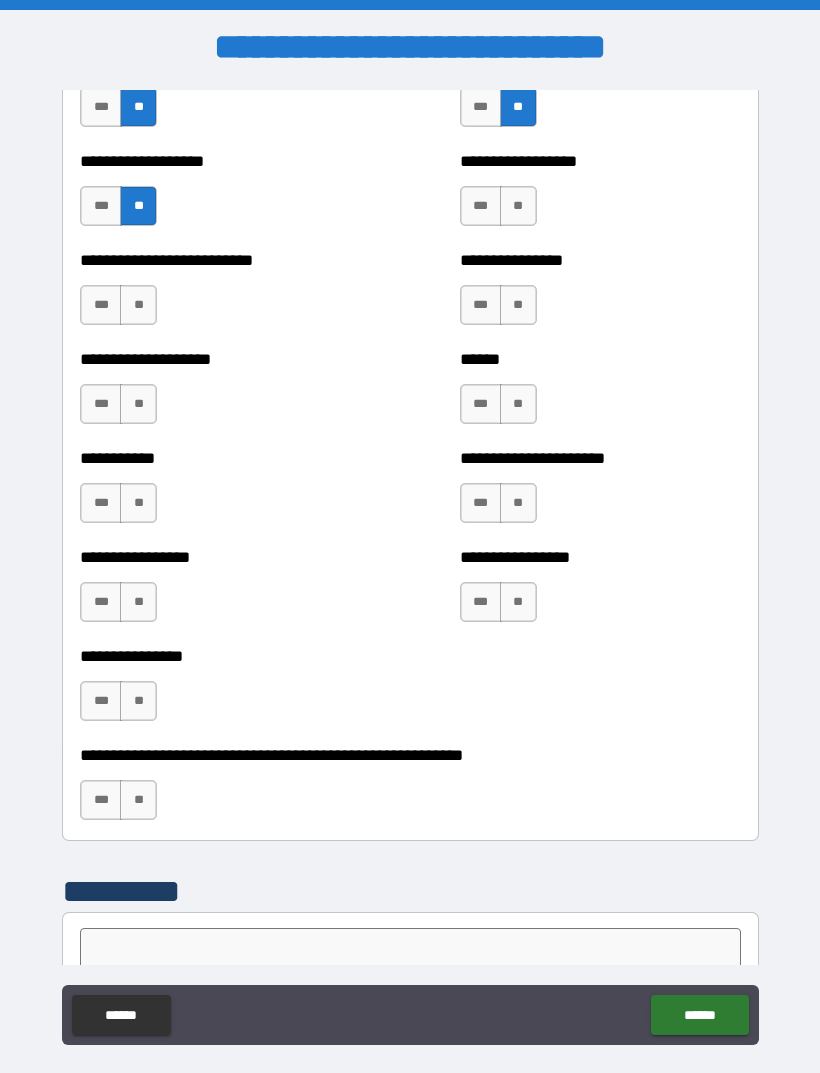 click on "**" at bounding box center (518, 206) 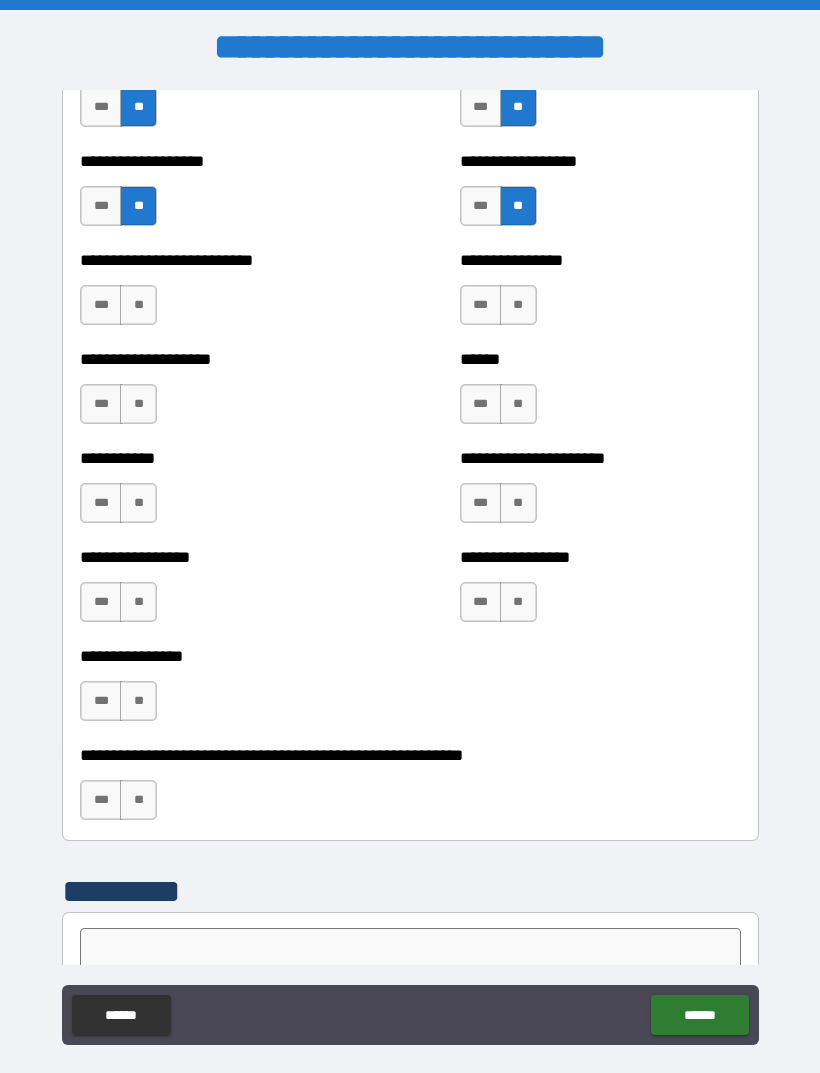 click on "**" at bounding box center (138, 305) 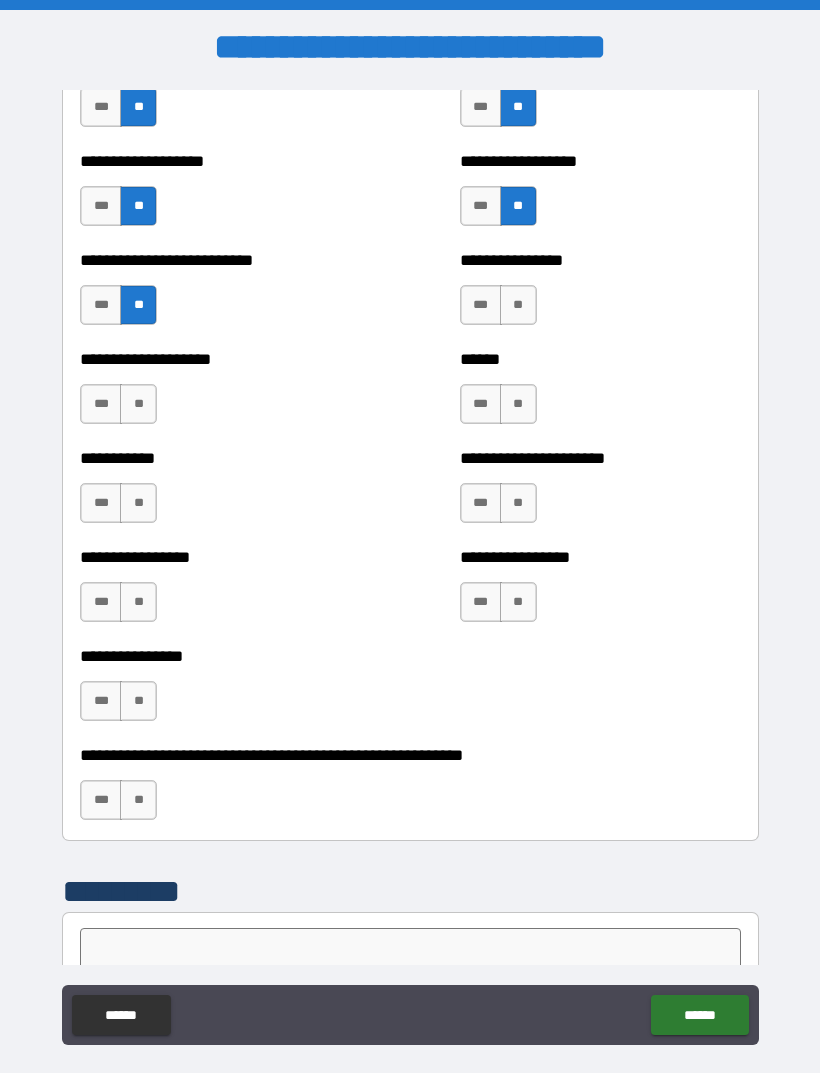 click on "**" at bounding box center [518, 305] 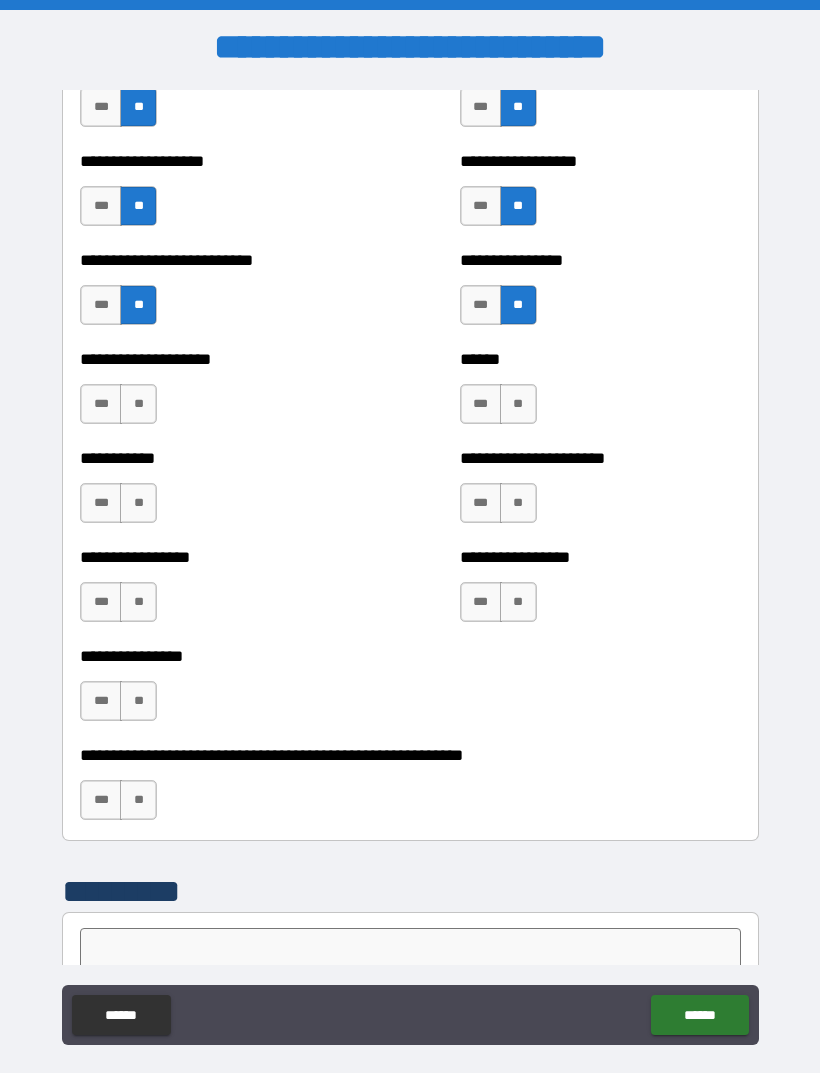 click on "**" at bounding box center (138, 404) 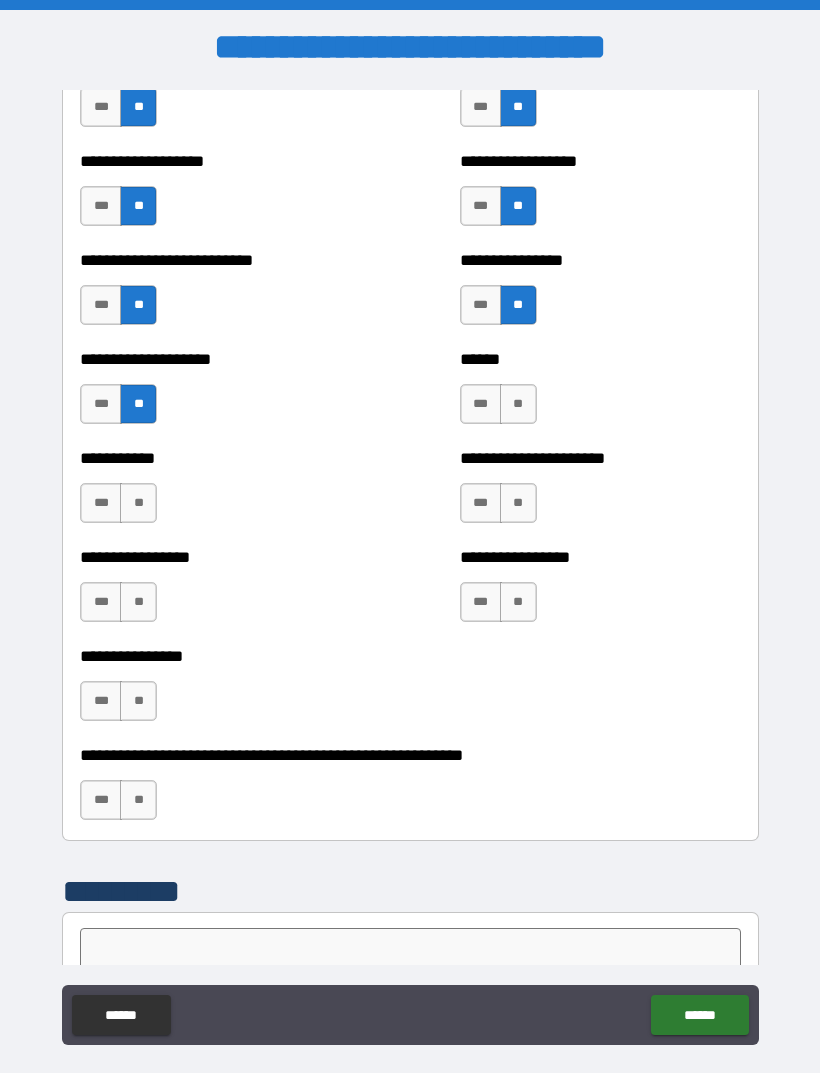 click on "**" at bounding box center [518, 404] 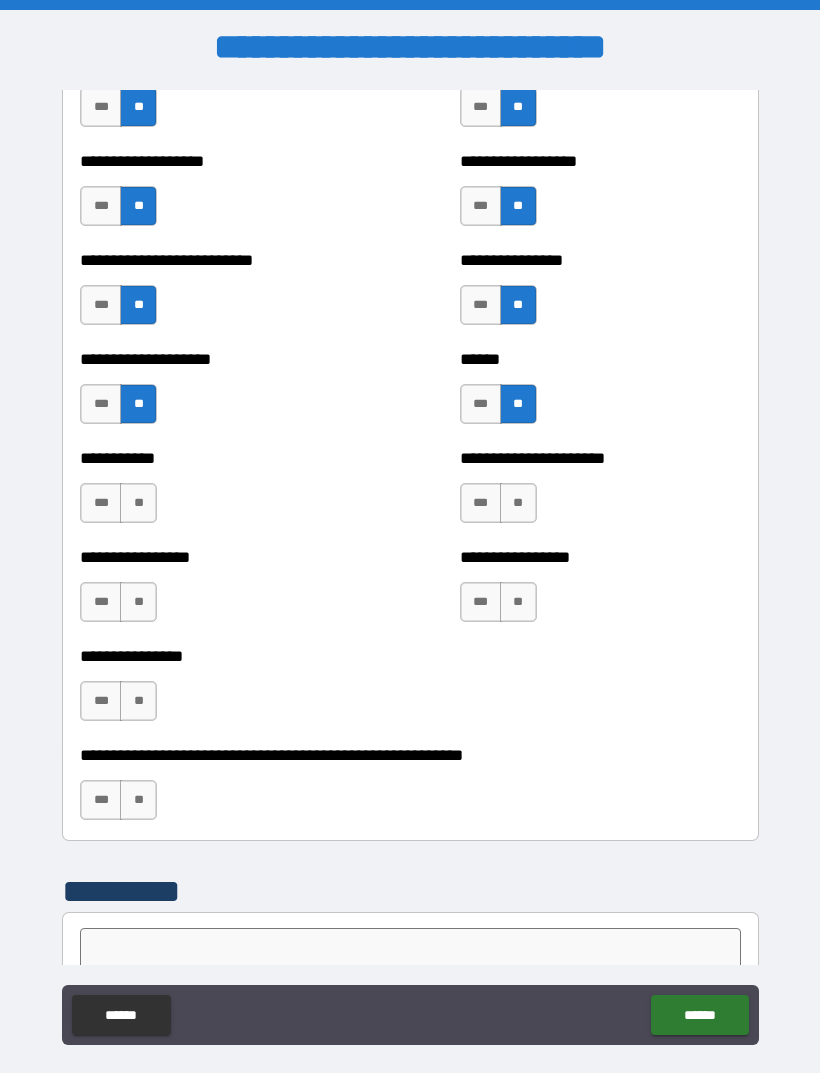 click on "**" at bounding box center [138, 503] 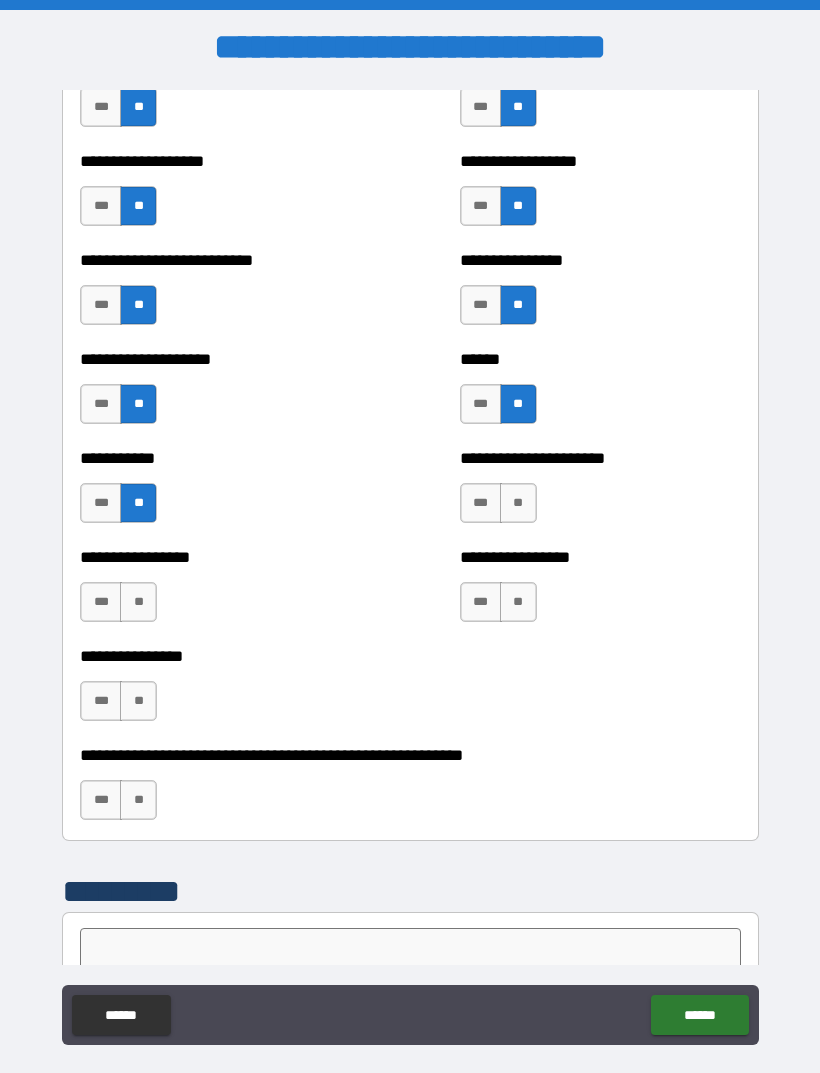 click on "**" at bounding box center [518, 503] 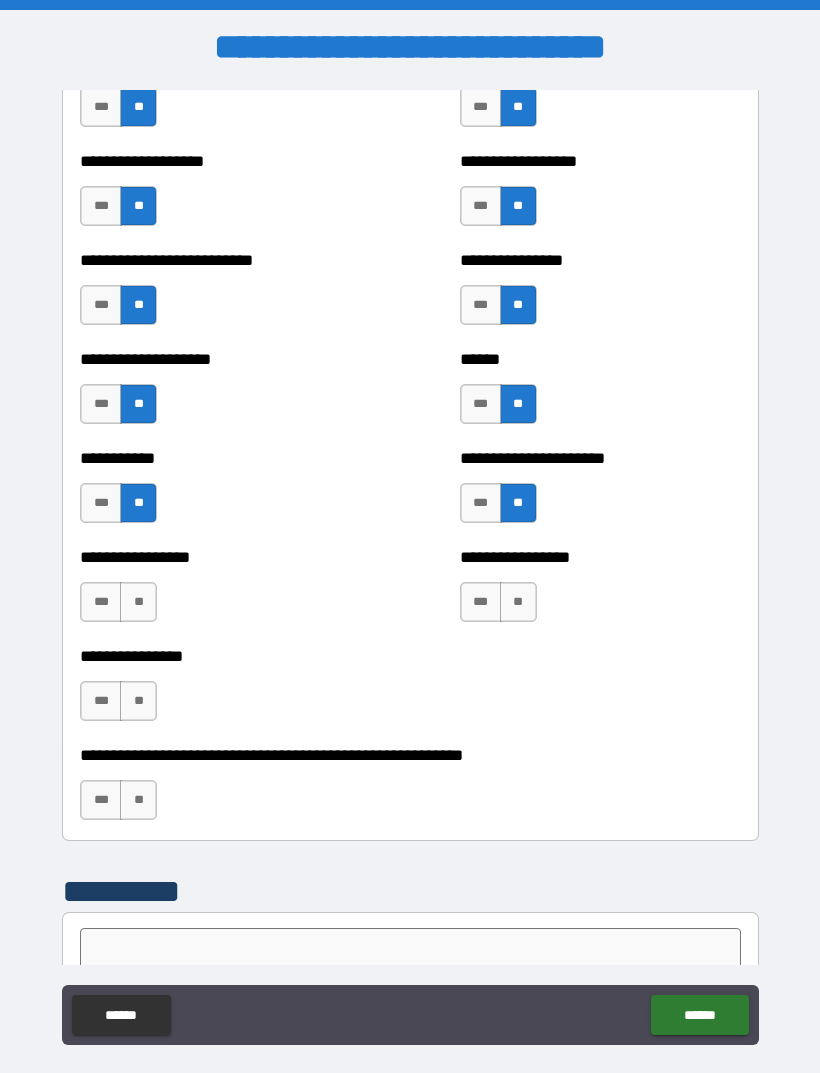 click on "**" at bounding box center (138, 602) 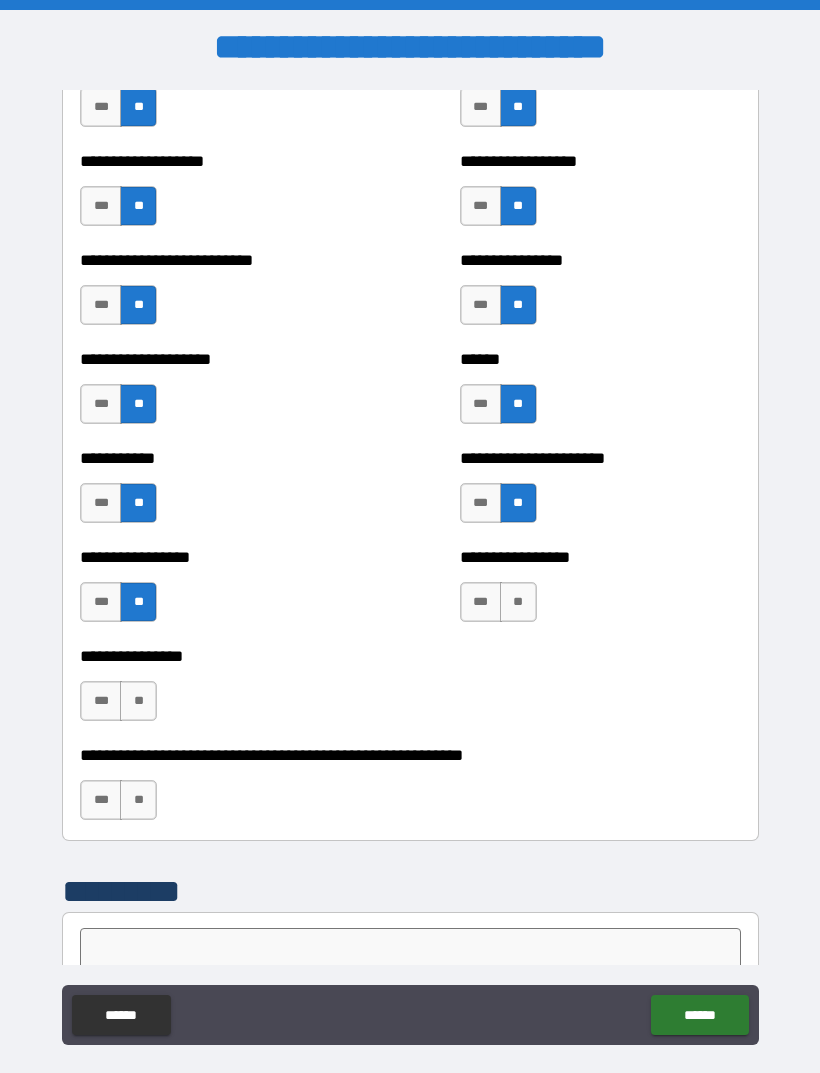 click on "**" at bounding box center [518, 602] 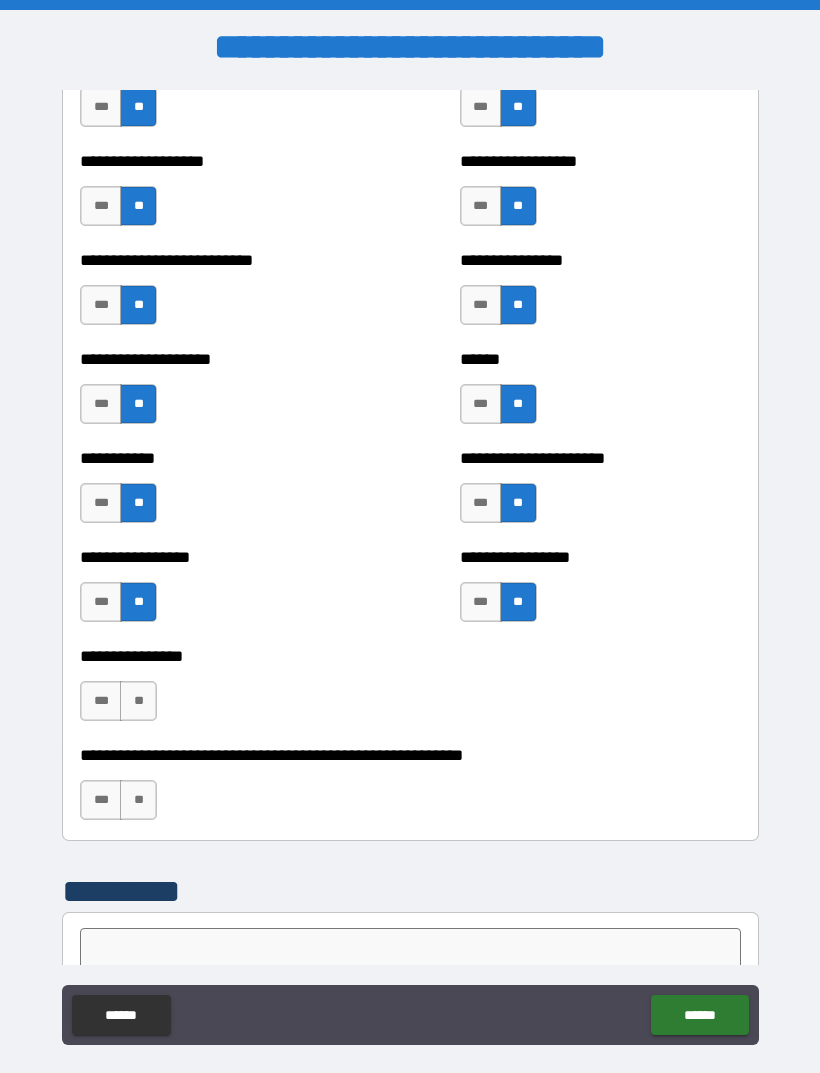 click on "**" at bounding box center (138, 701) 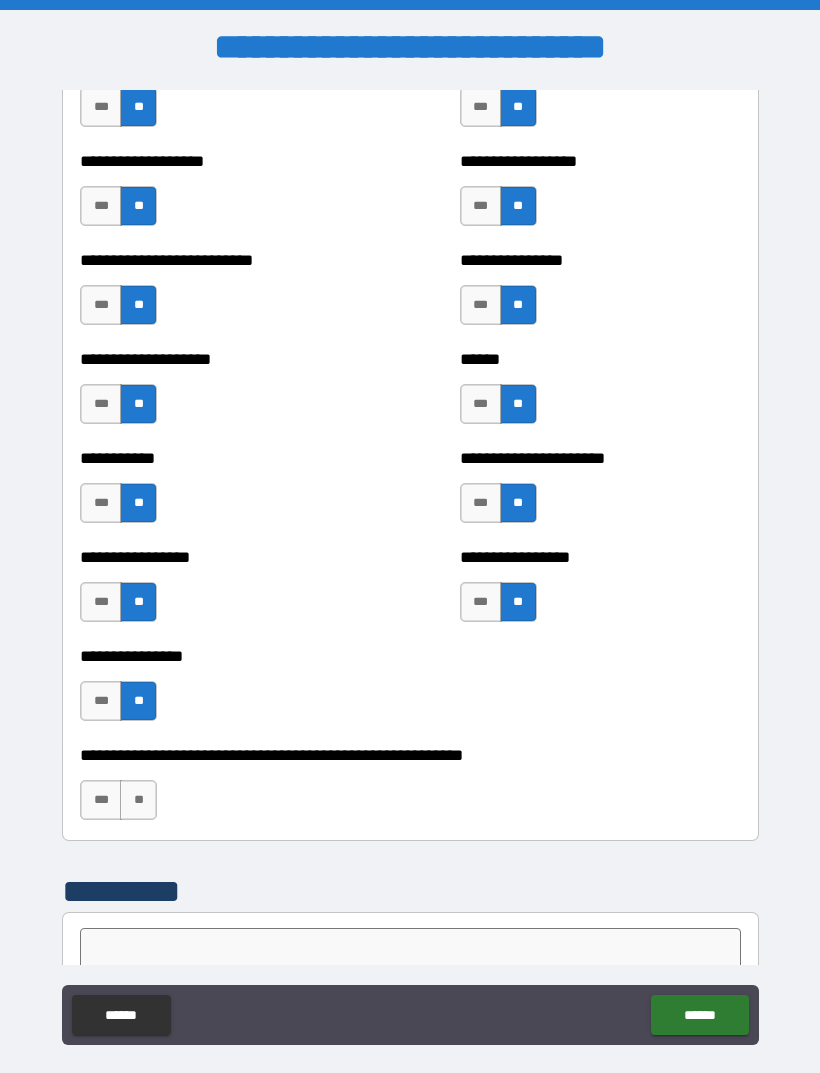click on "**" at bounding box center (138, 800) 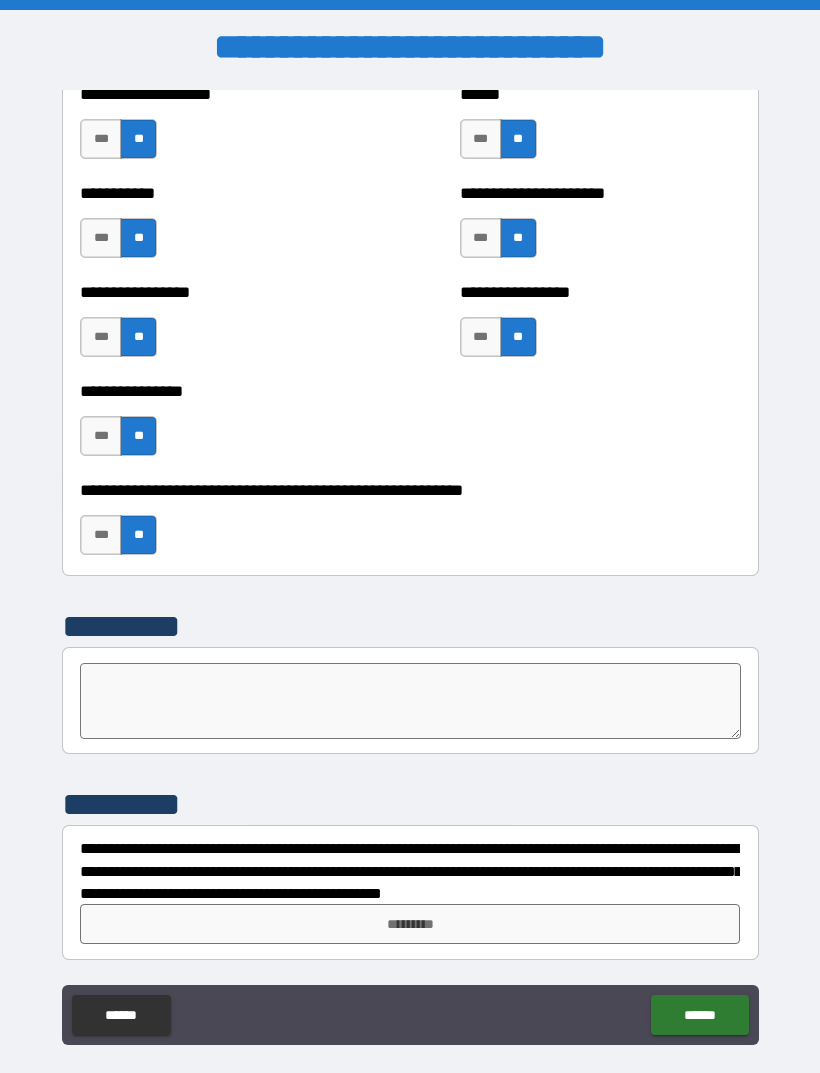 scroll, scrollTop: 6033, scrollLeft: 0, axis: vertical 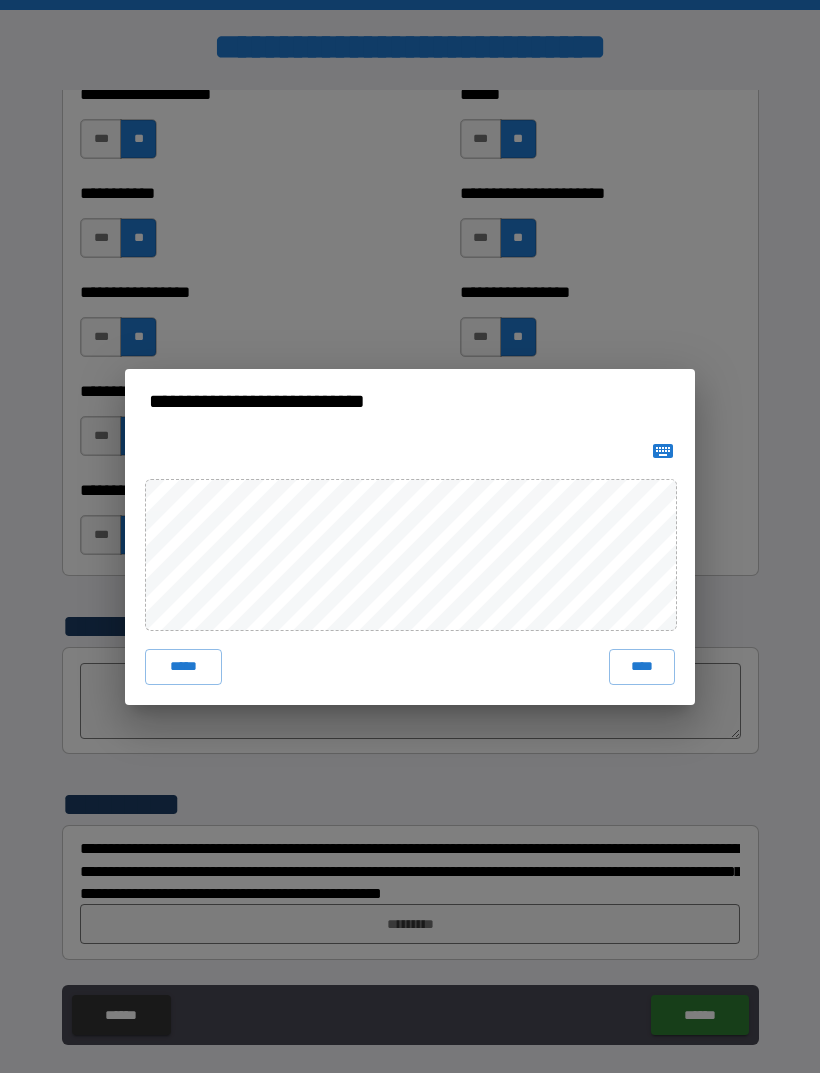 click on "****" at bounding box center (642, 667) 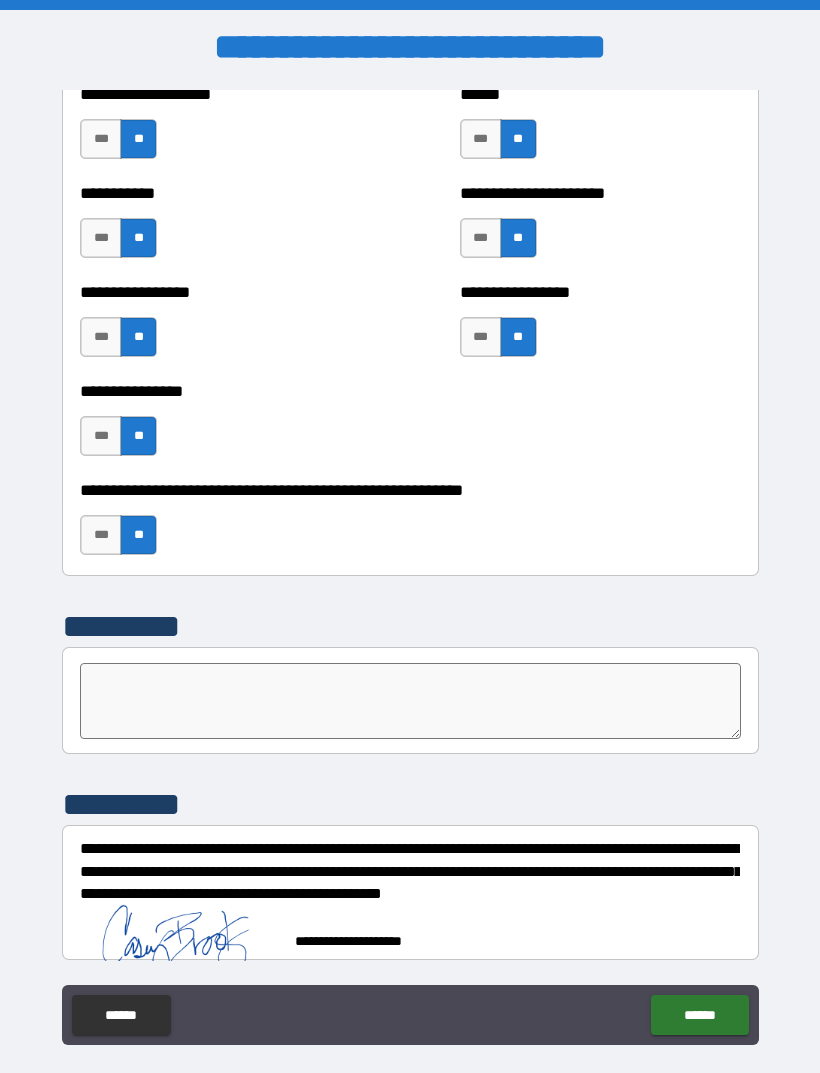 scroll, scrollTop: 6023, scrollLeft: 0, axis: vertical 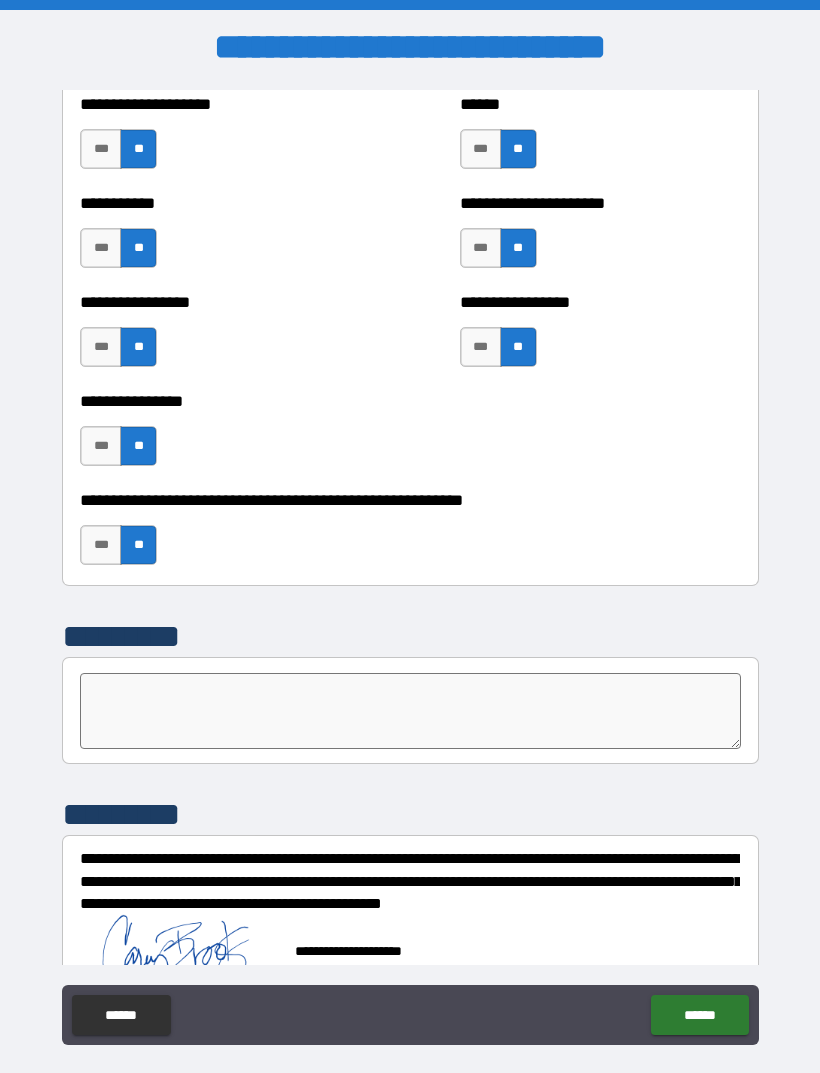 click on "******" at bounding box center (699, 1015) 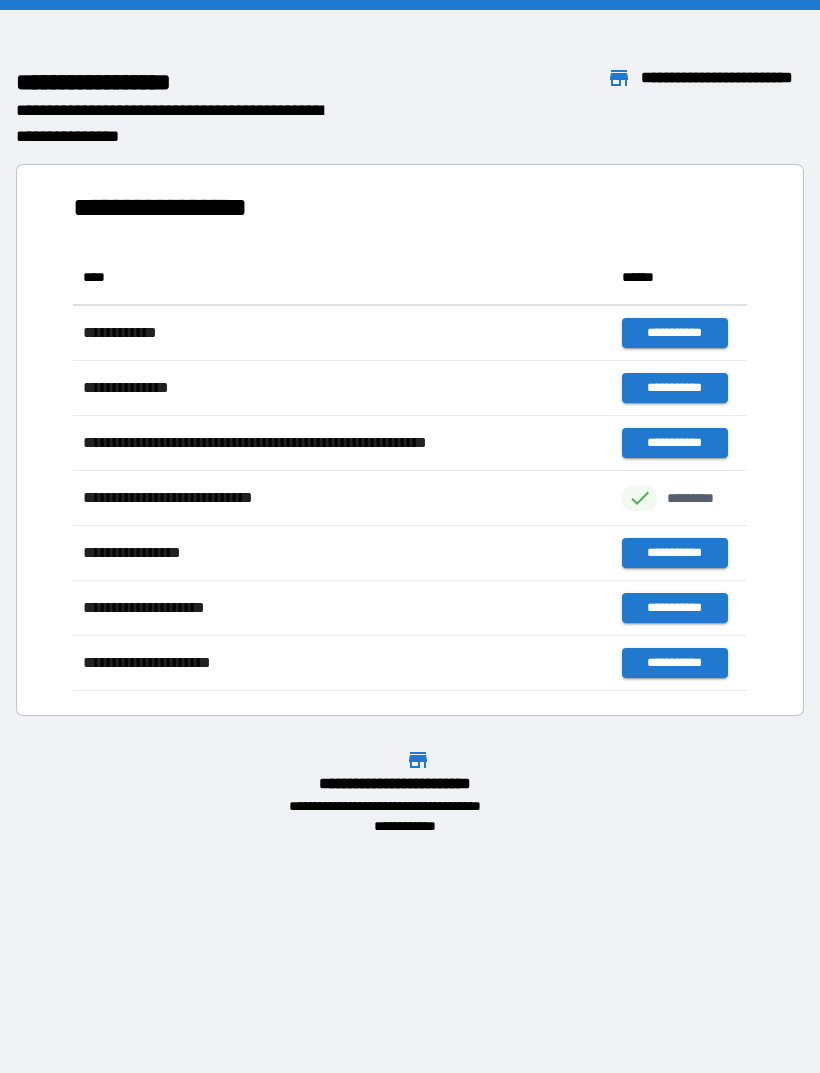 scroll, scrollTop: 1, scrollLeft: 1, axis: both 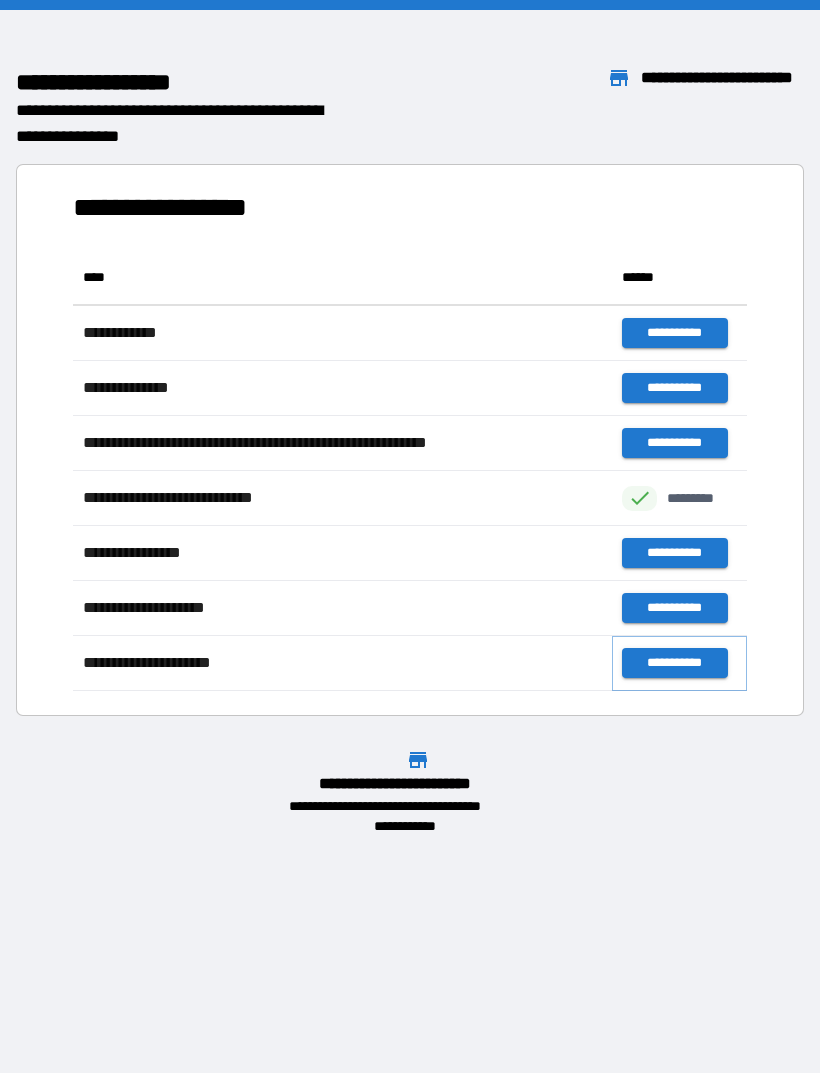 click on "**********" at bounding box center [674, 663] 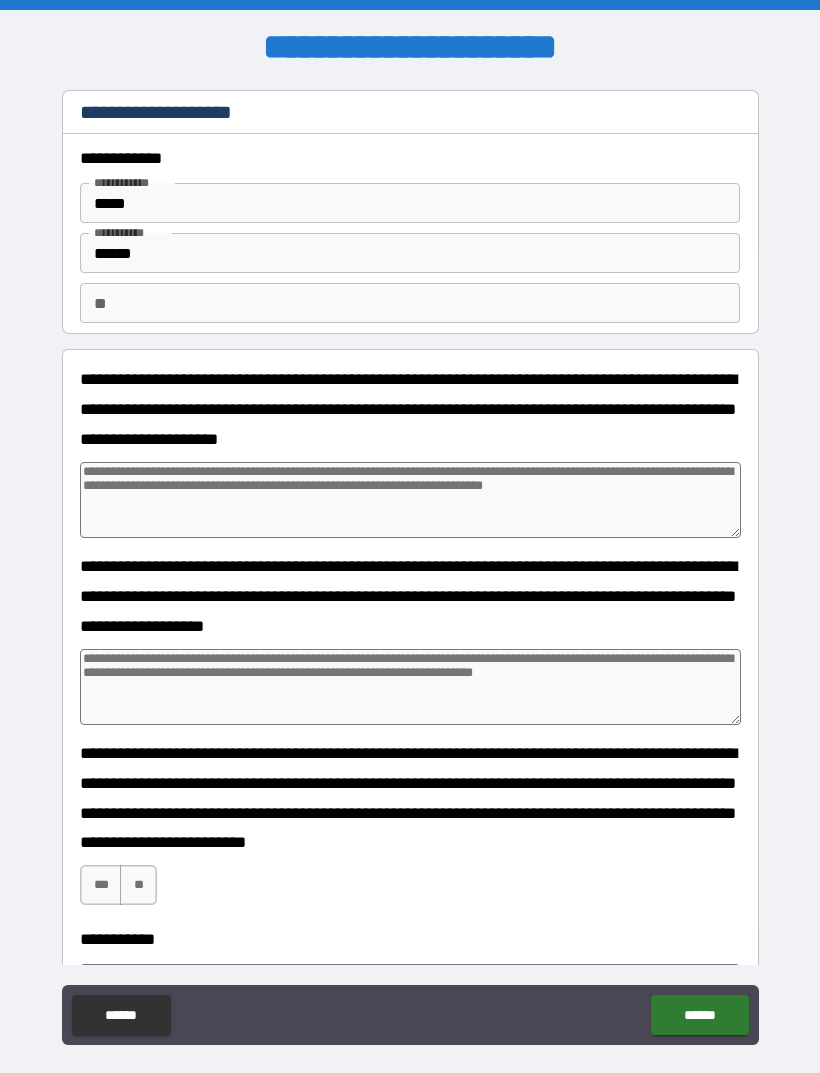 type on "*" 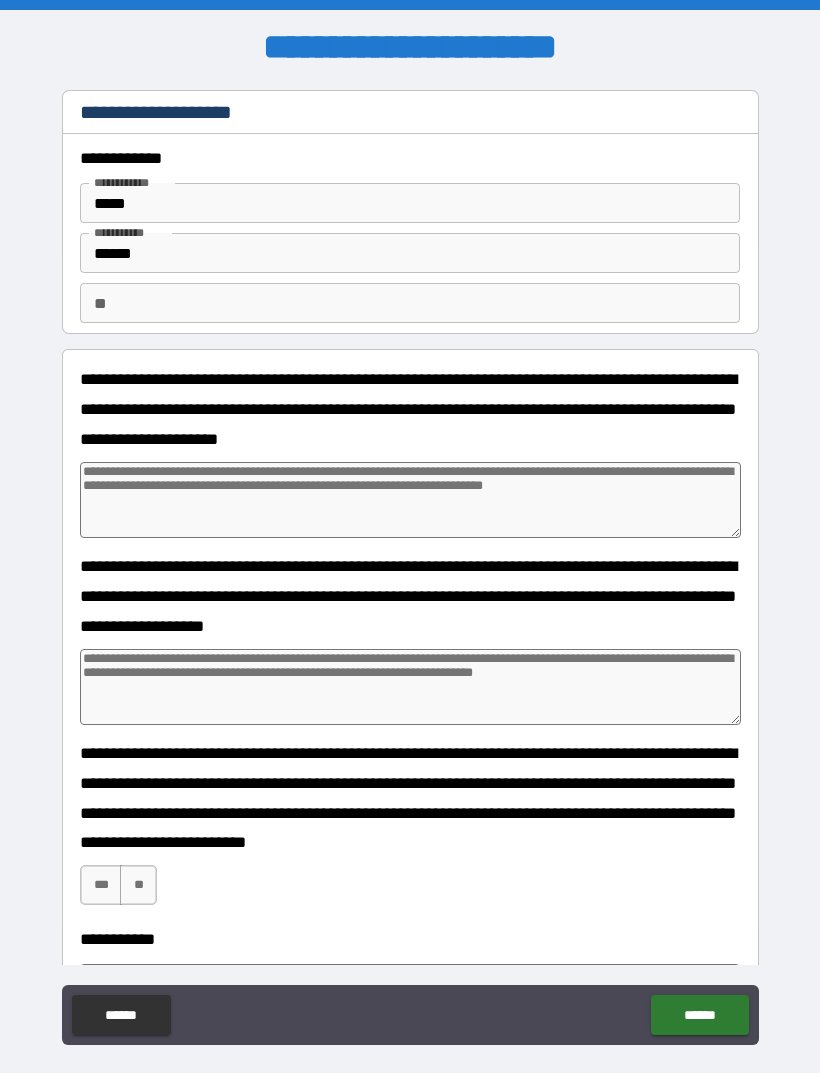 type on "*" 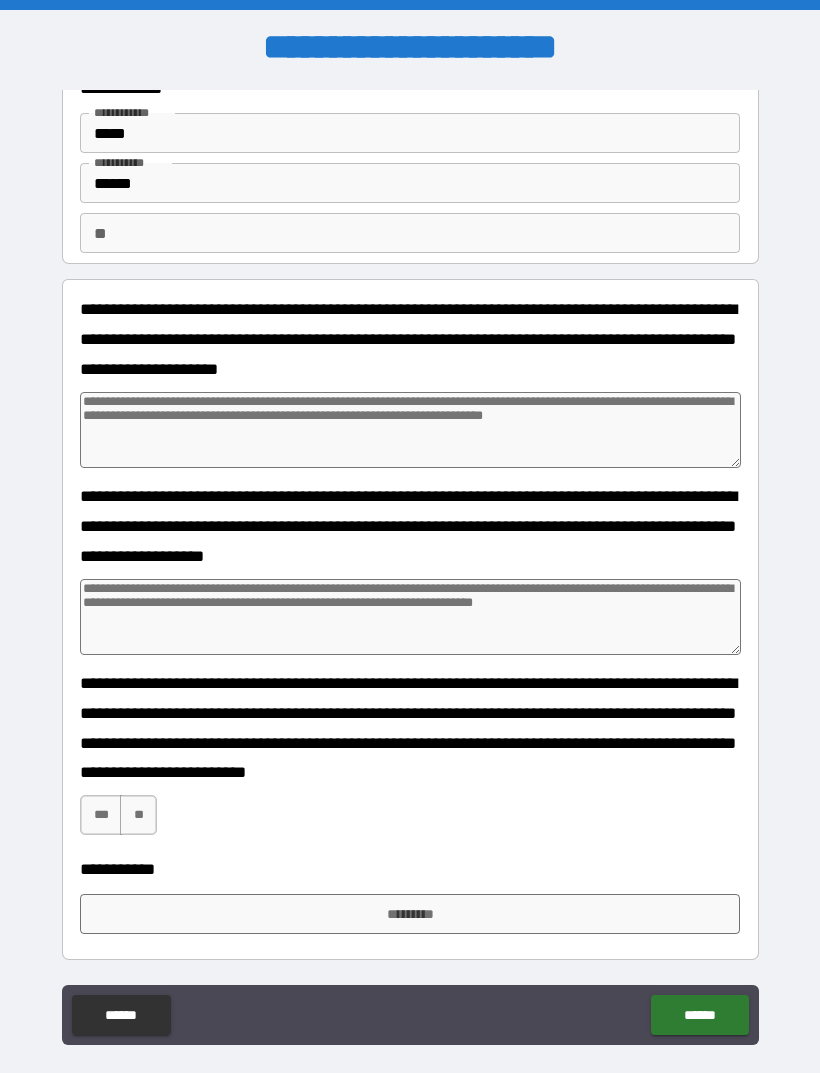 scroll, scrollTop: 70, scrollLeft: 0, axis: vertical 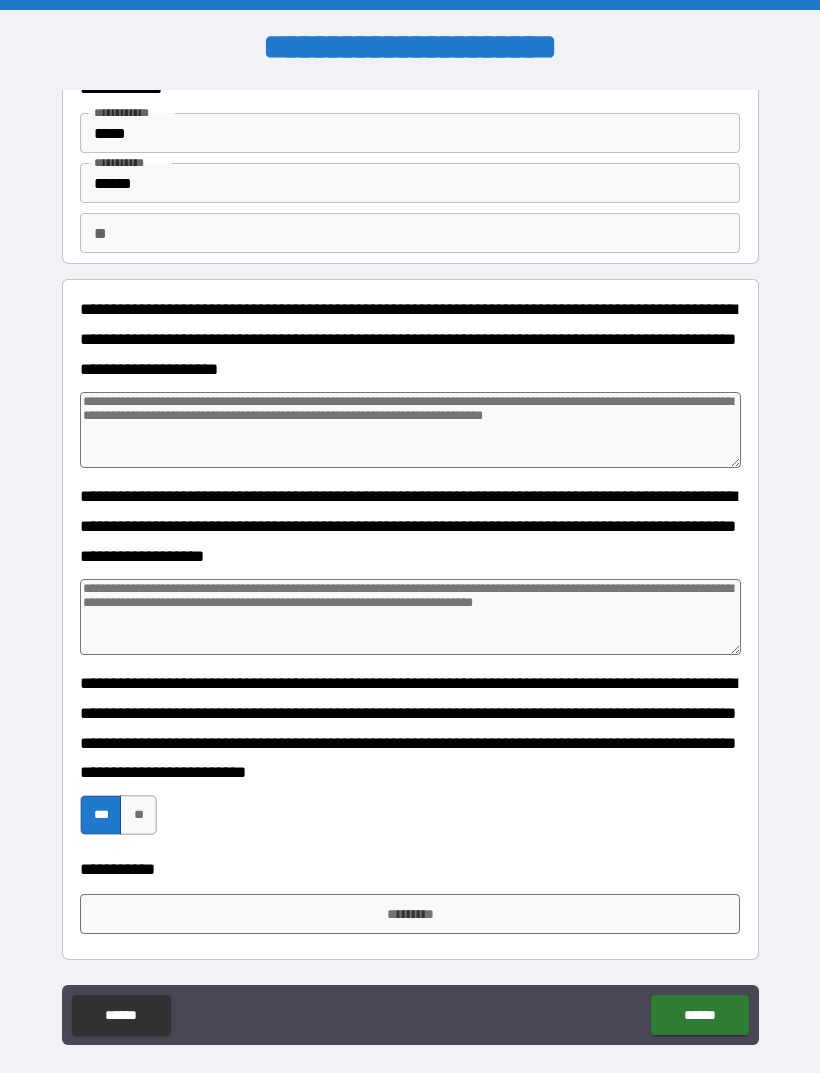 type on "*" 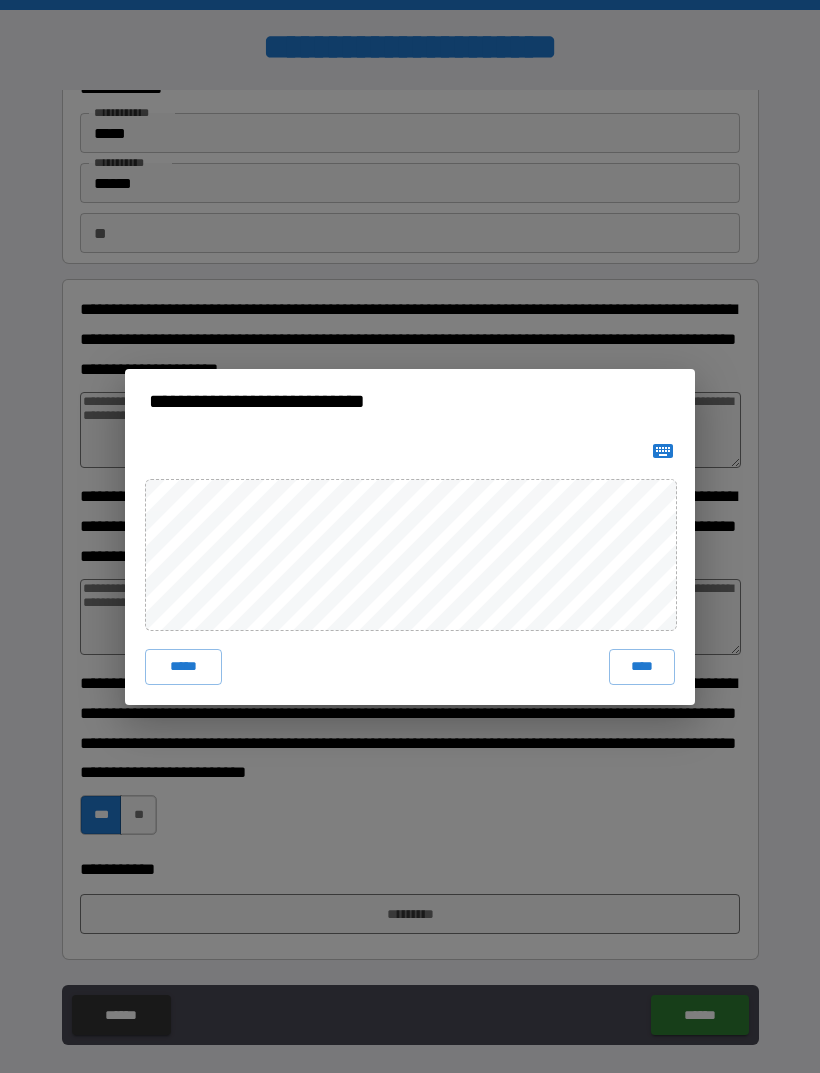 click on "****" at bounding box center (642, 667) 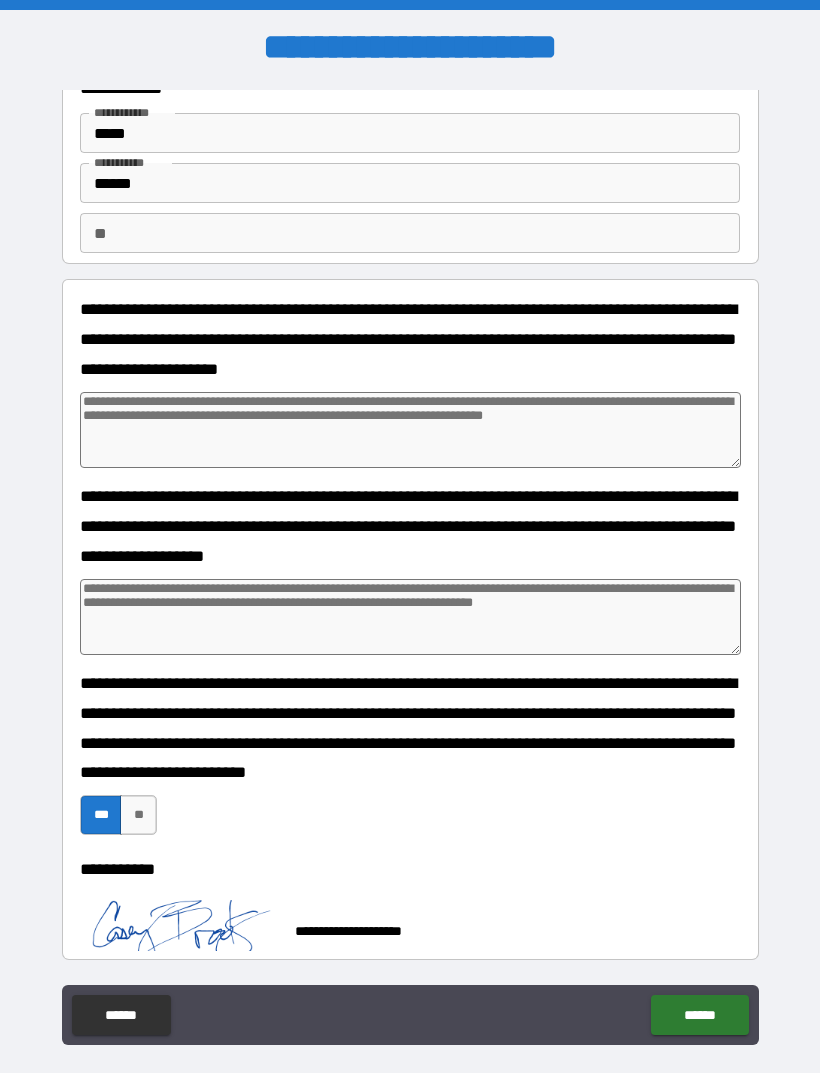 type on "*" 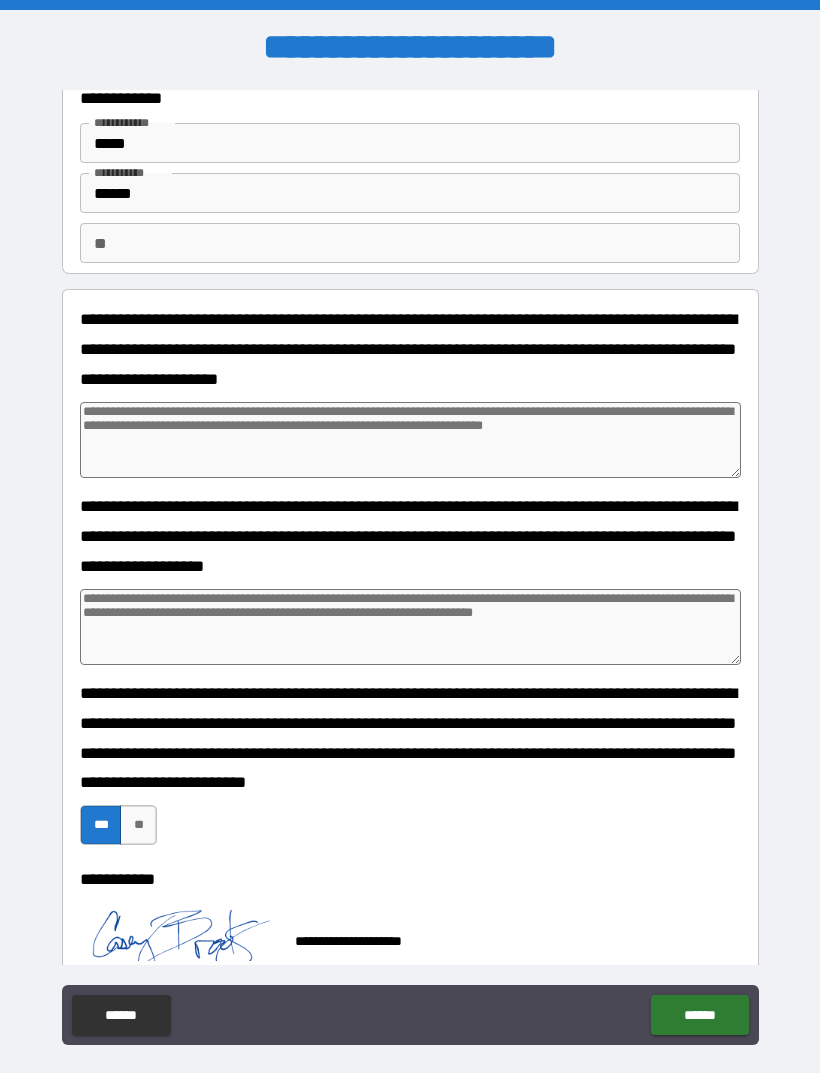 type on "*" 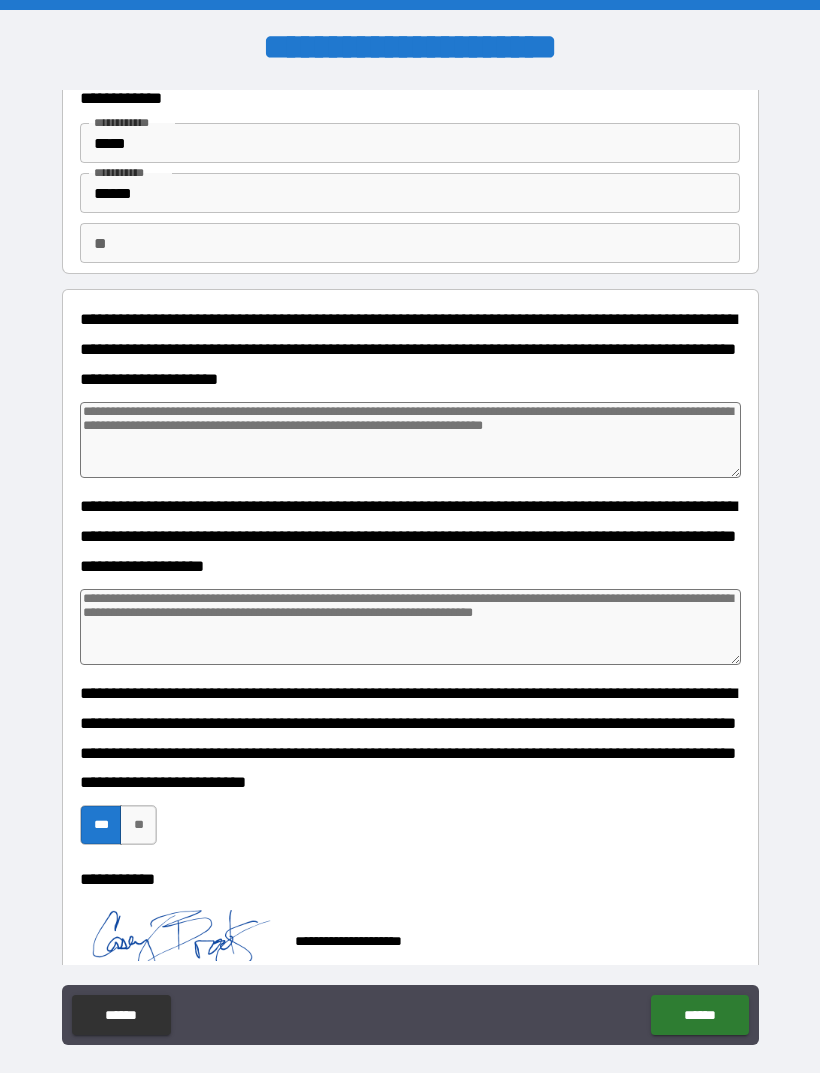 click on "******" at bounding box center (699, 1015) 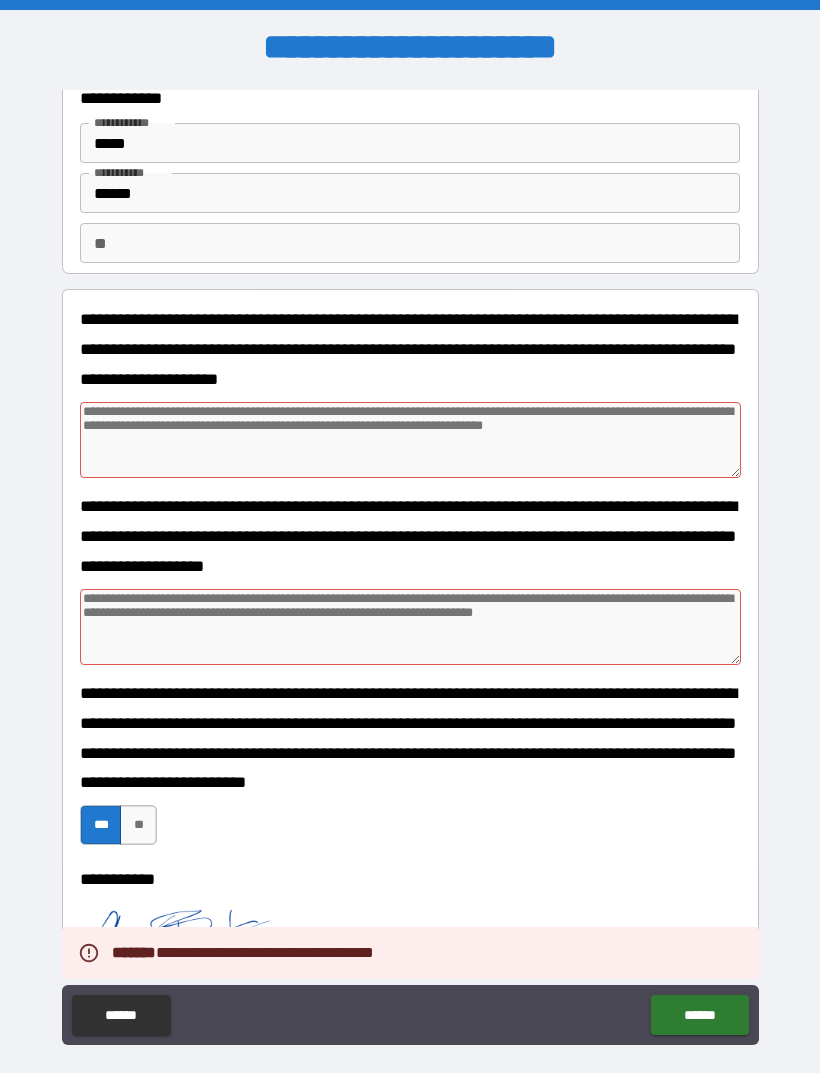 type on "*" 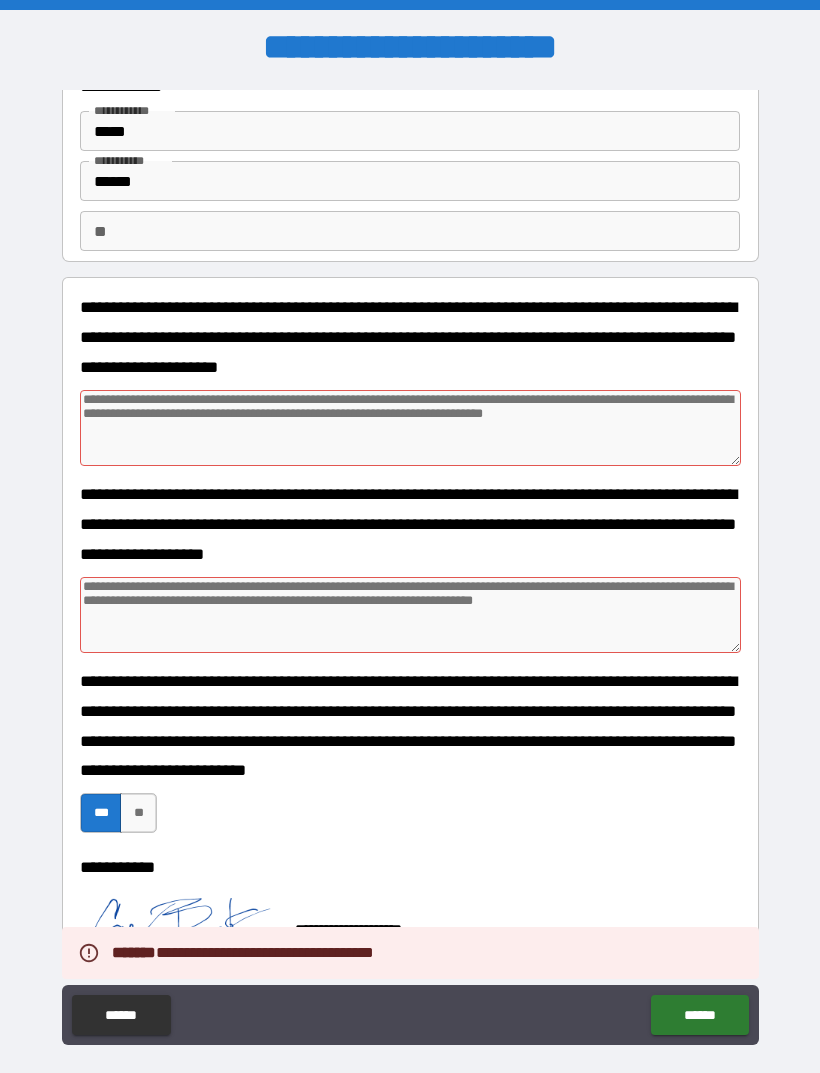 scroll, scrollTop: 68, scrollLeft: 0, axis: vertical 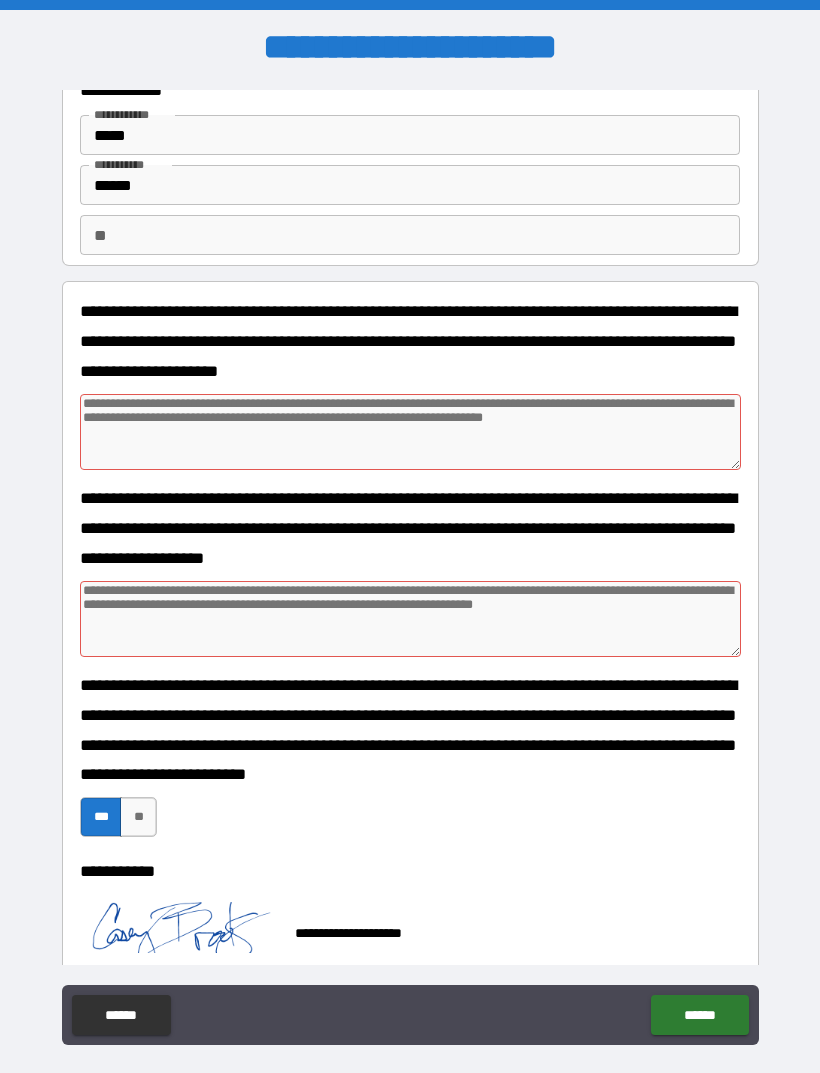 click at bounding box center (410, 432) 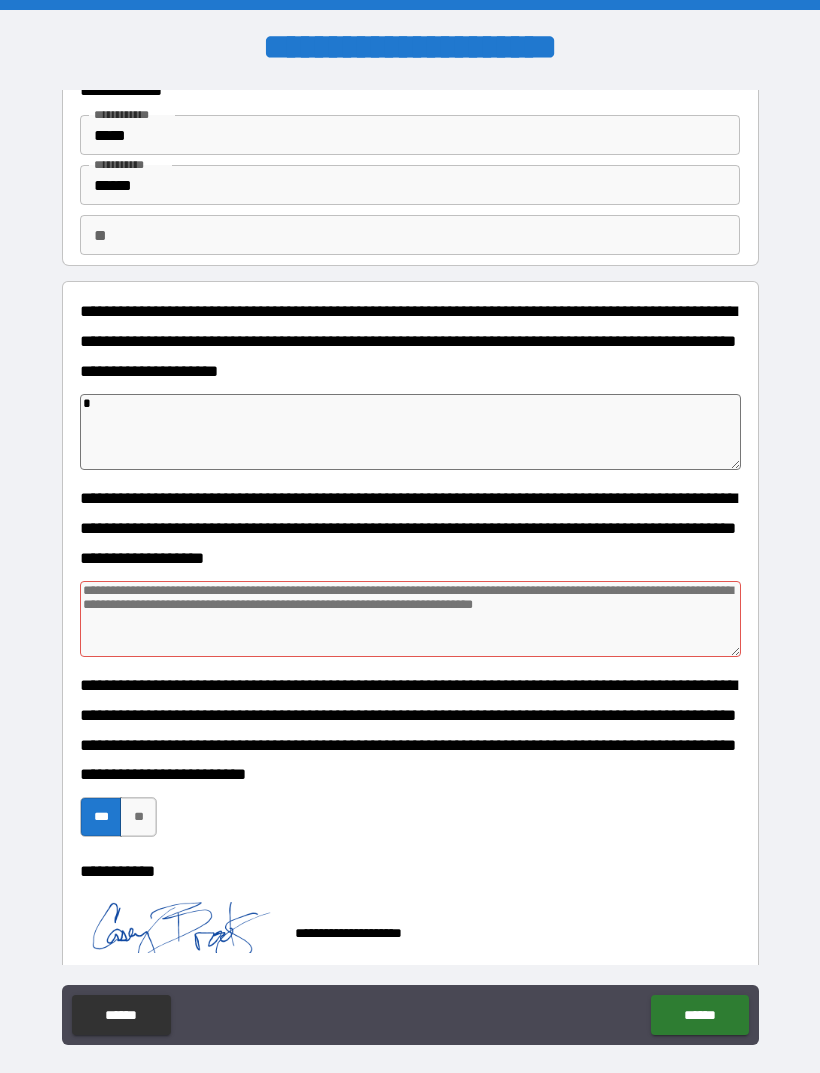 type on "*" 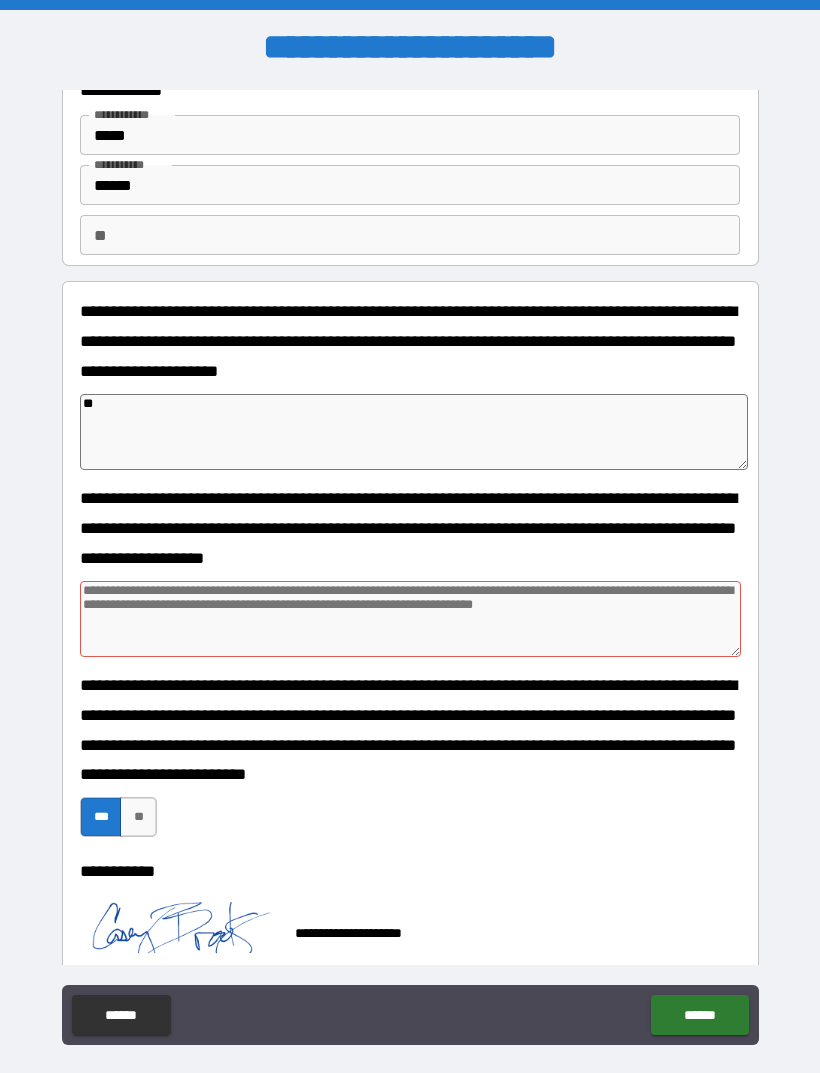 type on "***" 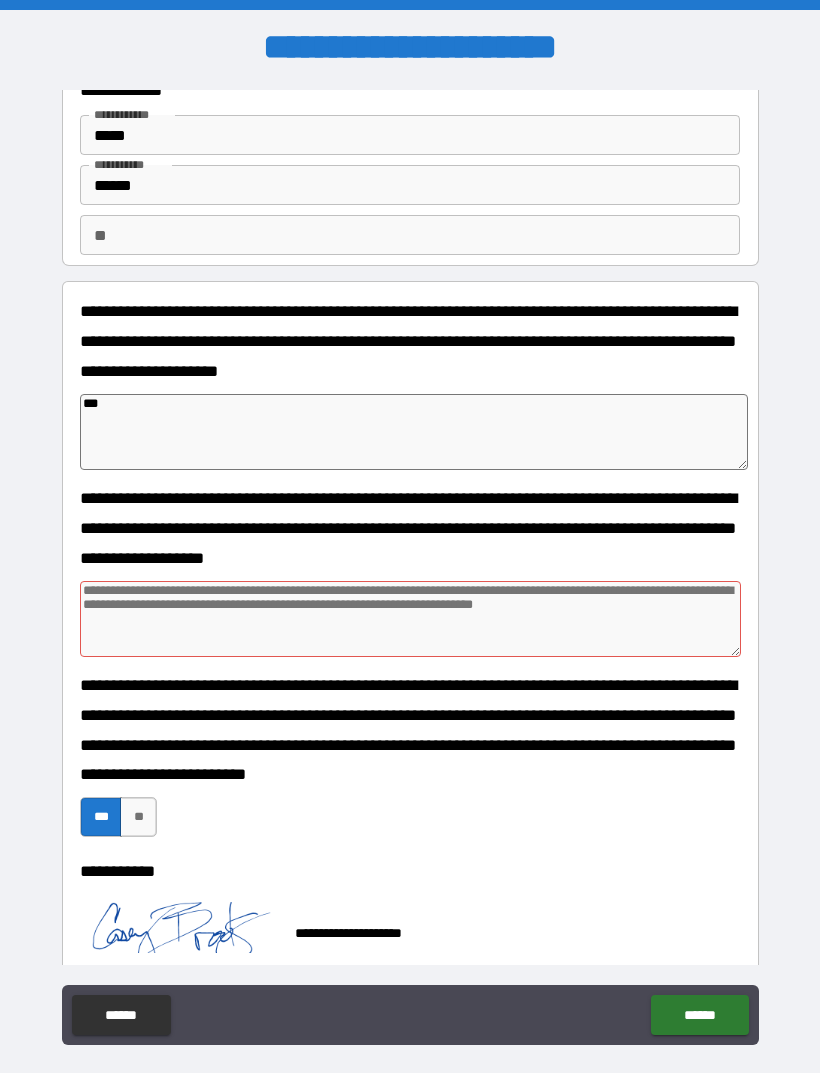 type on "*" 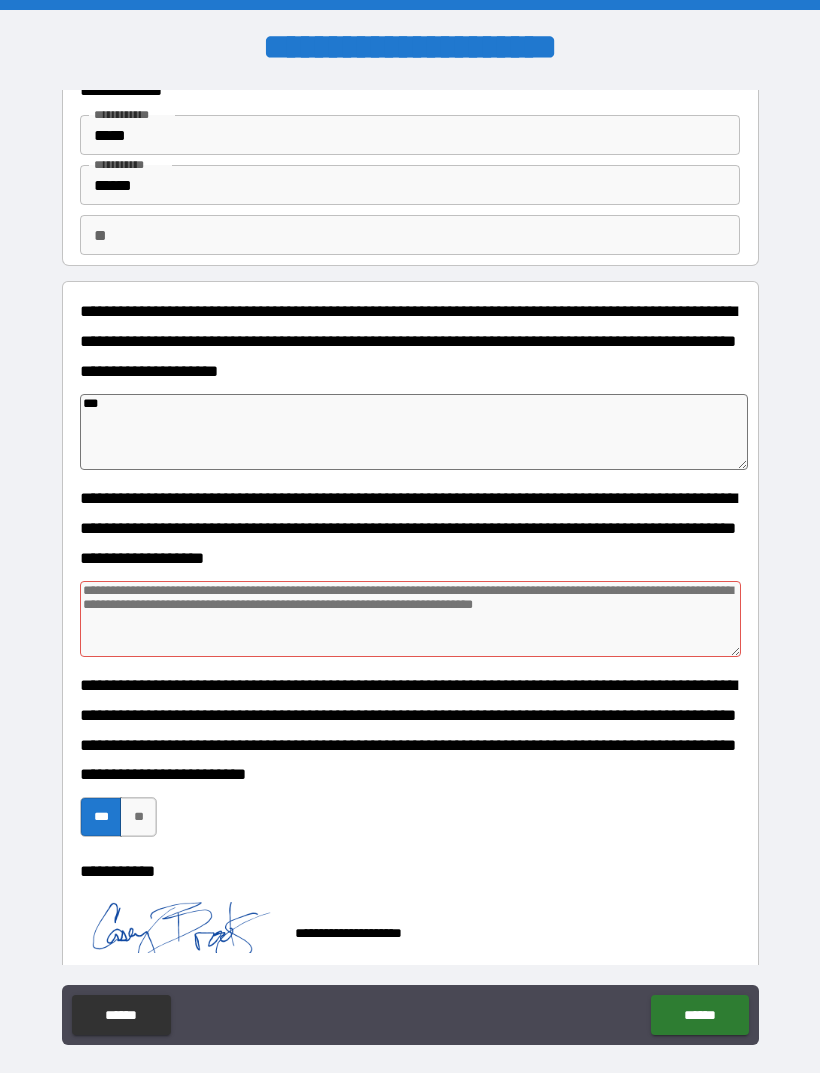 type on "*" 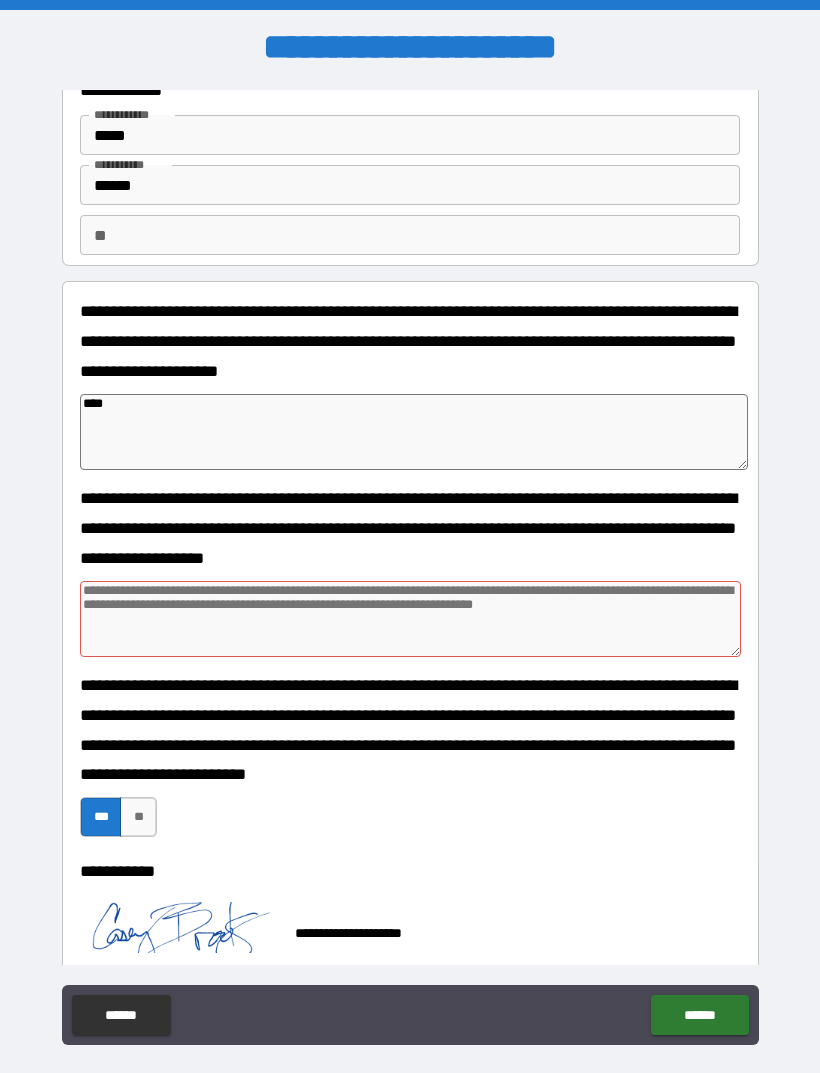 type on "*" 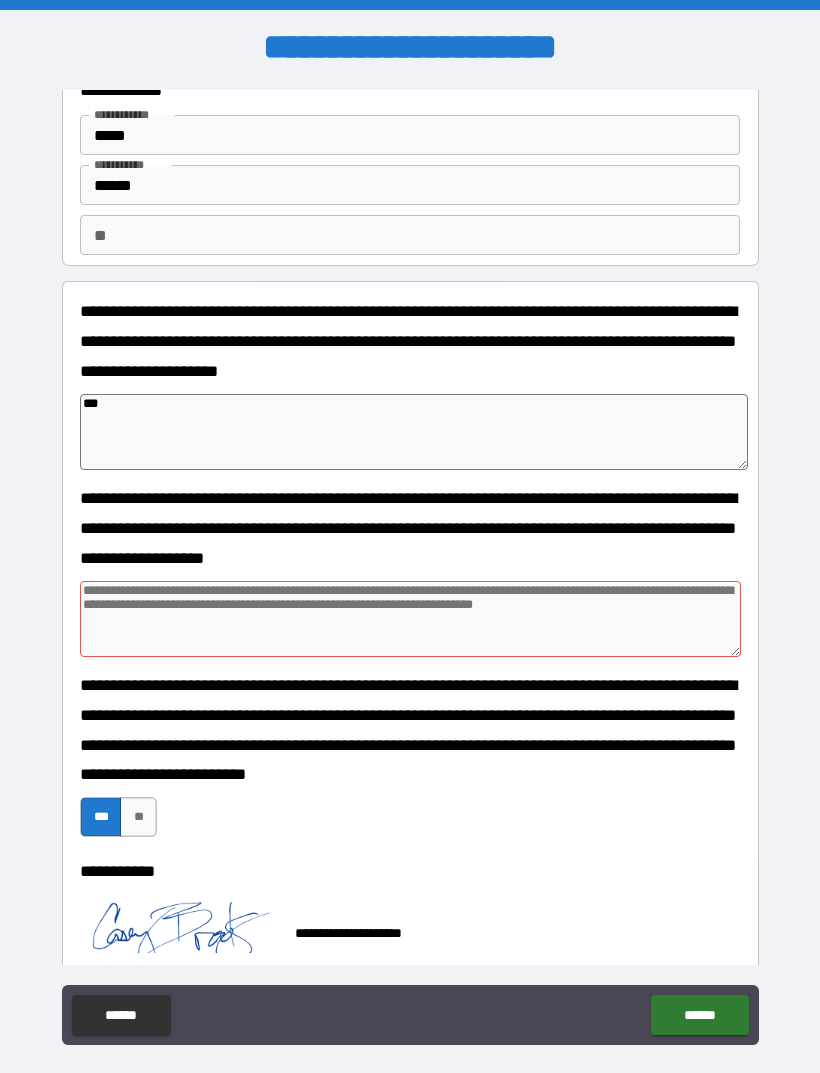 type on "*" 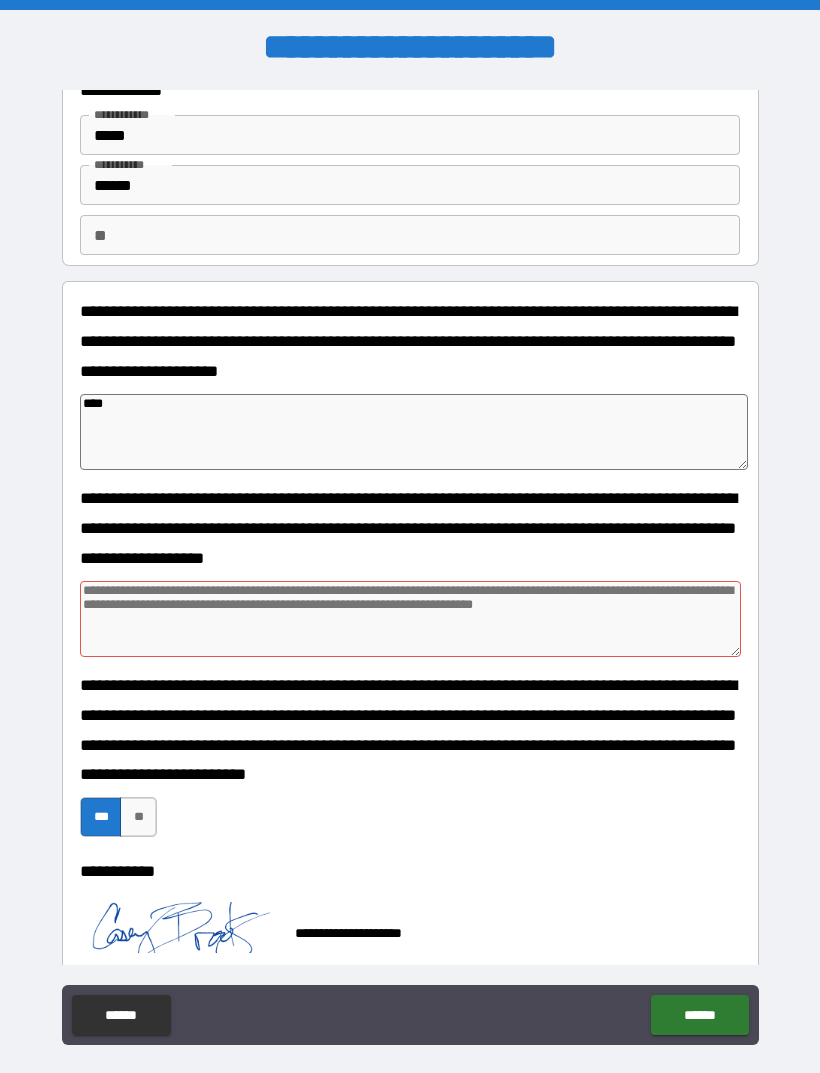 type on "*" 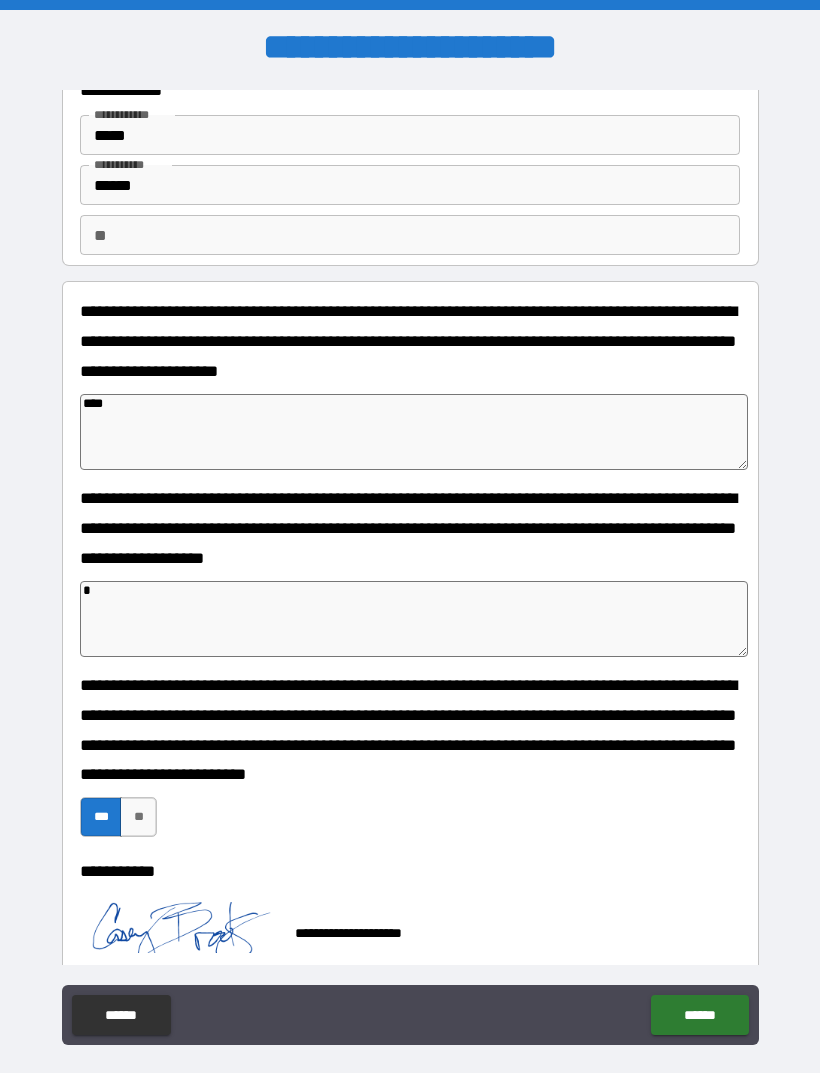 type on "*" 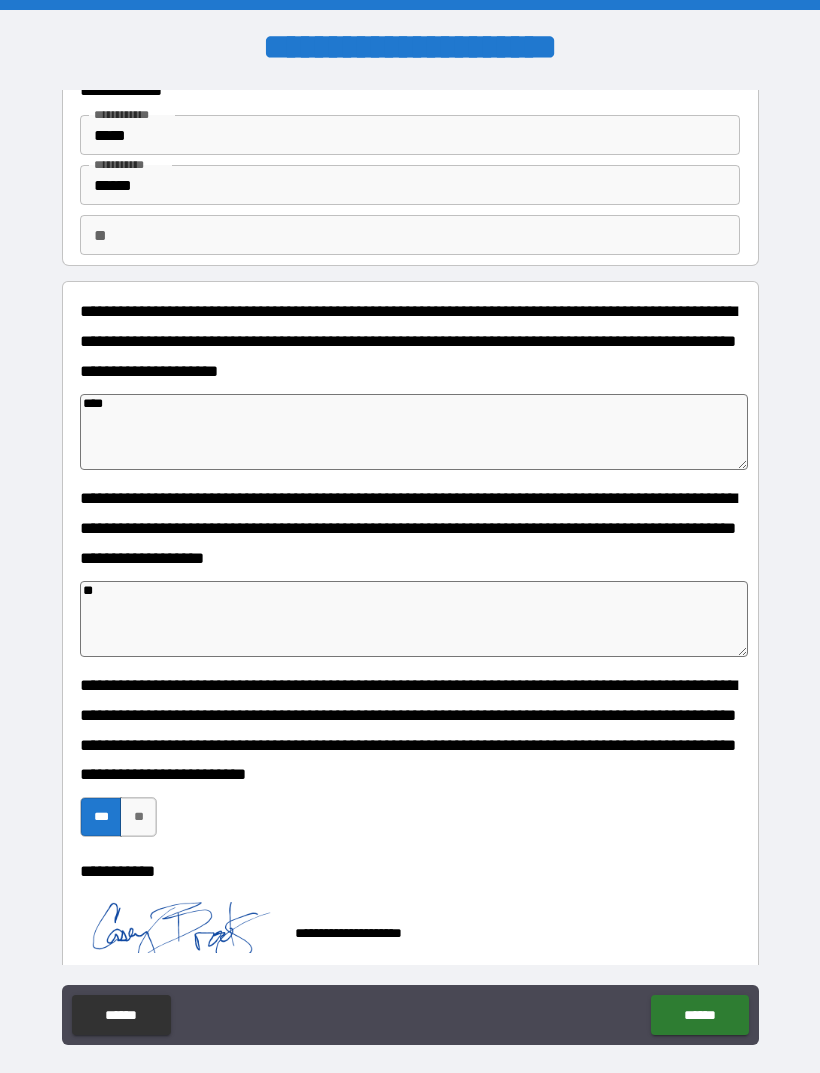type on "*" 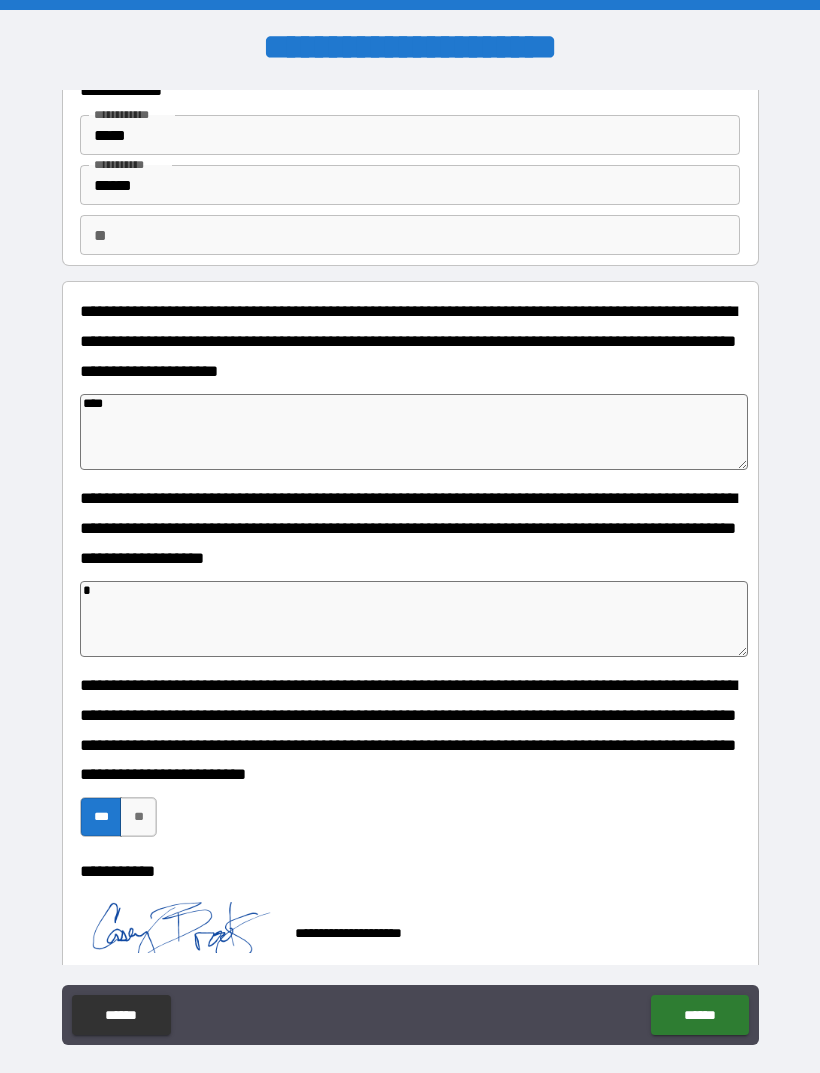 type on "*" 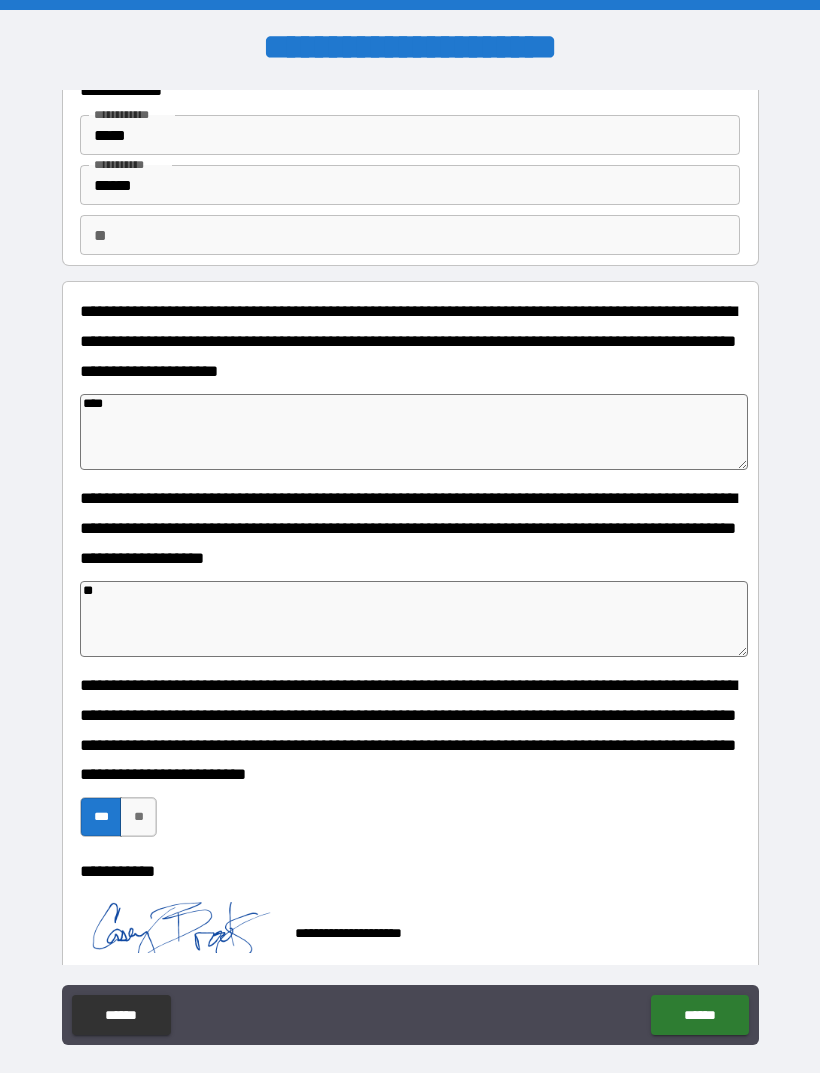 type on "*" 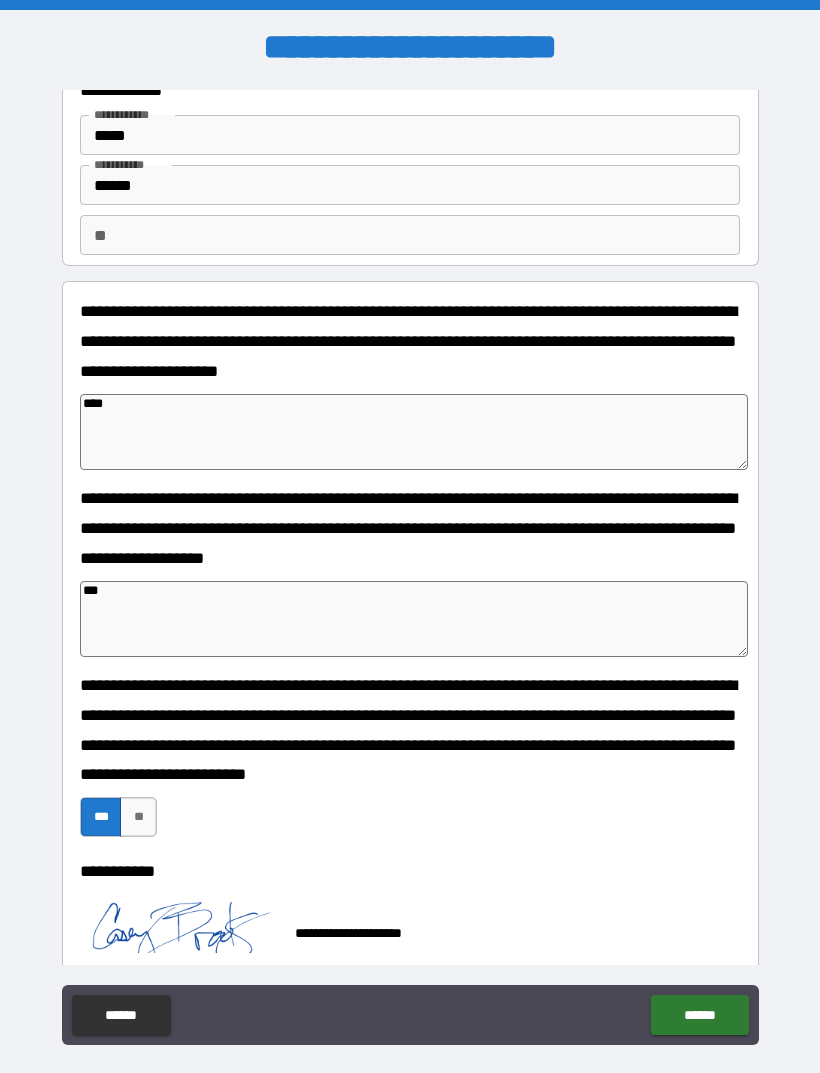 type on "*" 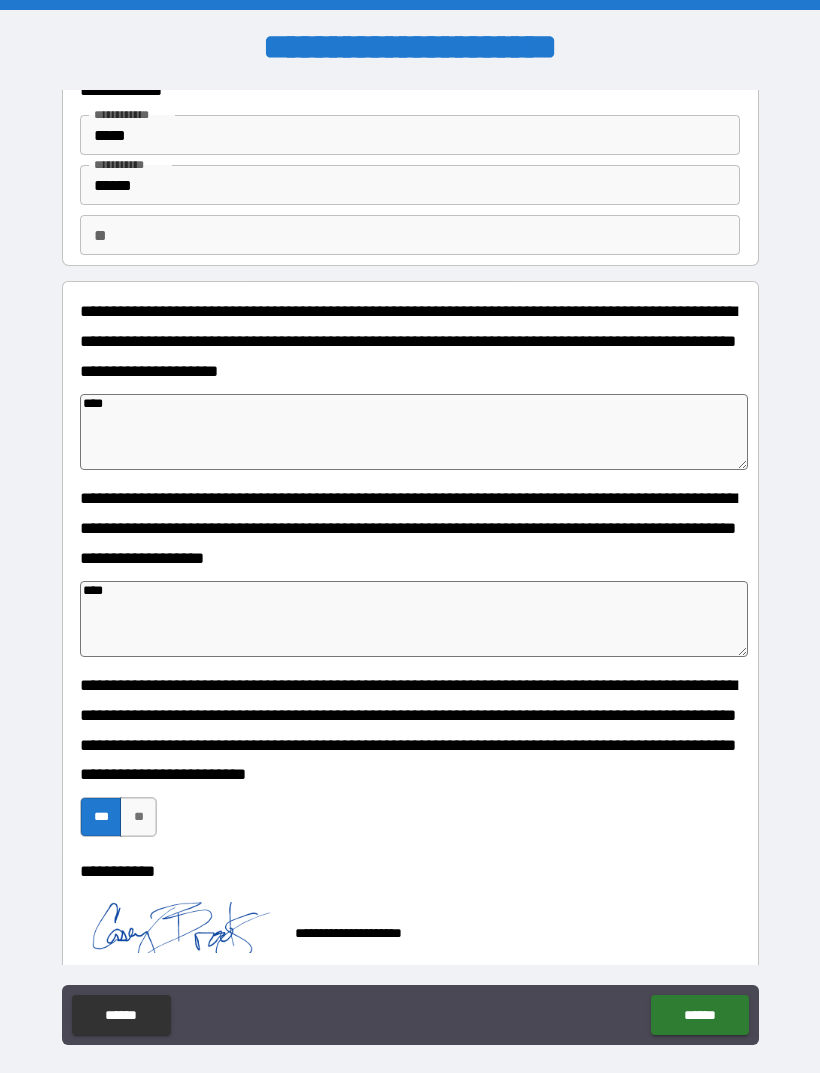 type on "*" 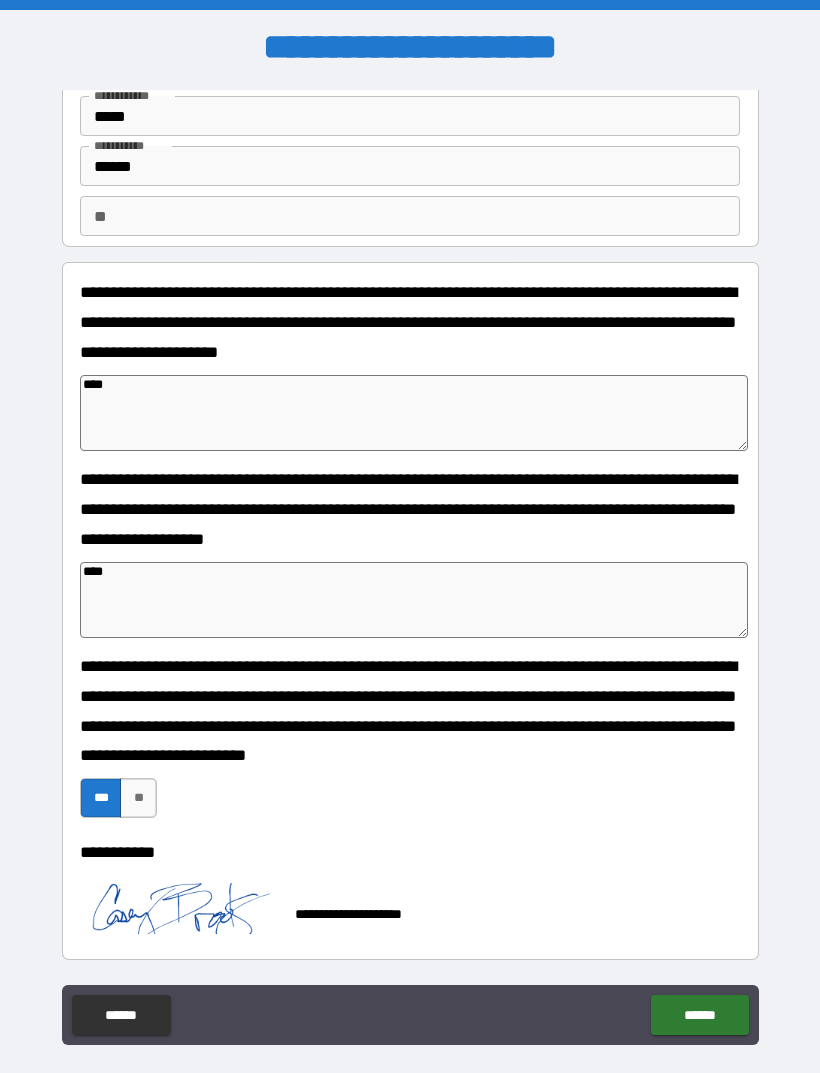scroll, scrollTop: 87, scrollLeft: 0, axis: vertical 